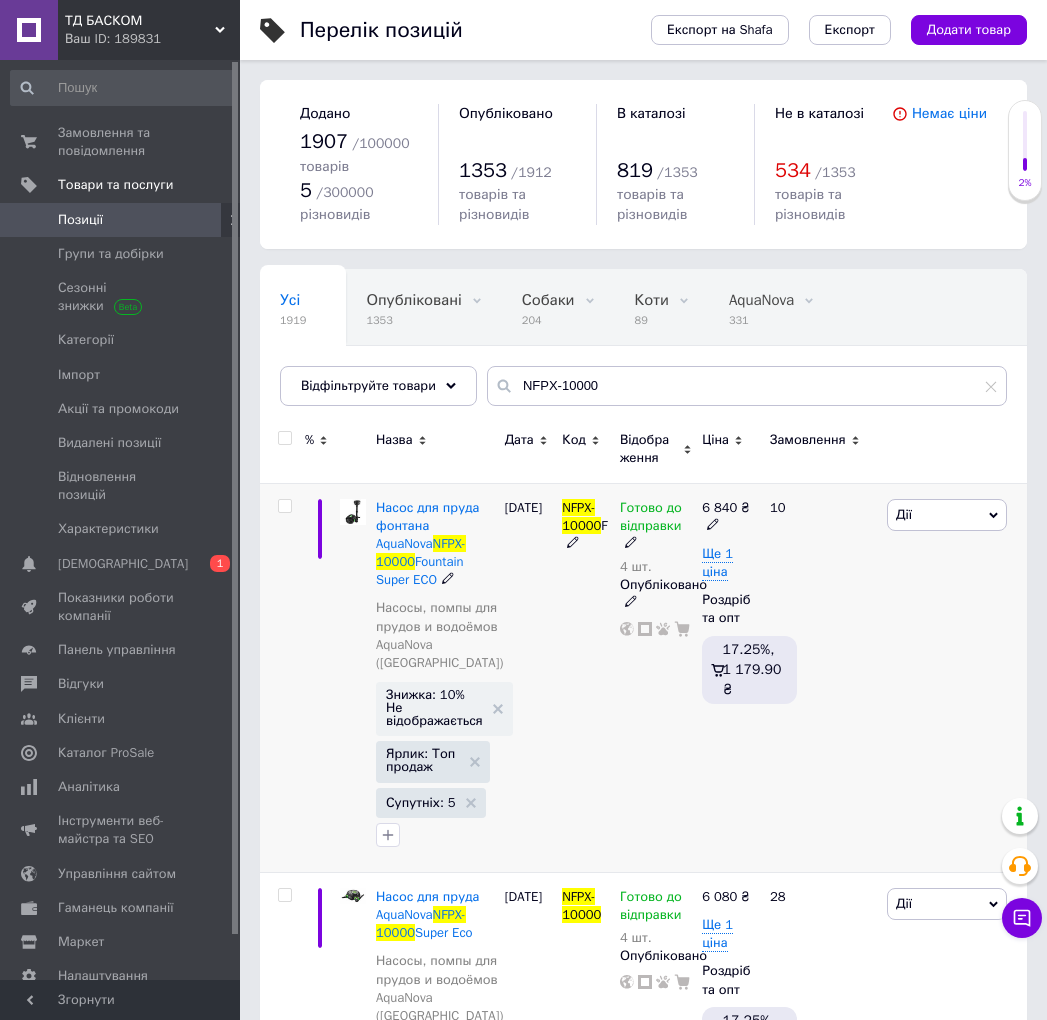 scroll, scrollTop: 161, scrollLeft: 0, axis: vertical 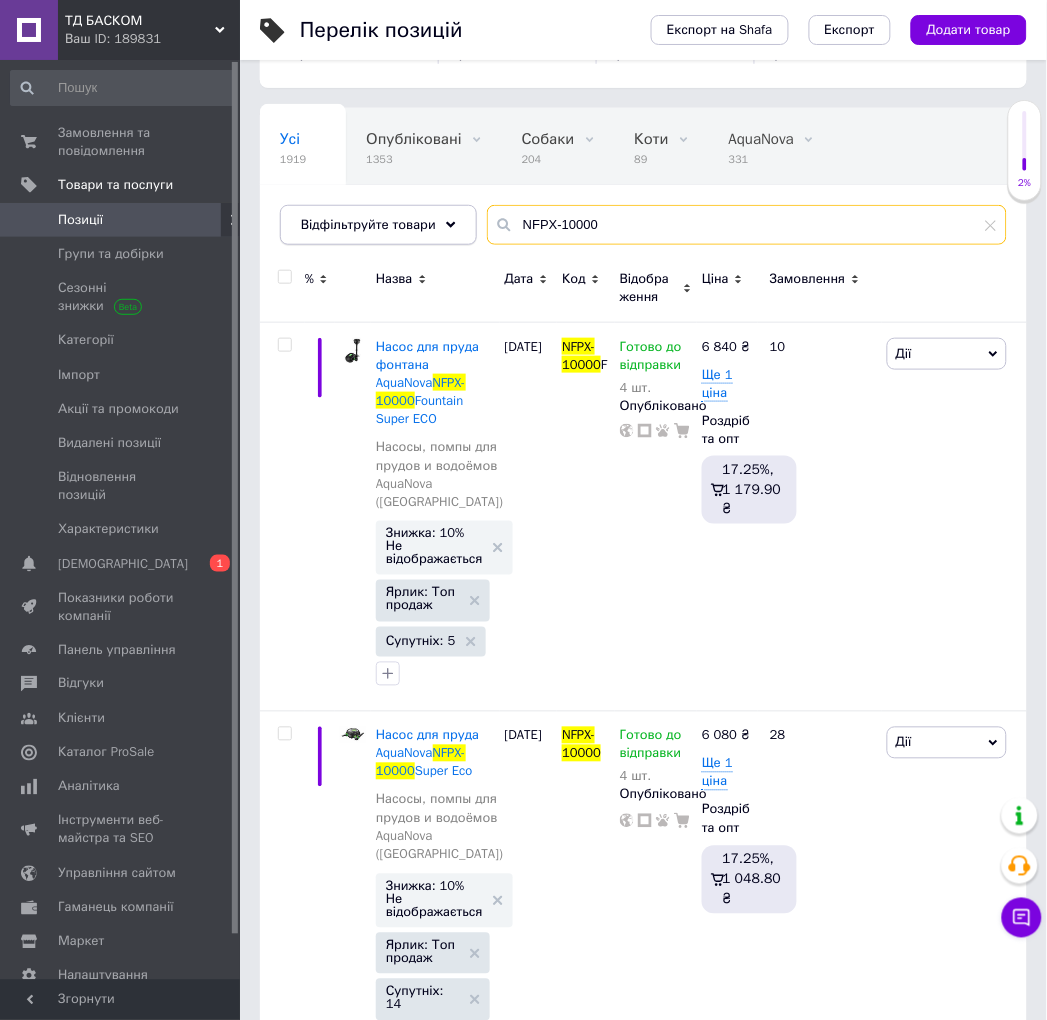 drag, startPoint x: 613, startPoint y: 234, endPoint x: 332, endPoint y: 216, distance: 281.57593 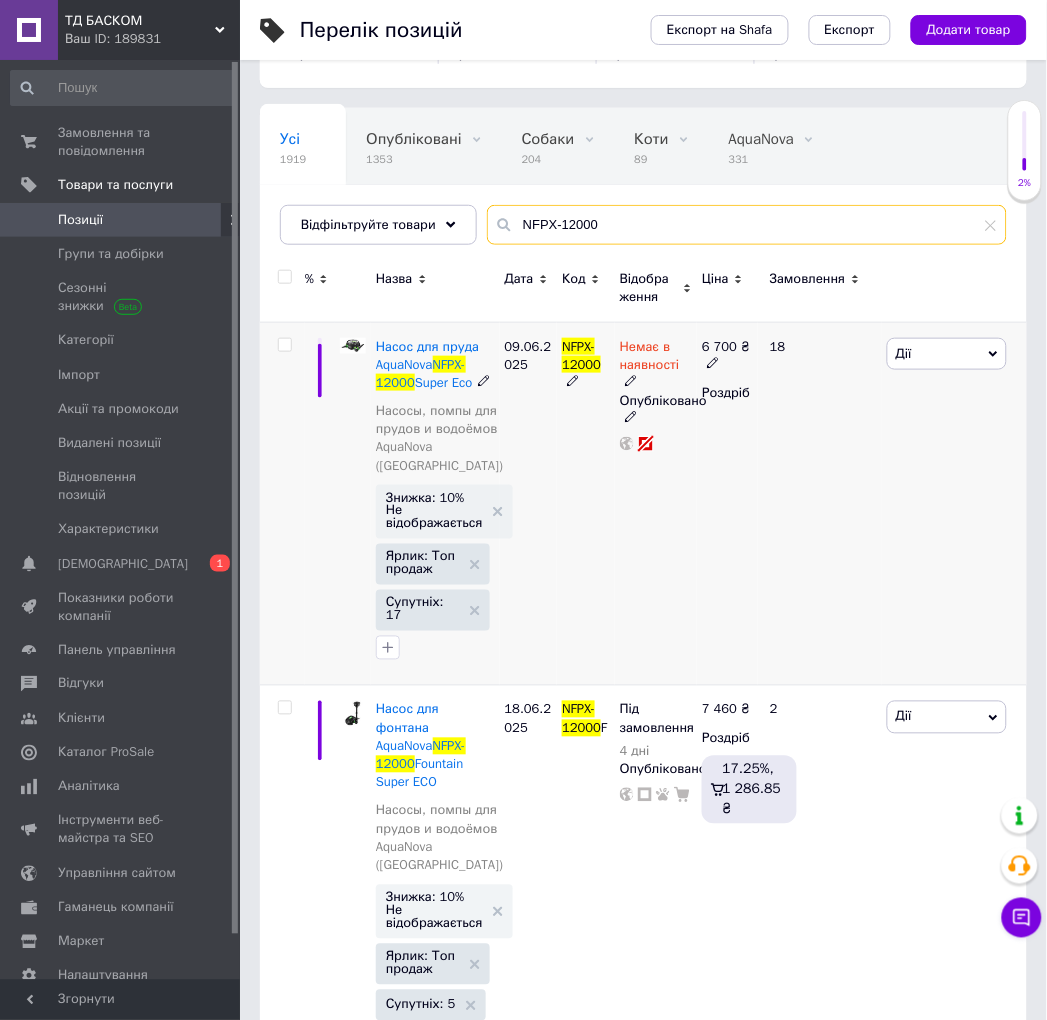 type on "NFPX-12000" 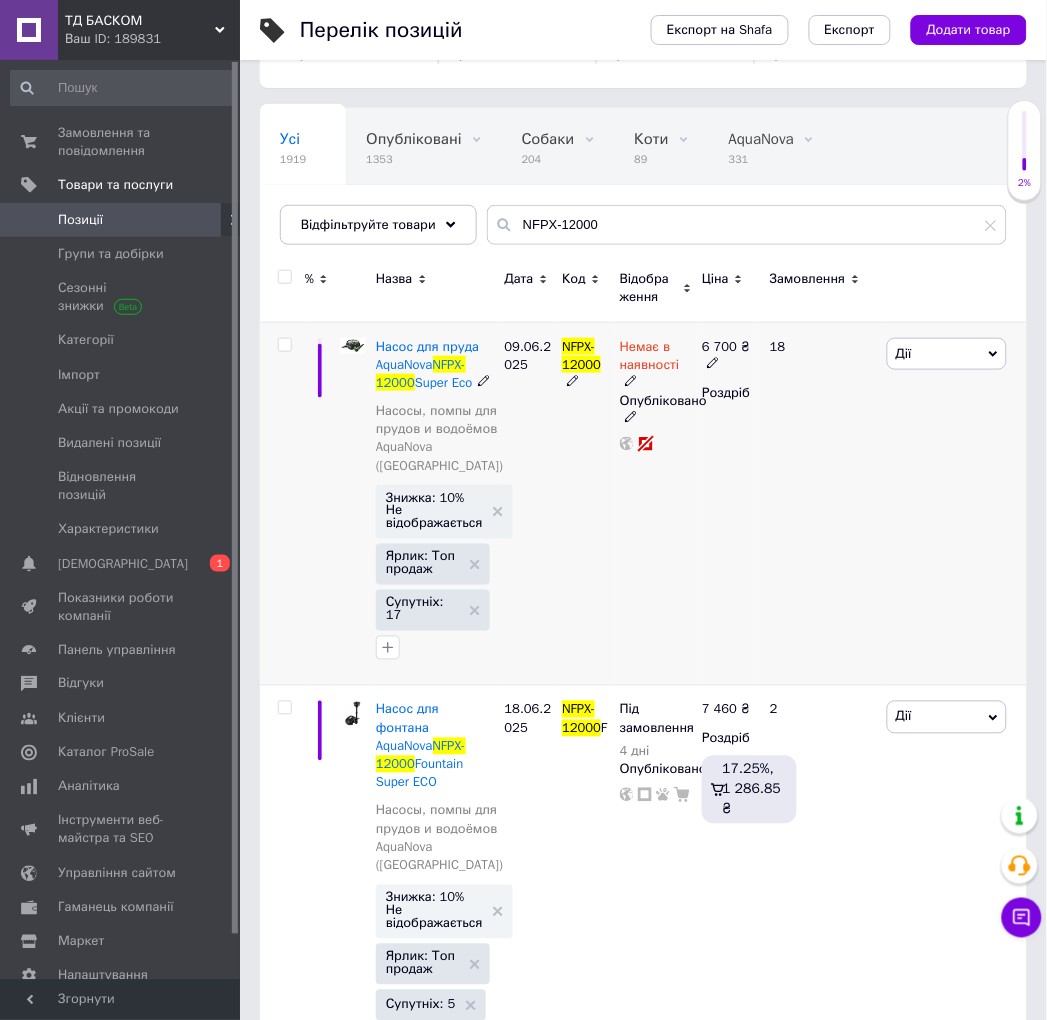 click 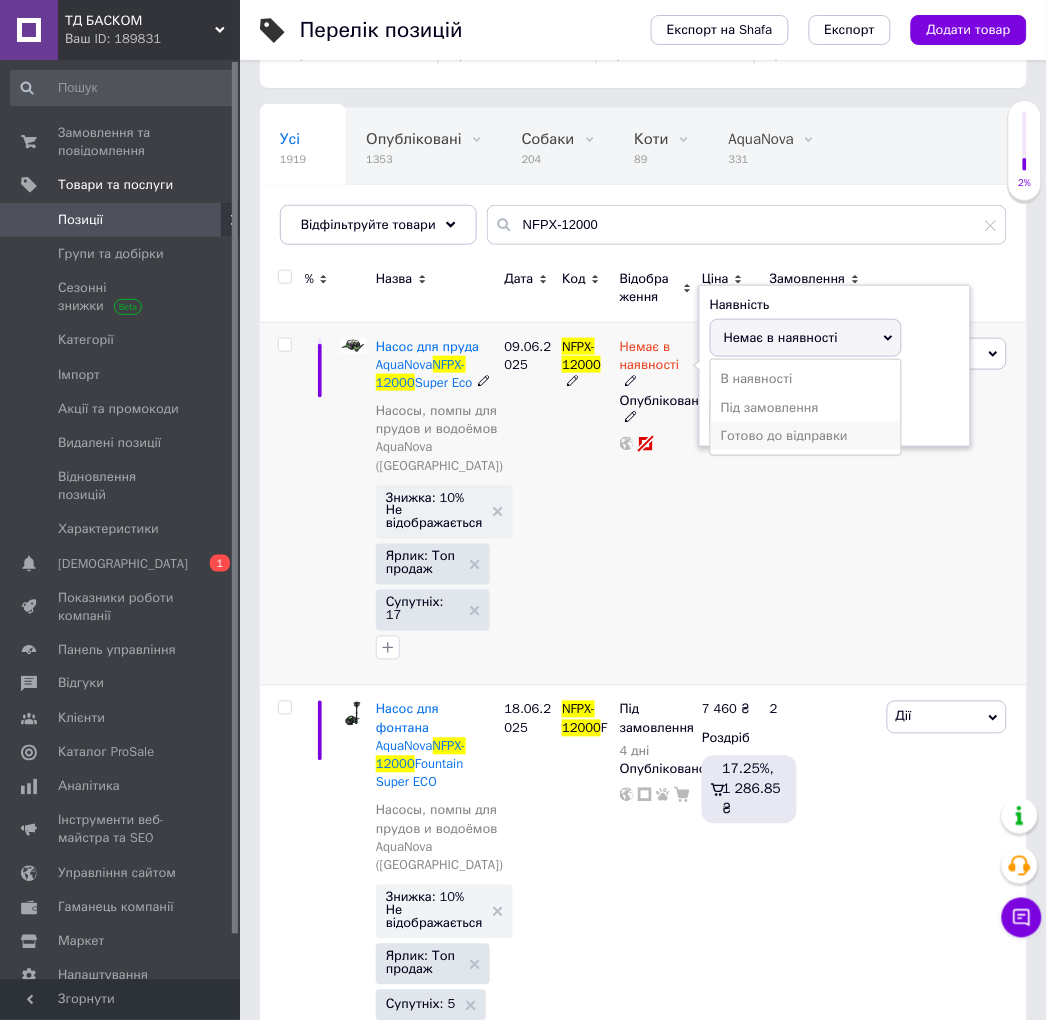 click on "Готово до відправки" at bounding box center (806, 436) 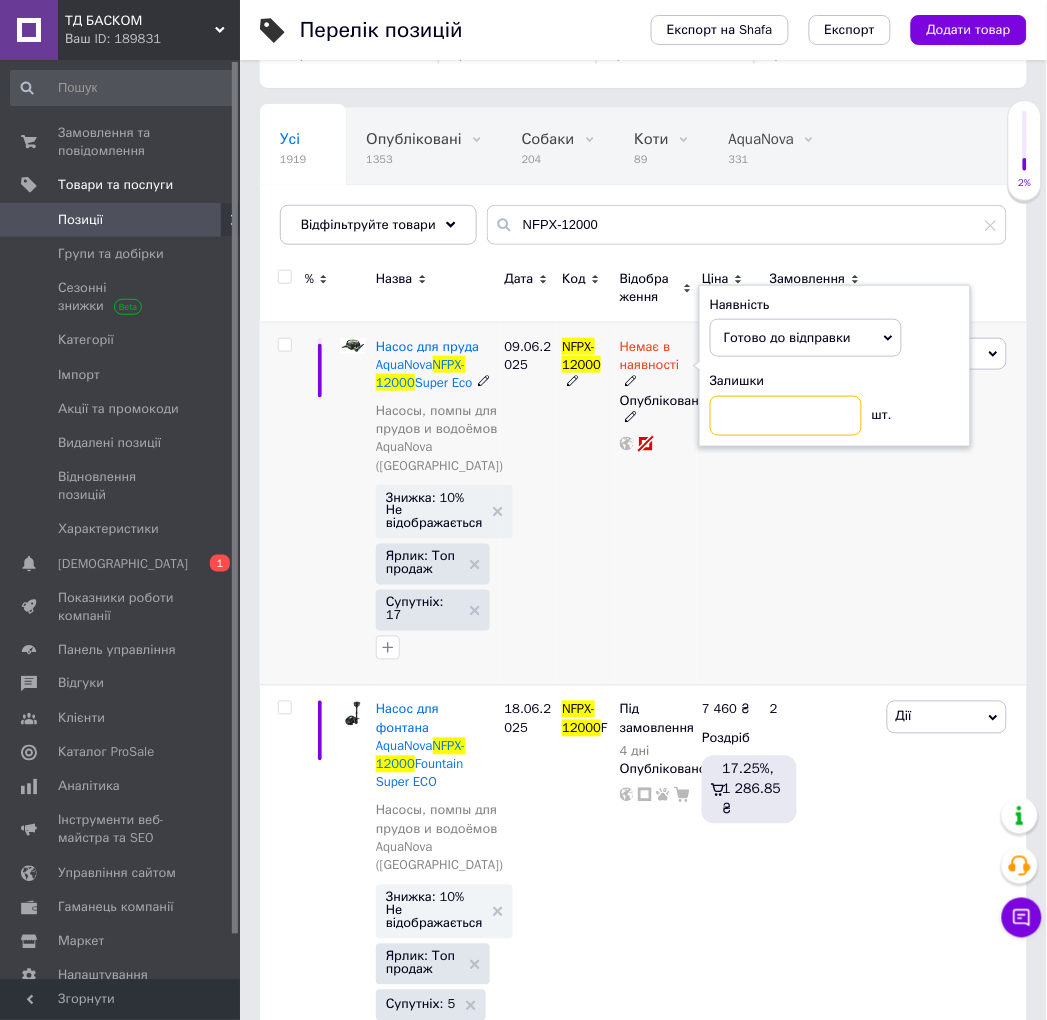 click at bounding box center [786, 416] 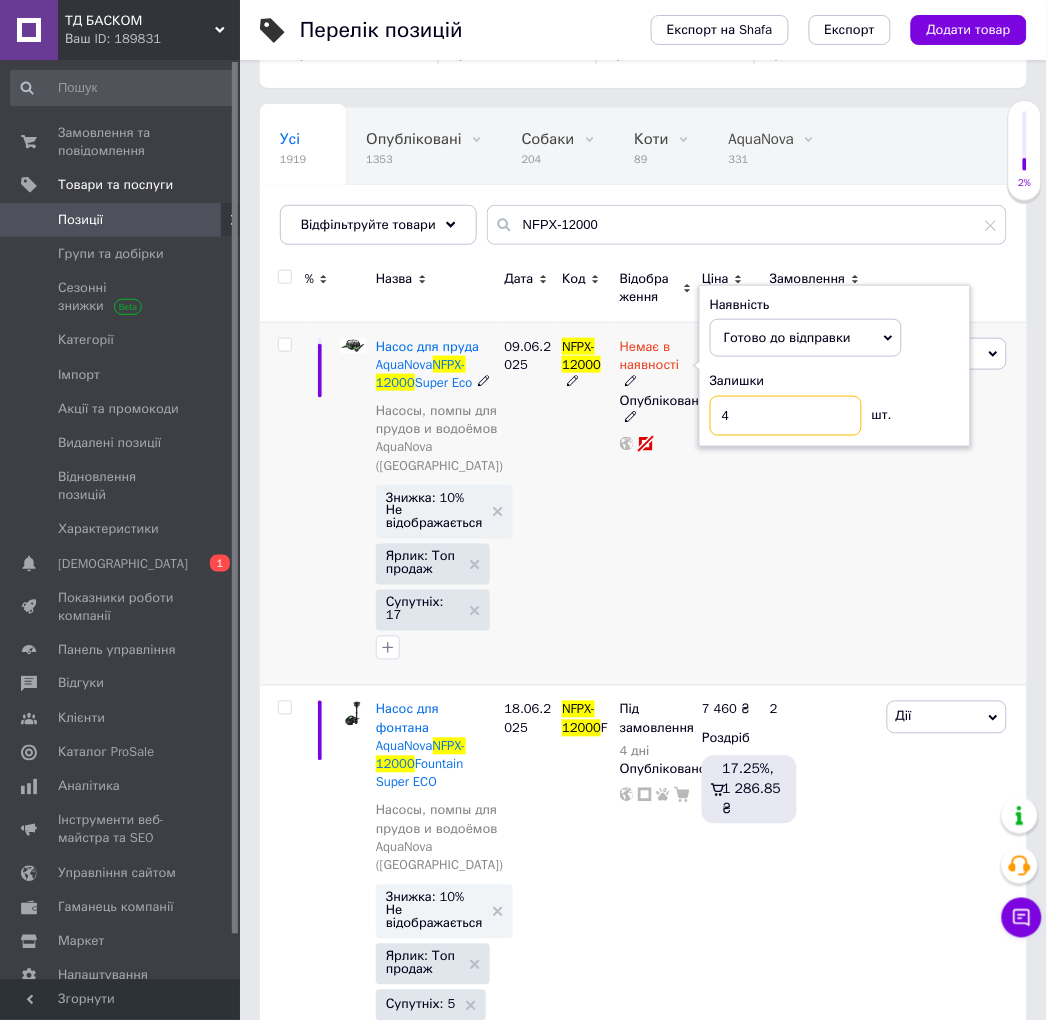 type on "4" 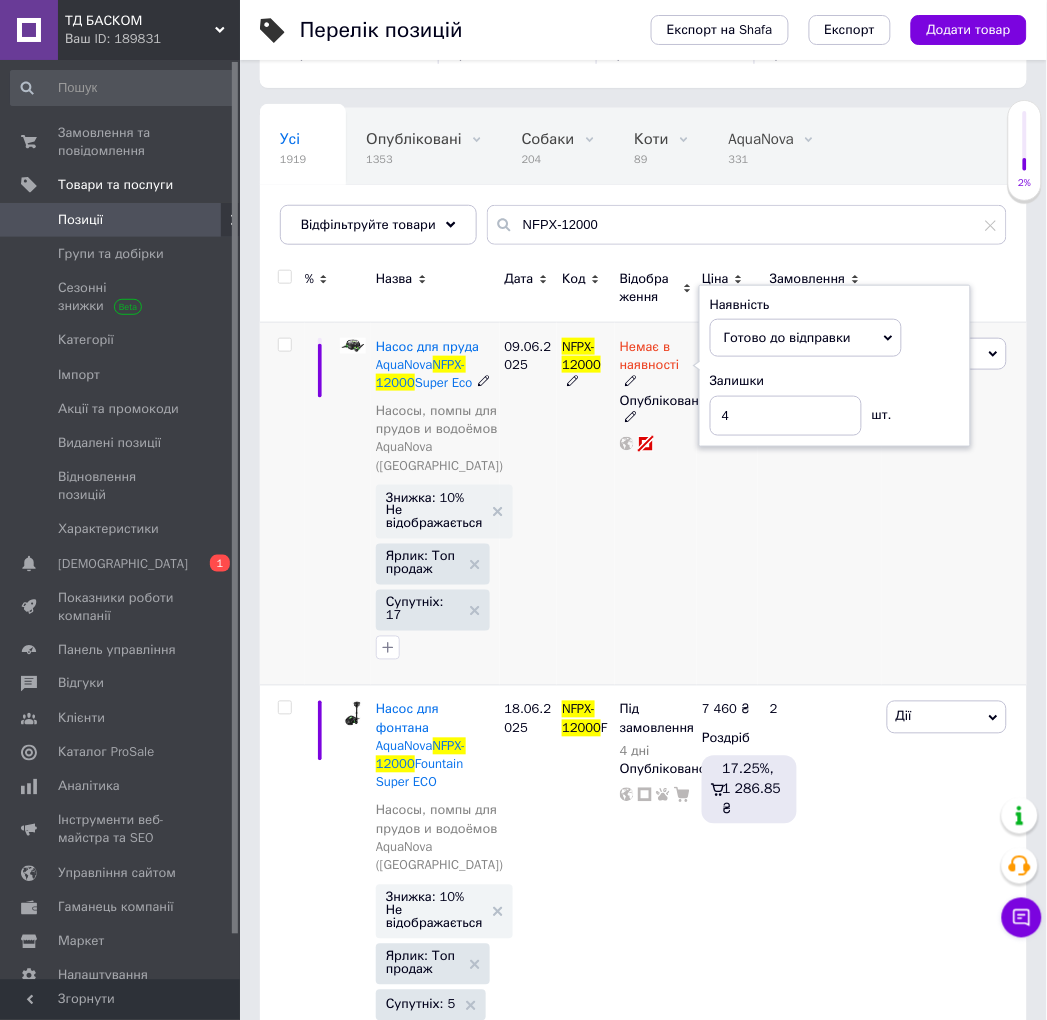 click on "6 700   ₴ Роздріб" at bounding box center [727, 504] 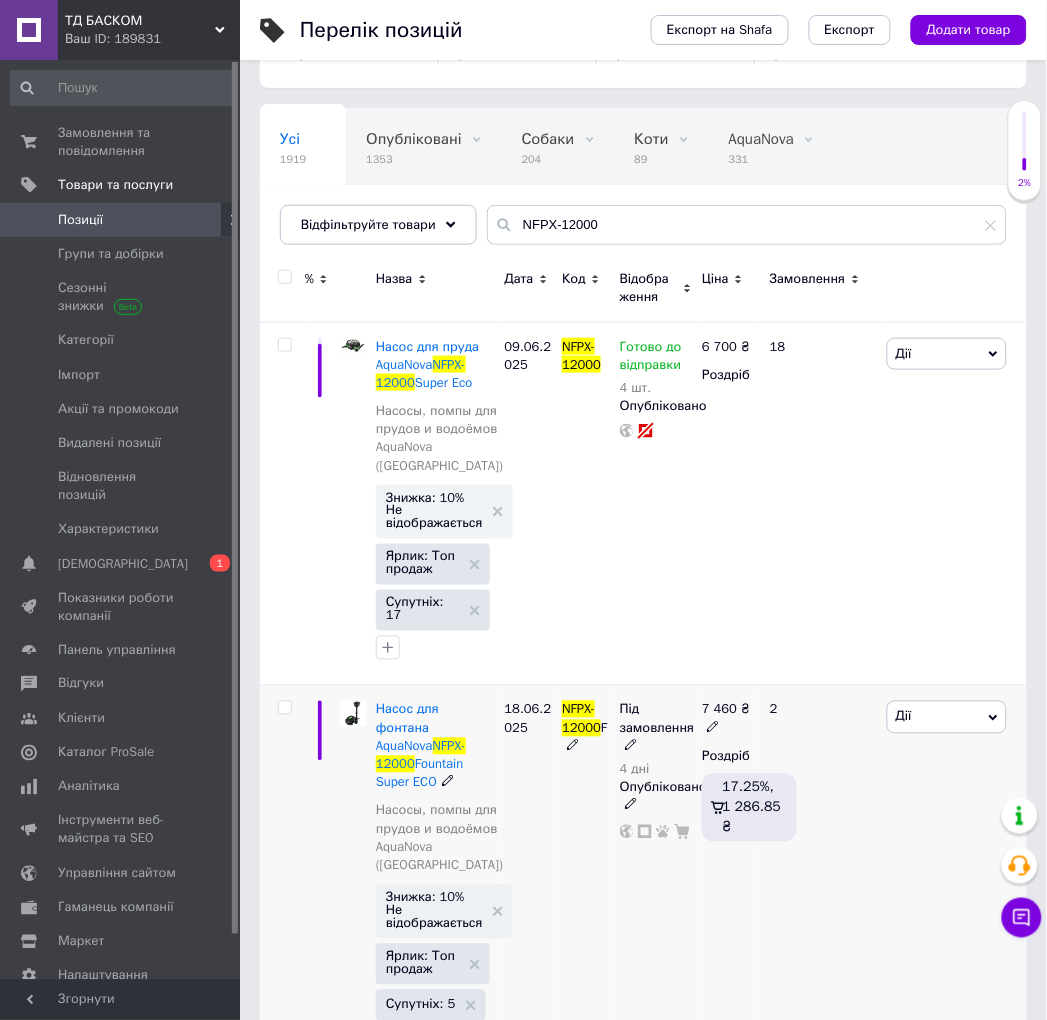 click 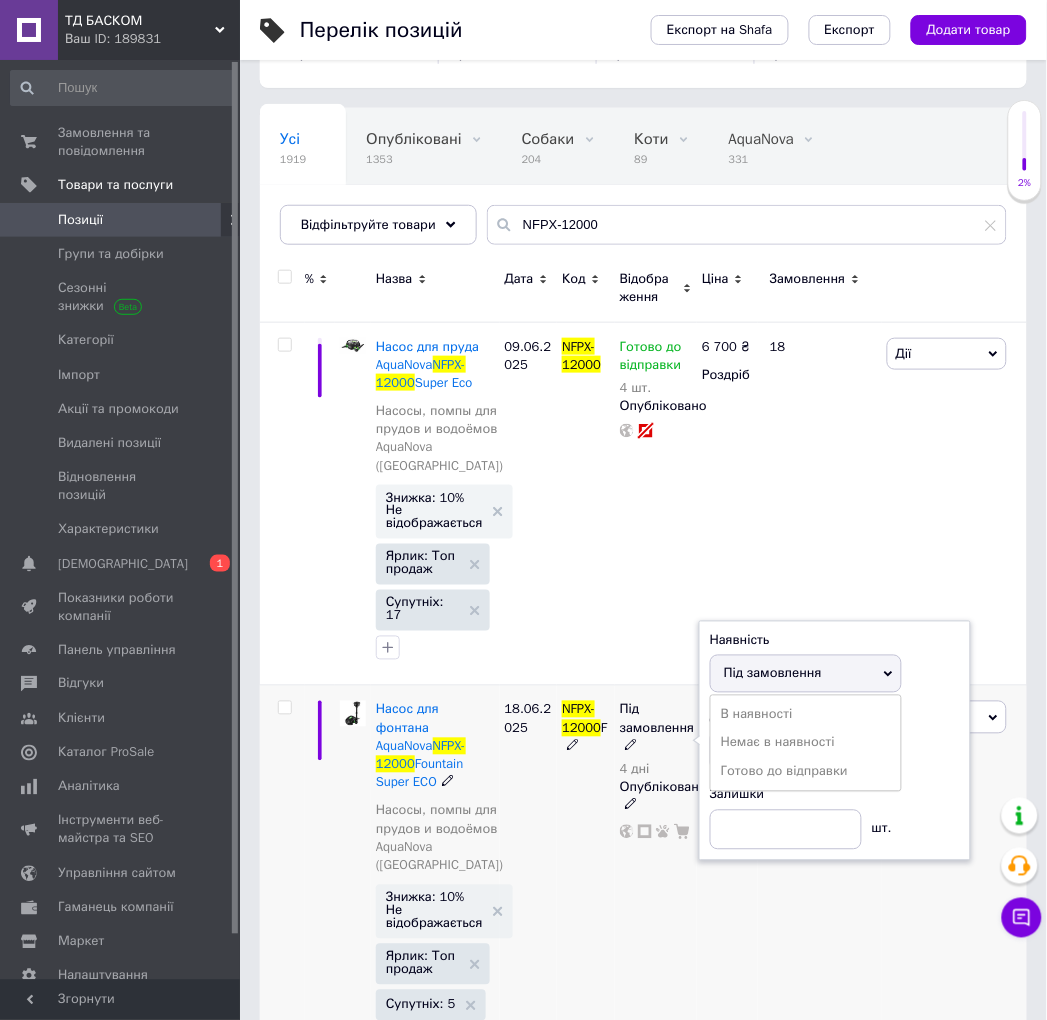 click on "Під замовлення" at bounding box center [773, 673] 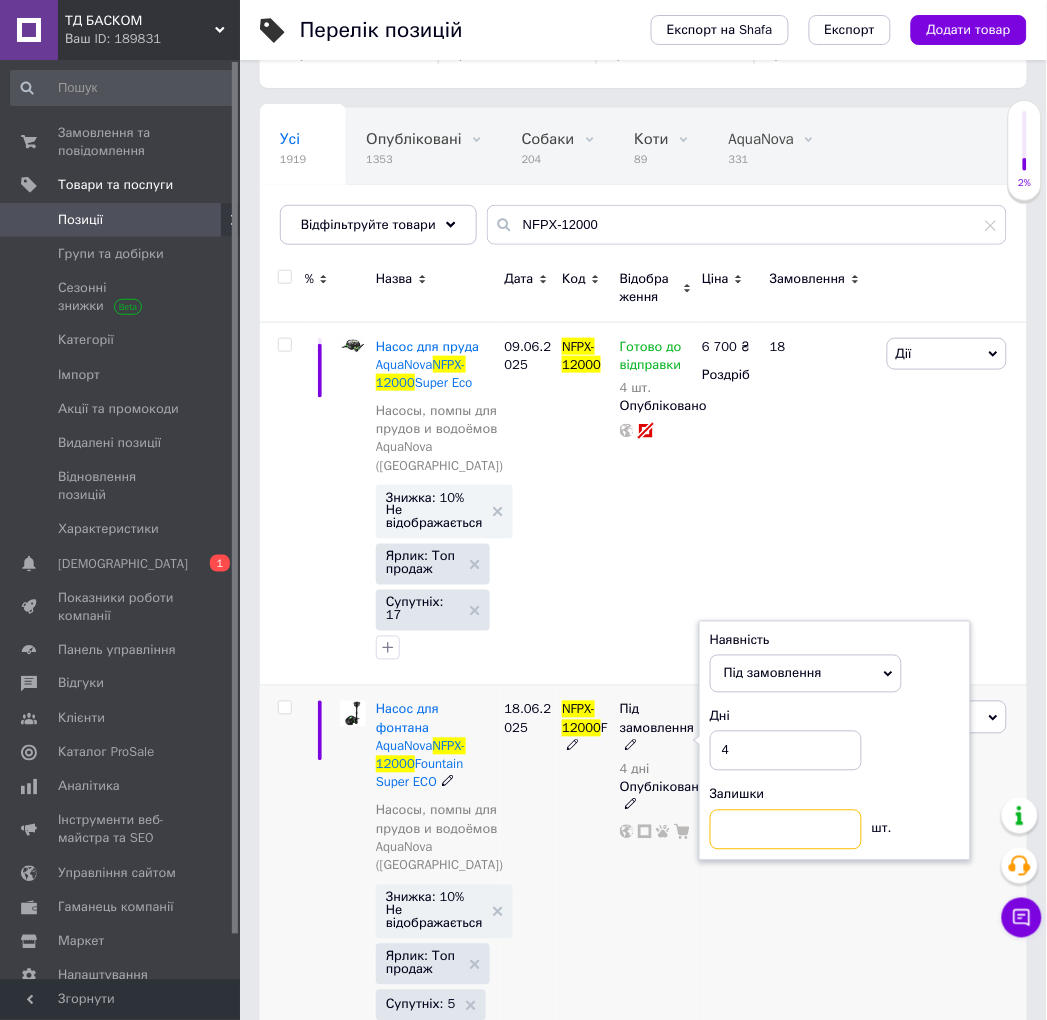 click at bounding box center (786, 830) 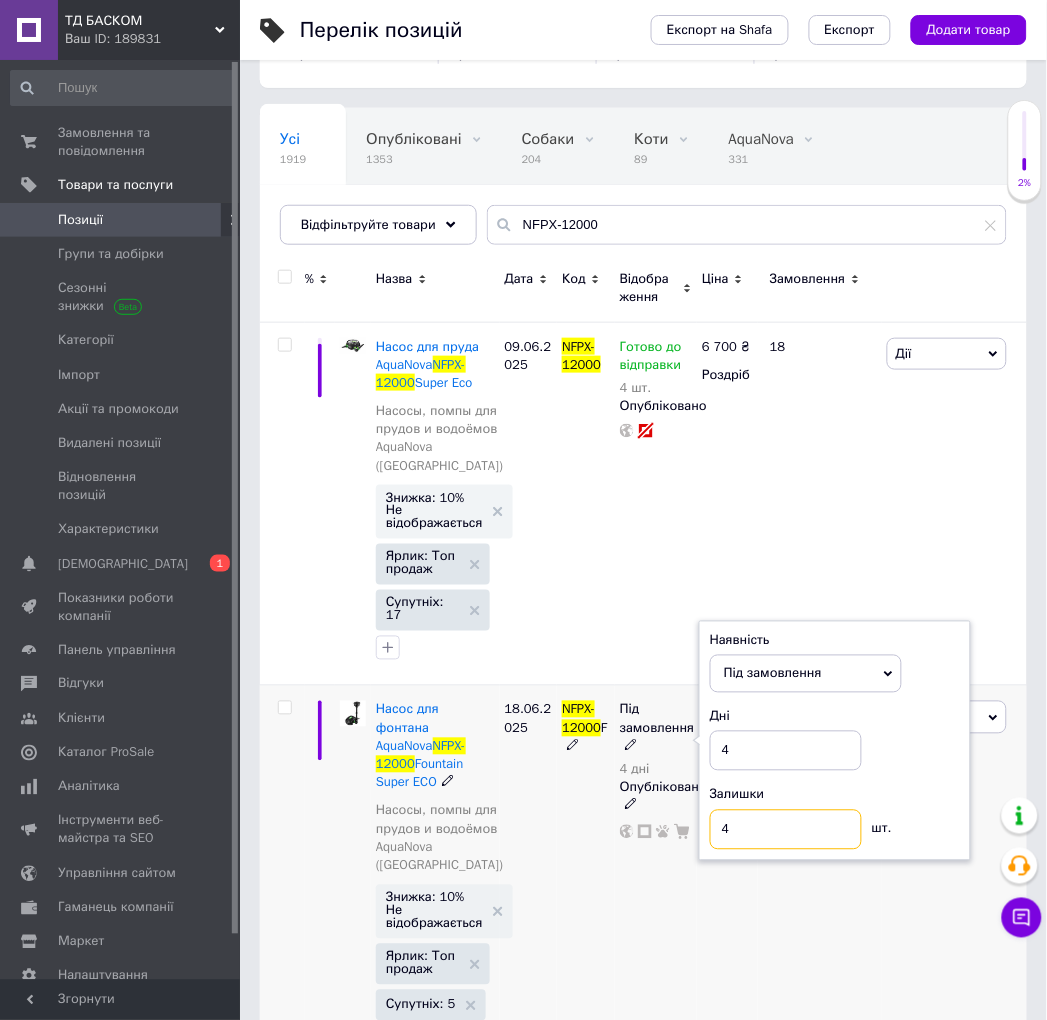 type on "4" 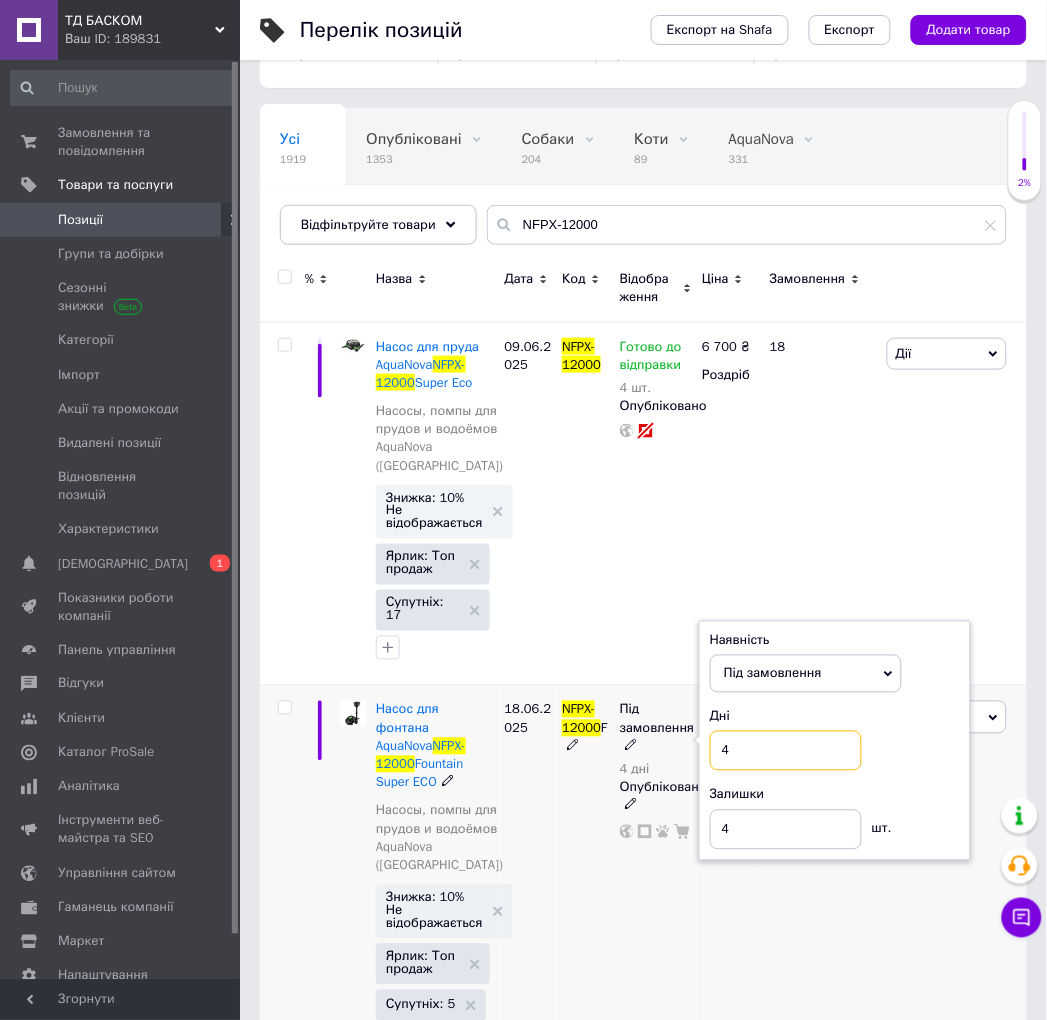 click on "4" at bounding box center (786, 751) 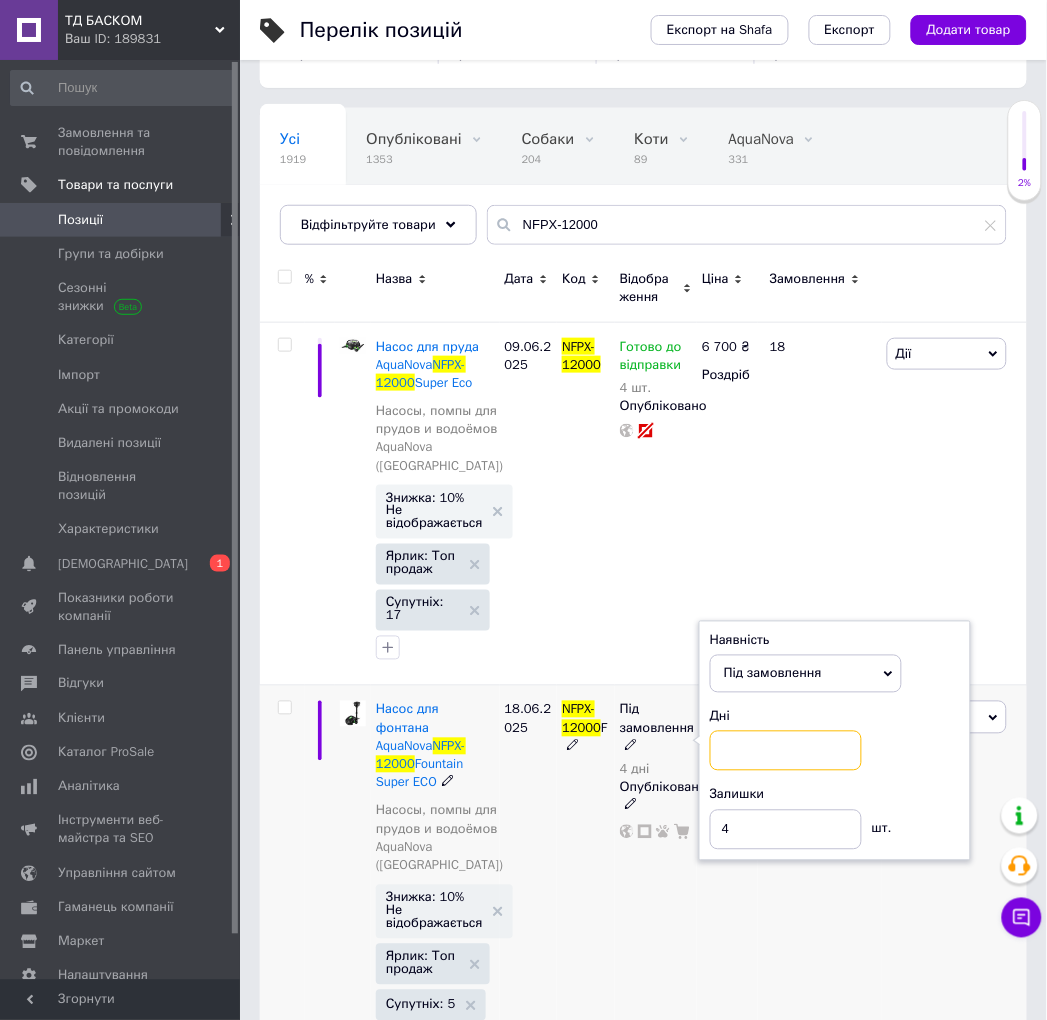 type 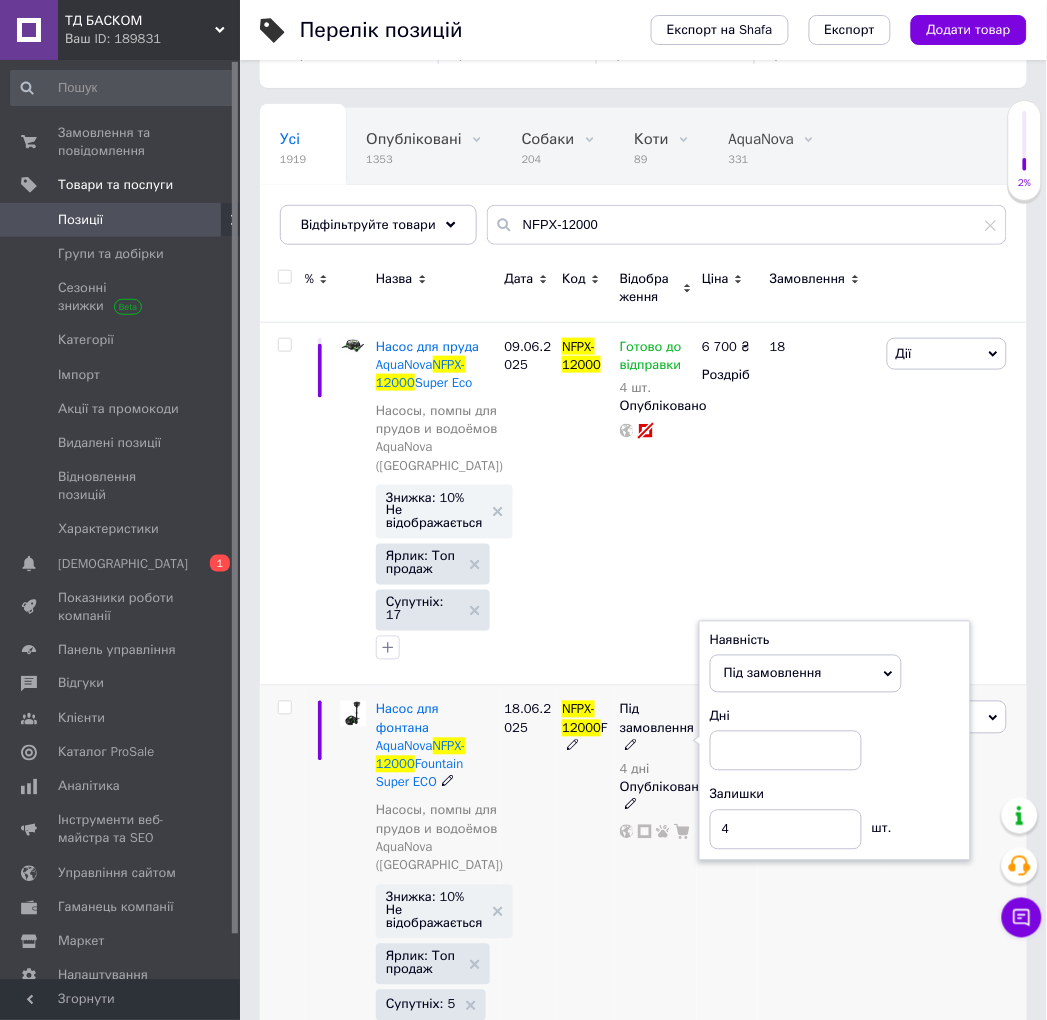 click on "Під замовлення" at bounding box center [806, 674] 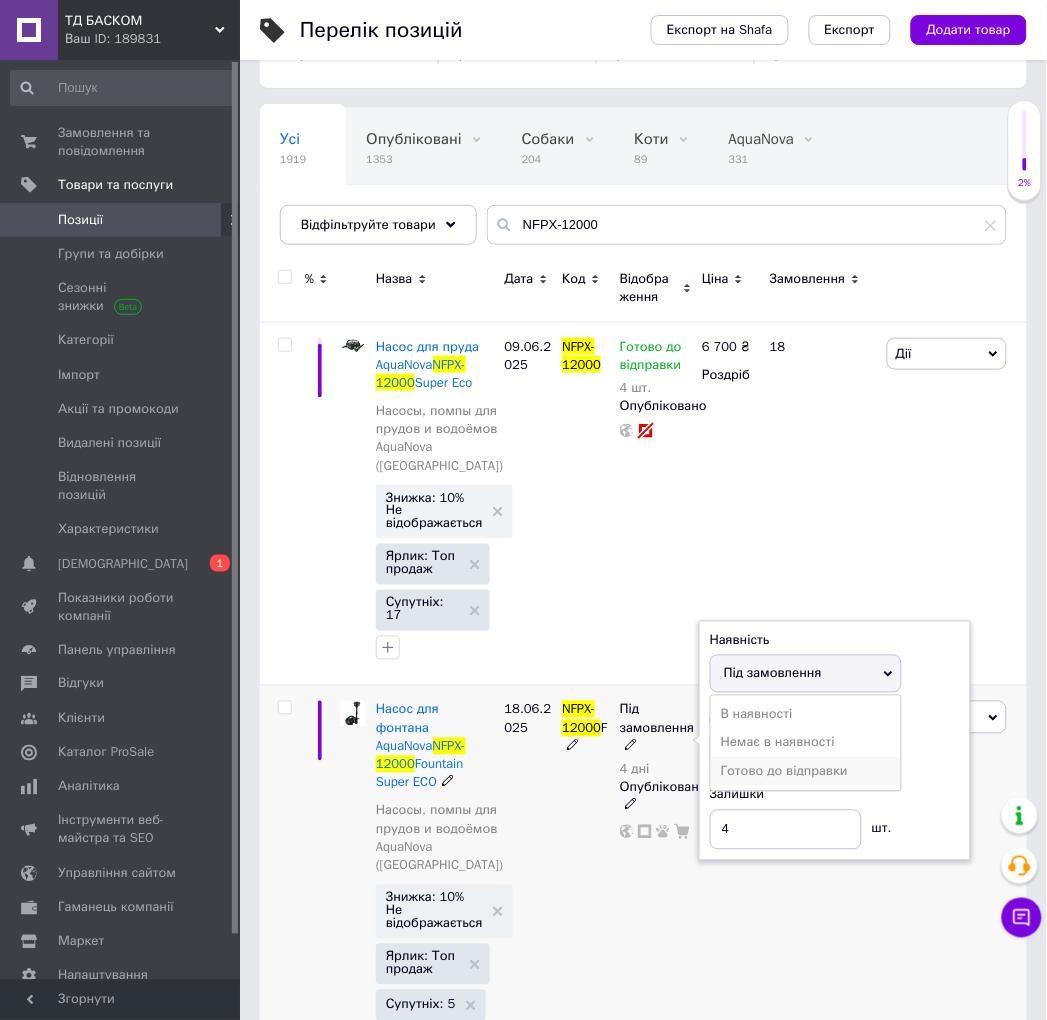 click on "Готово до відправки" at bounding box center [806, 772] 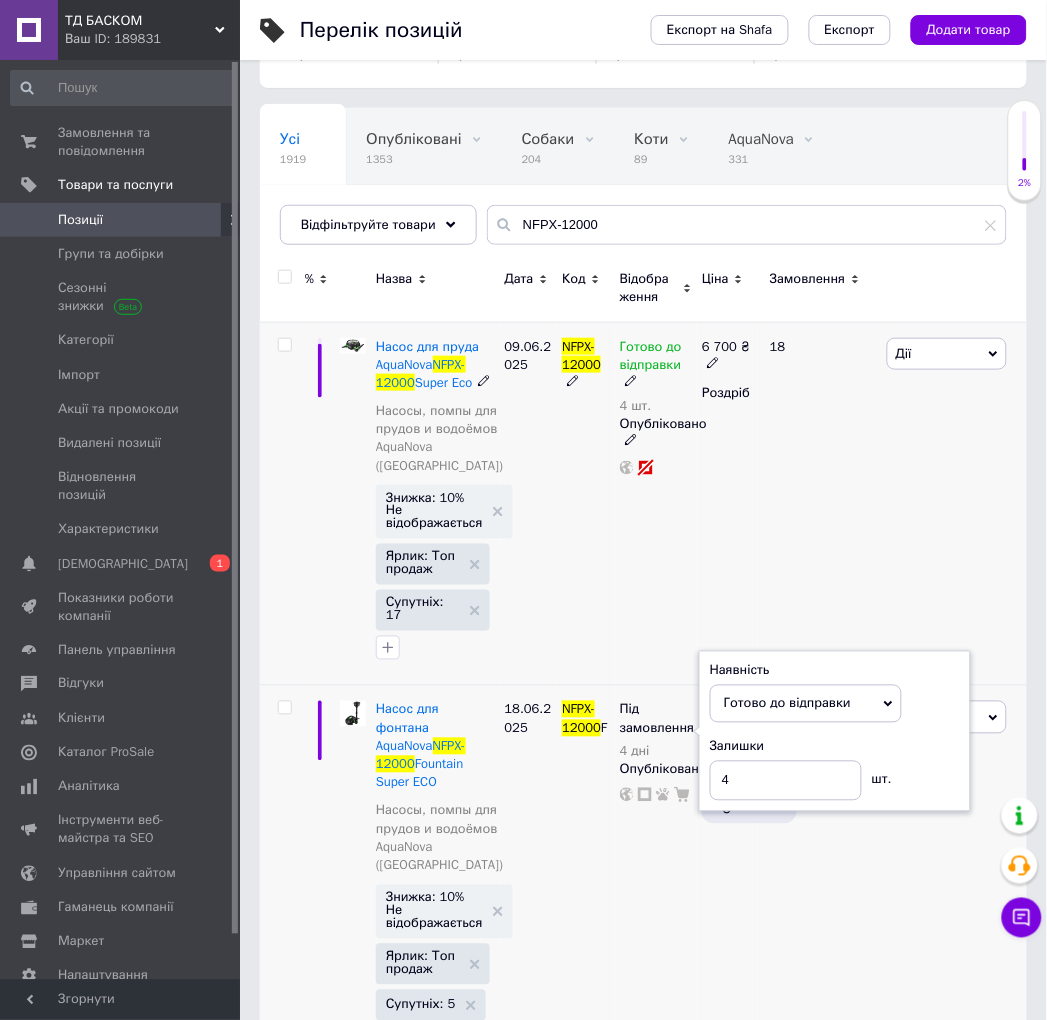 click on "18" at bounding box center (820, 504) 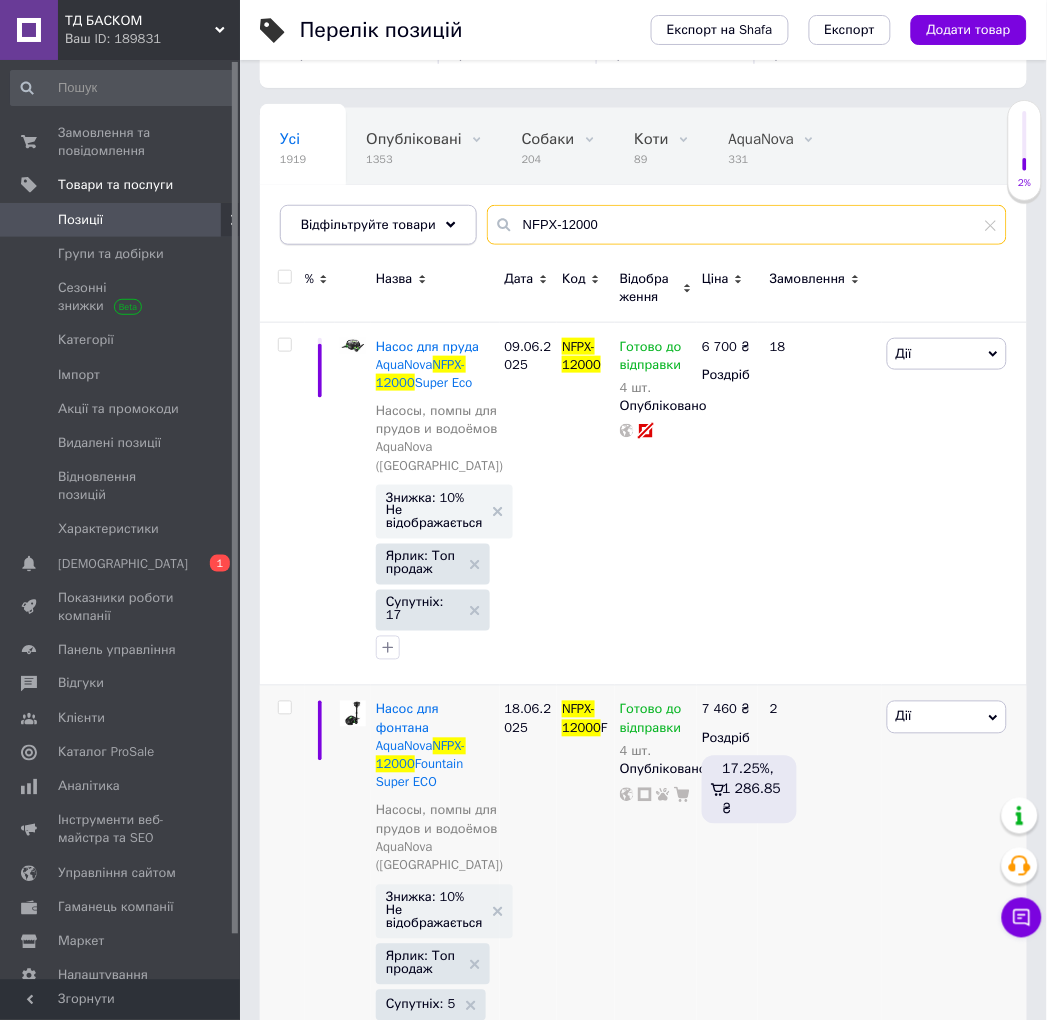 drag, startPoint x: 627, startPoint y: 233, endPoint x: 416, endPoint y: 216, distance: 211.68373 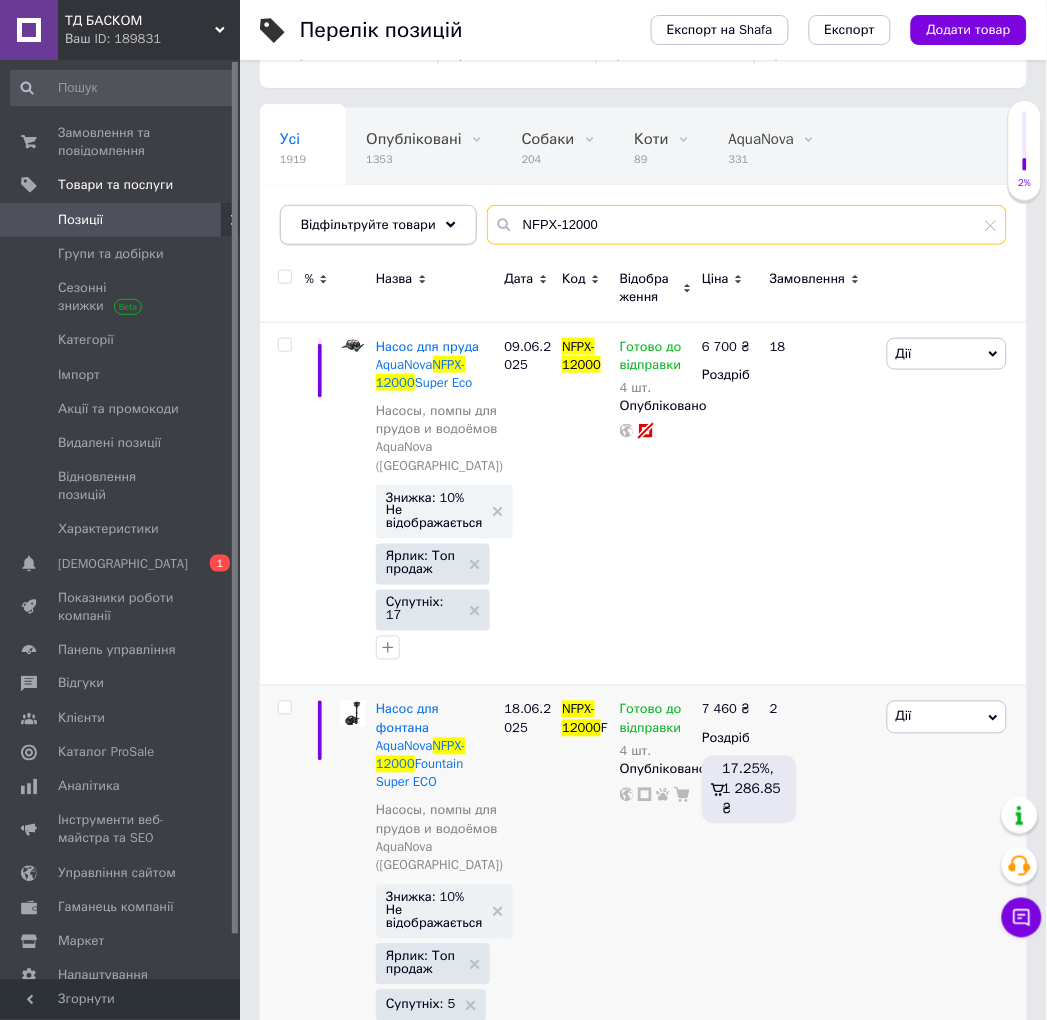 paste on "8 NFPX-15000 P" 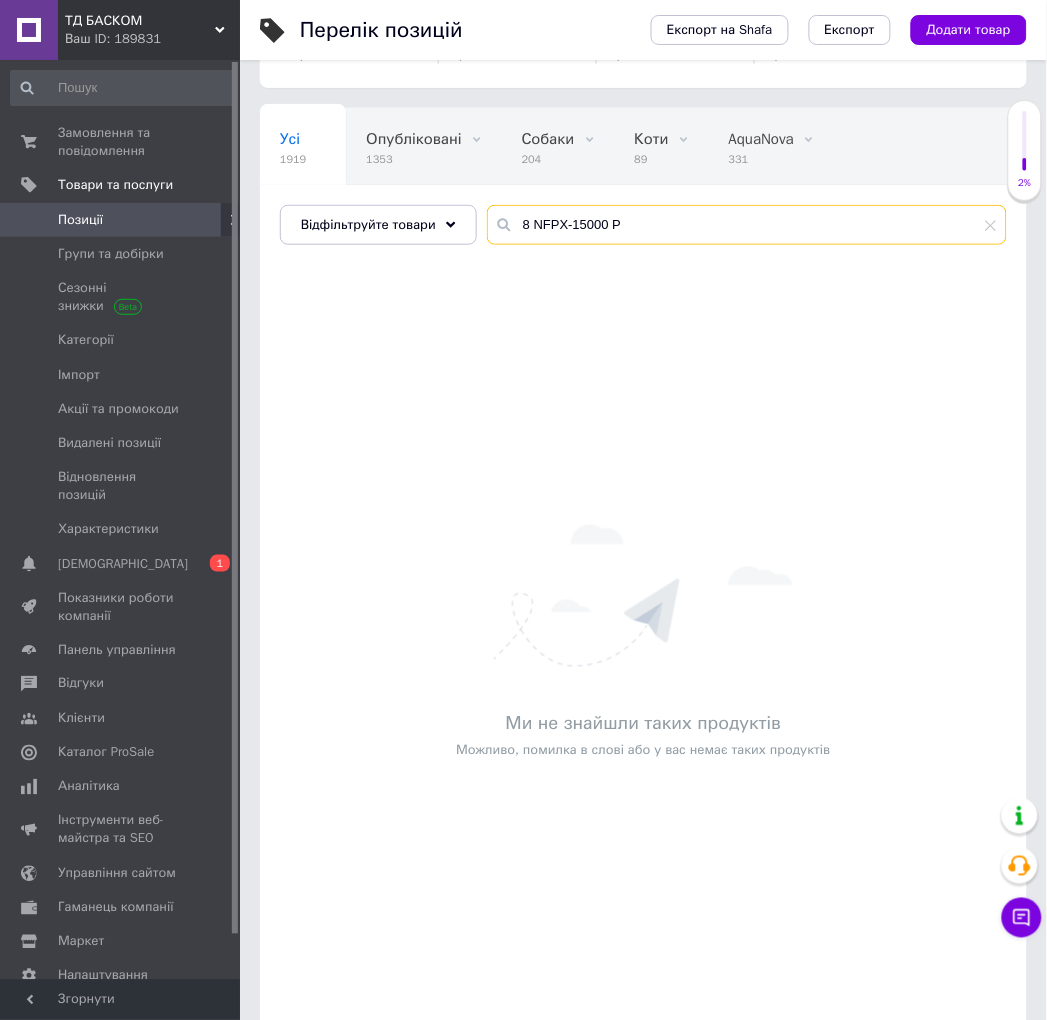 click on "8 NFPX-15000 P" at bounding box center (747, 225) 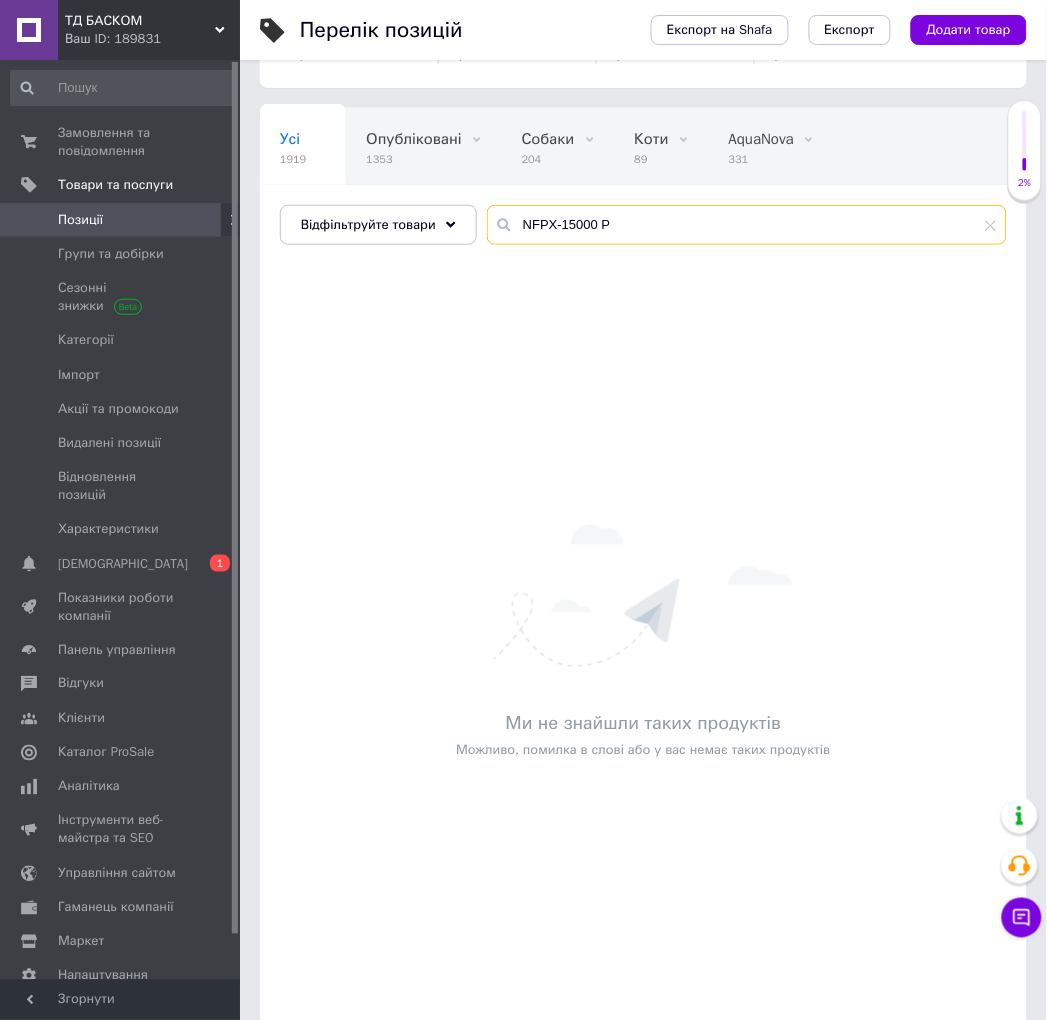 click on "NFPX-15000 P" at bounding box center (747, 225) 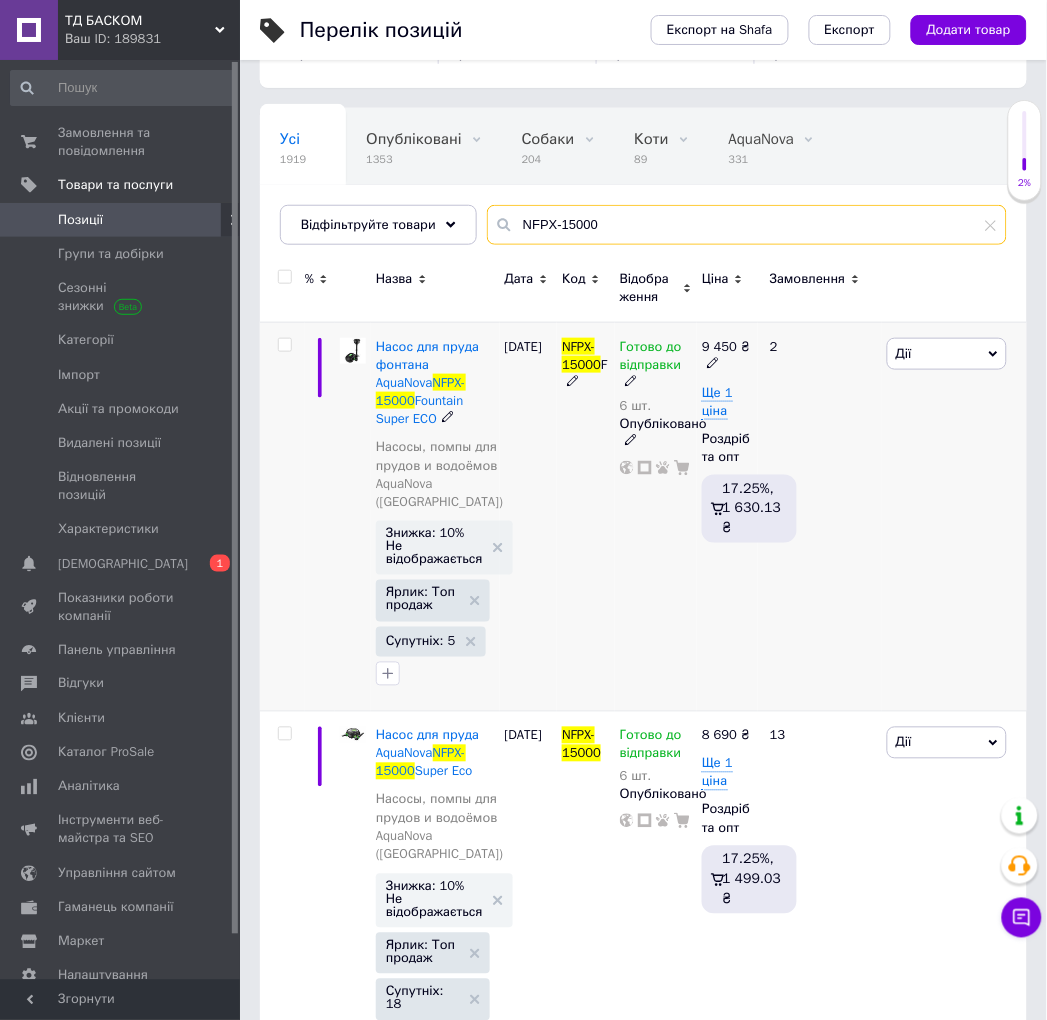 type on "NFPX-15000" 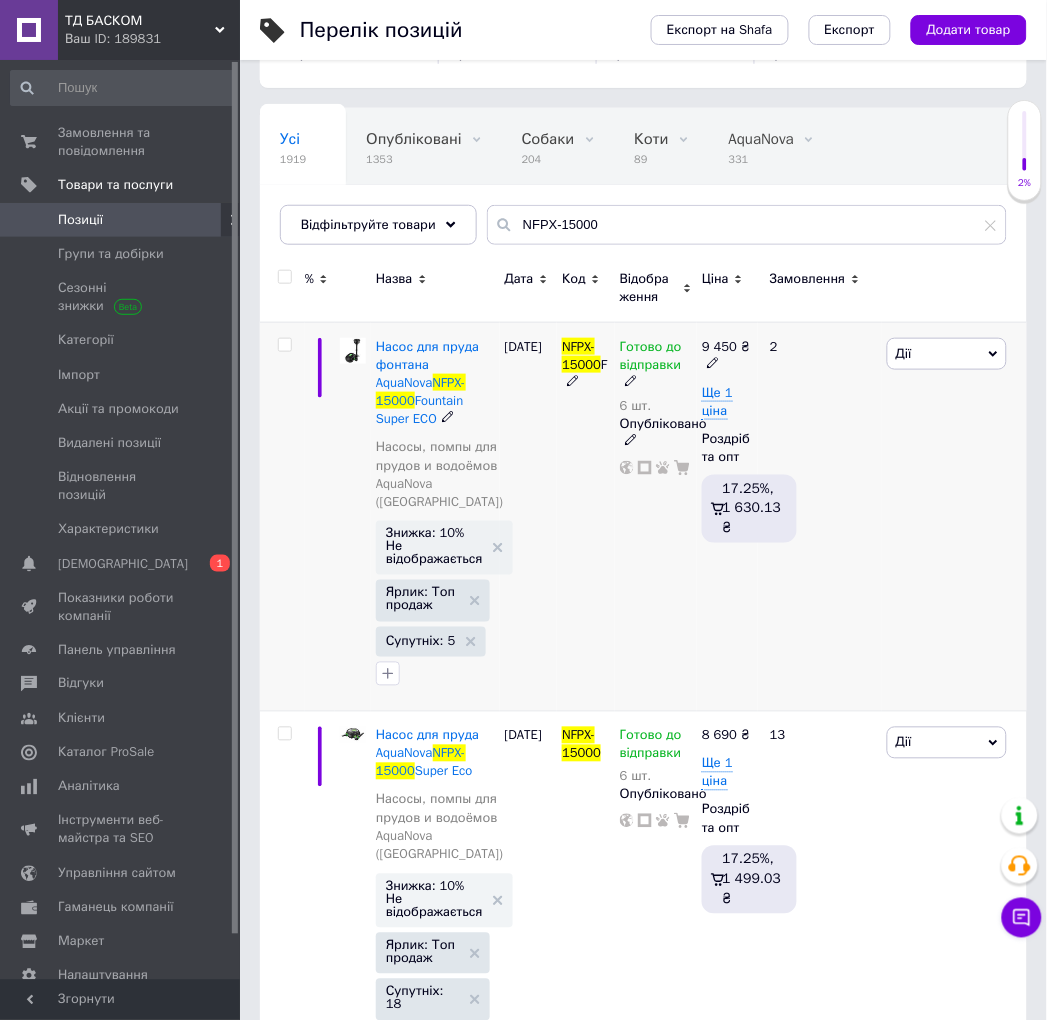 click on "6 шт." at bounding box center (656, 406) 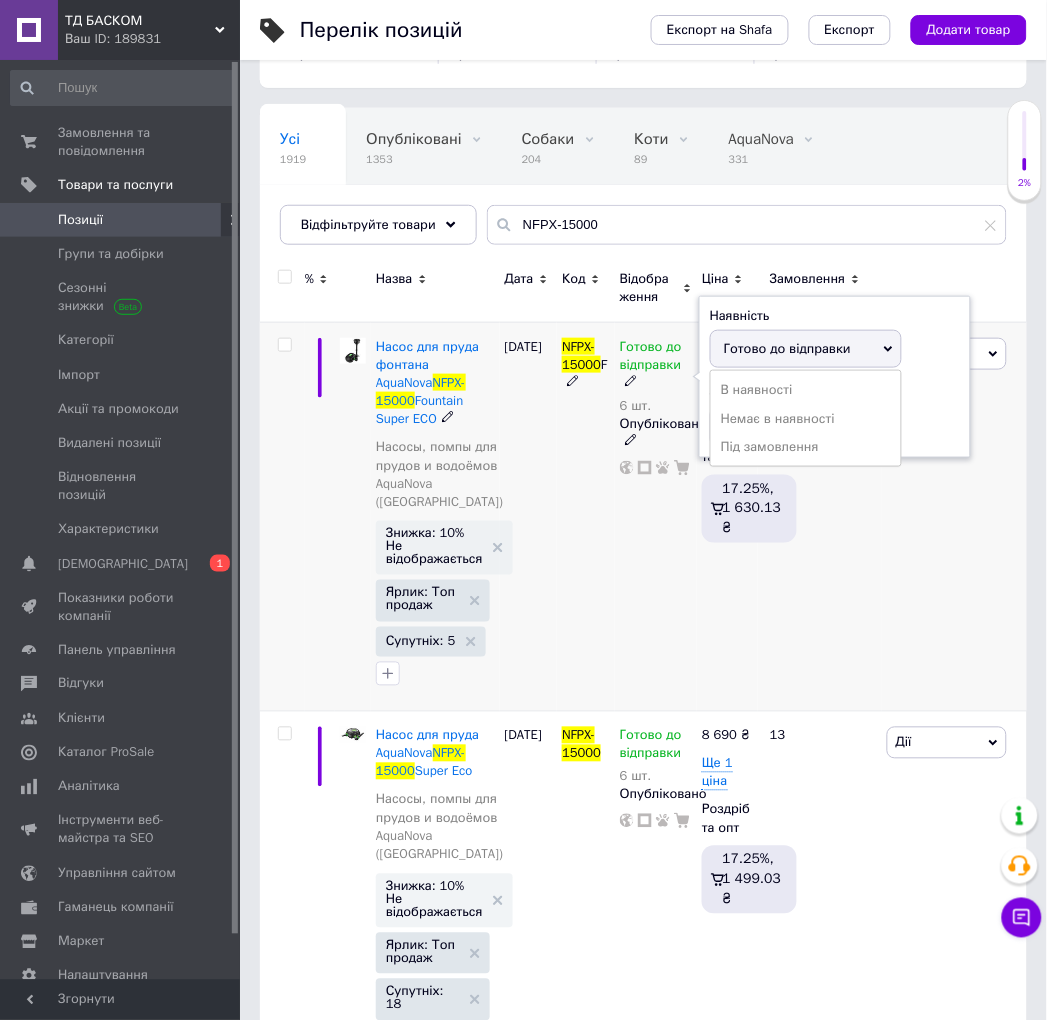 click on "Готово до відправки" at bounding box center [806, 349] 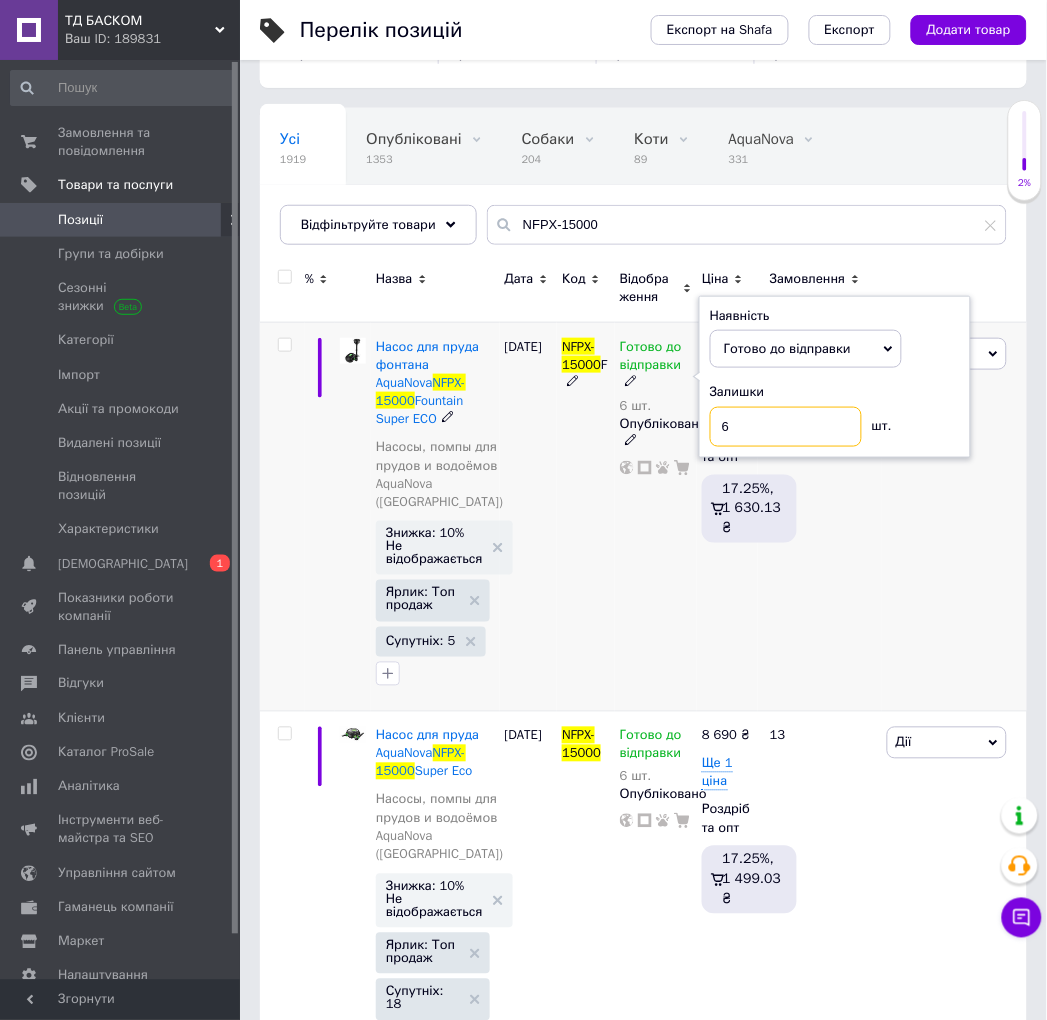 drag, startPoint x: 744, startPoint y: 433, endPoint x: 712, endPoint y: 430, distance: 32.140316 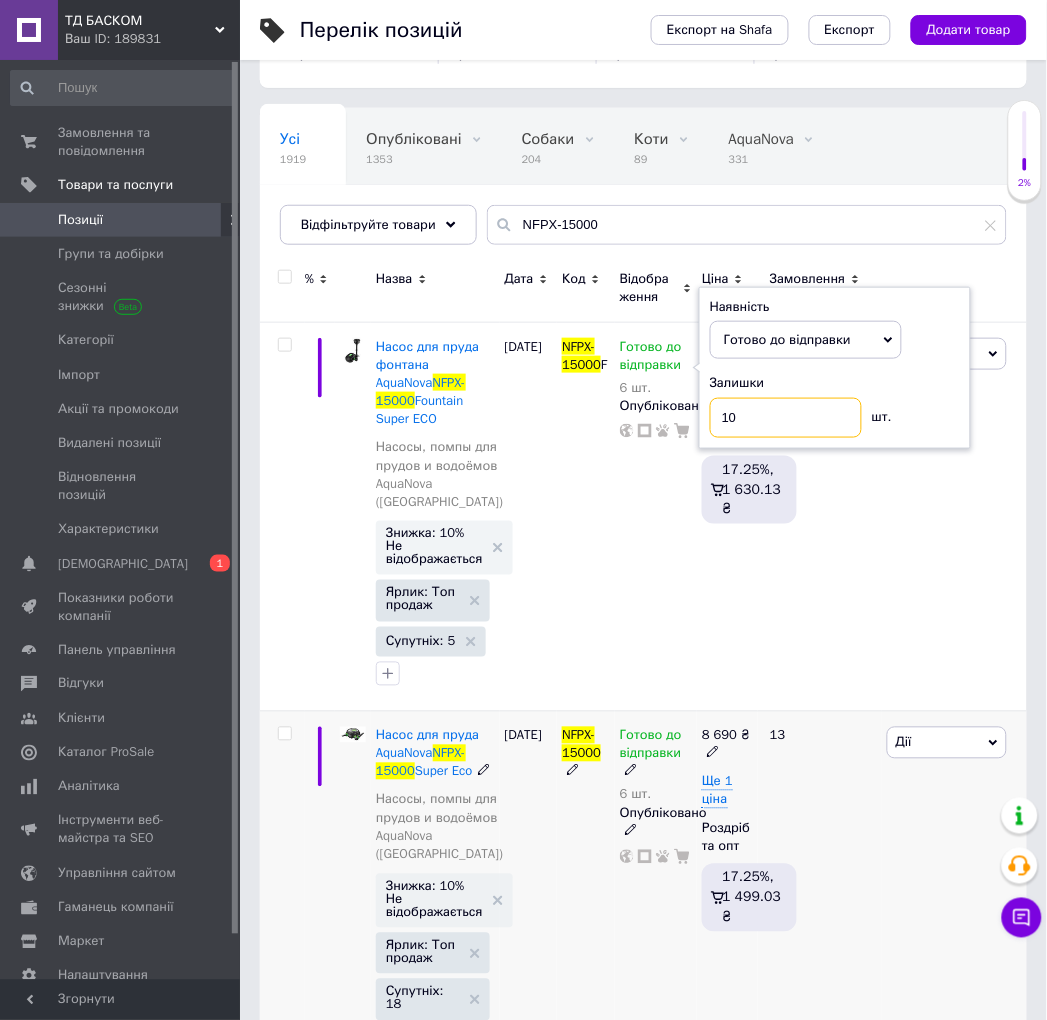 type on "10" 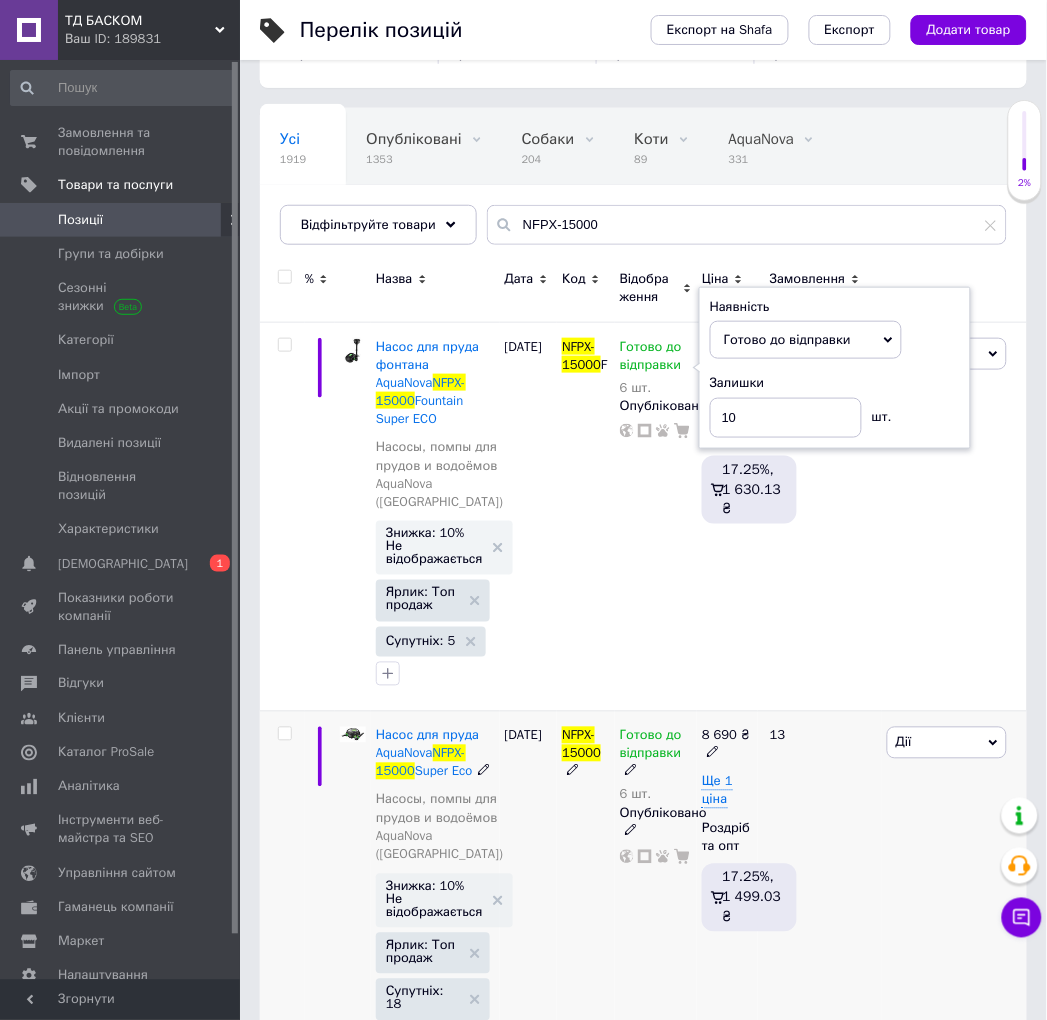 click 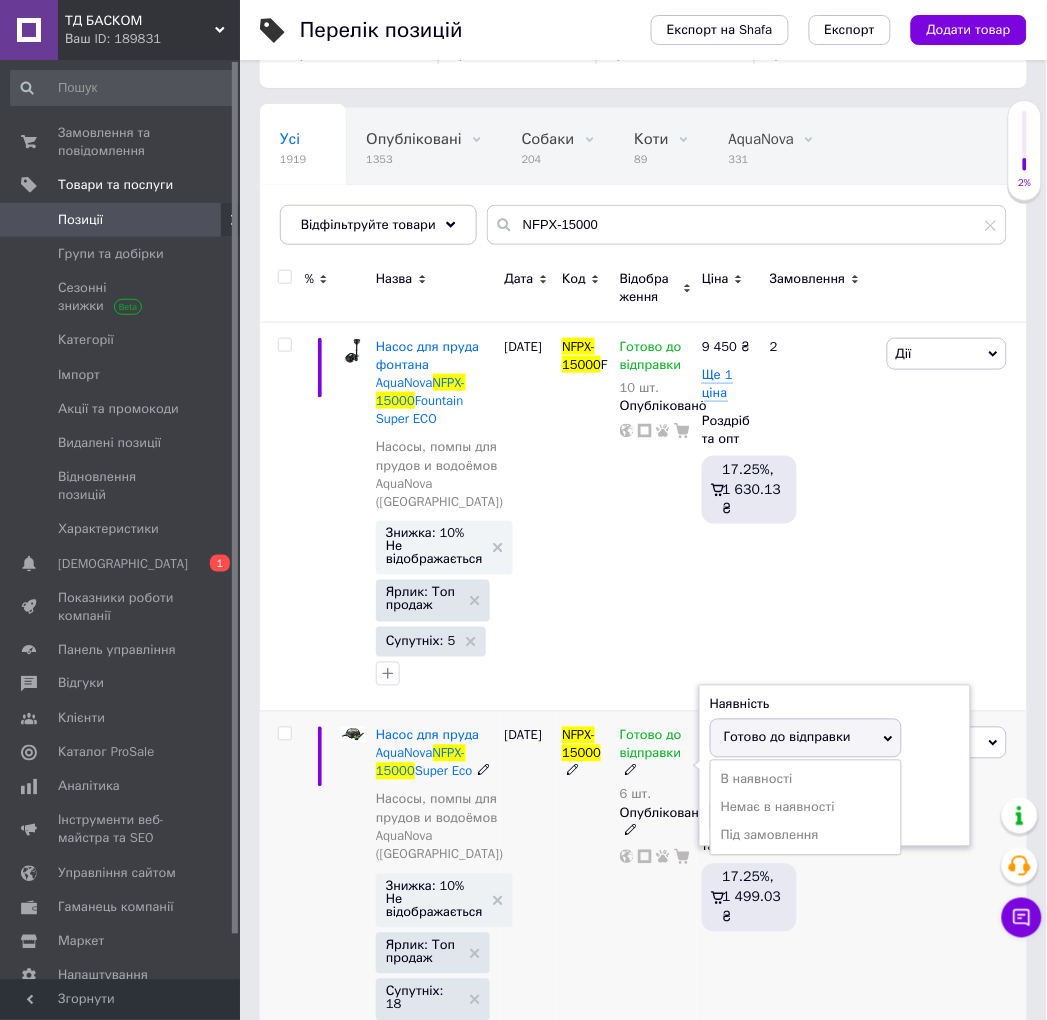 click on "Готово до відправки" at bounding box center [806, 738] 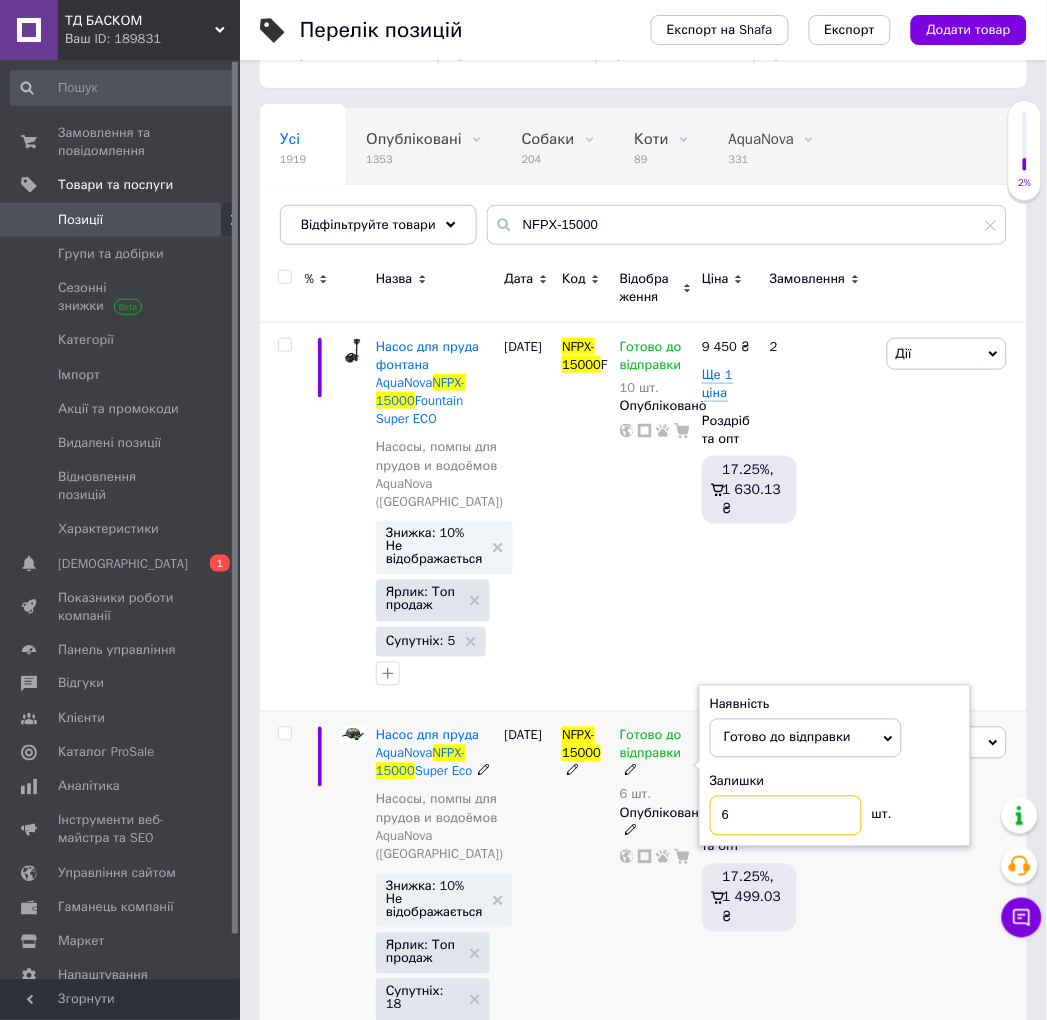 drag, startPoint x: 736, startPoint y: 781, endPoint x: 725, endPoint y: 781, distance: 11 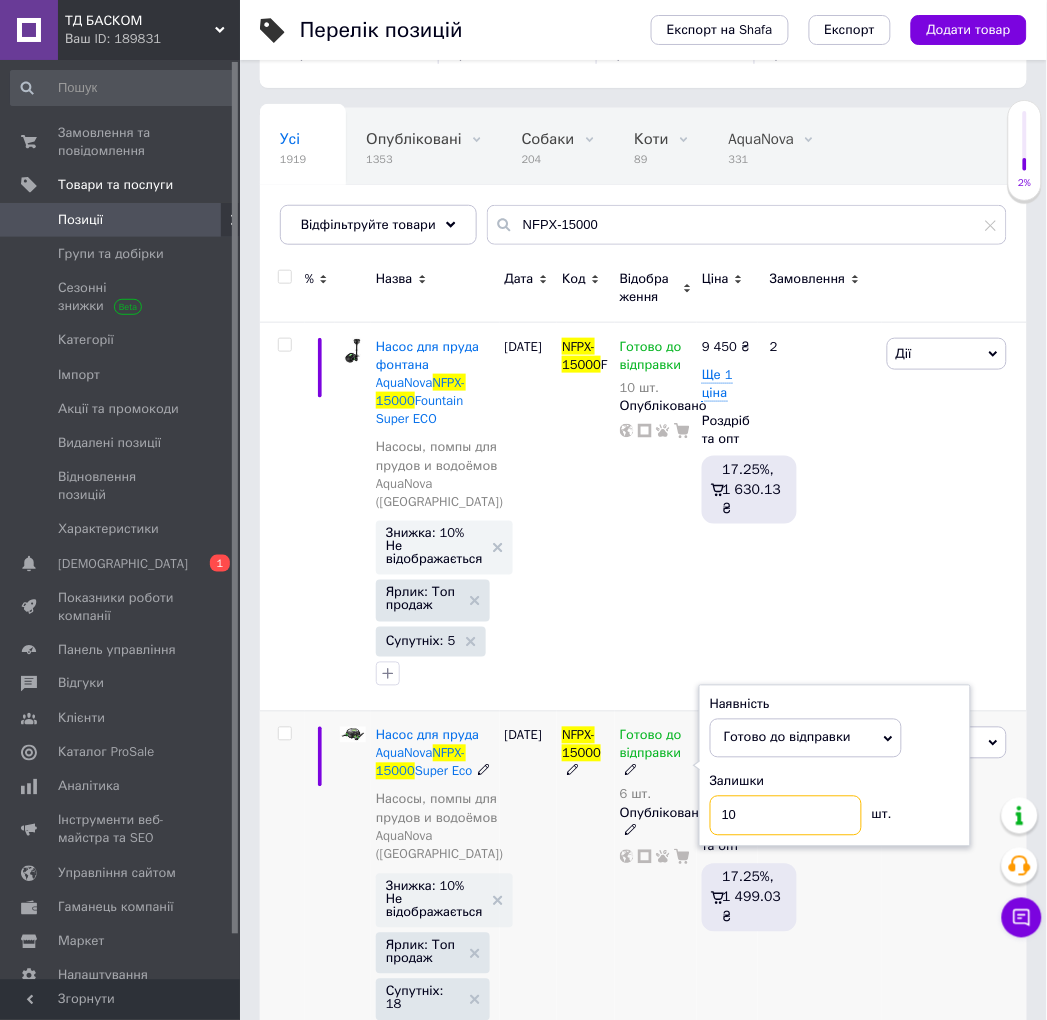 type on "10" 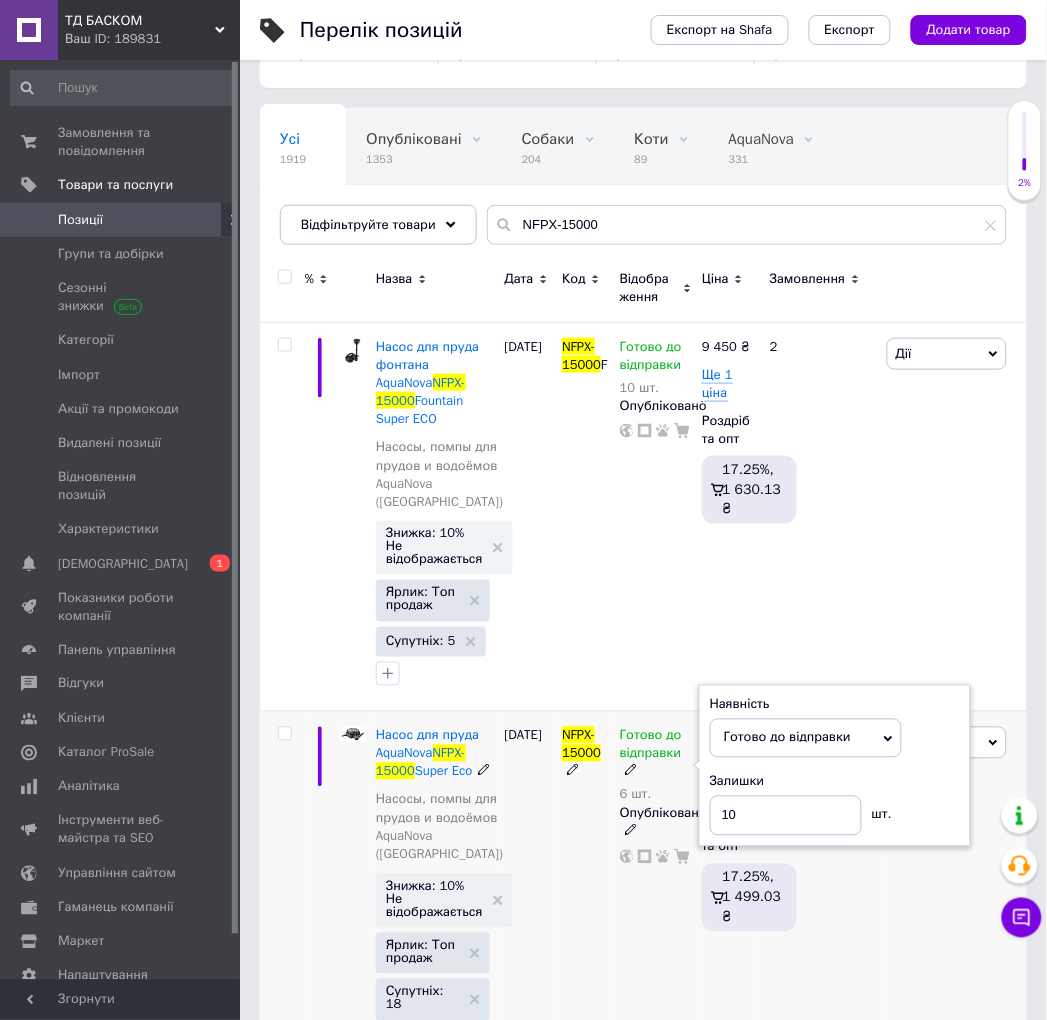 click on "Готово до відправки 6 шт. Наявність [PERSON_NAME] до відправки В наявності Немає в наявності Під замовлення Залишки 10 шт. Опубліковано" at bounding box center [656, 892] 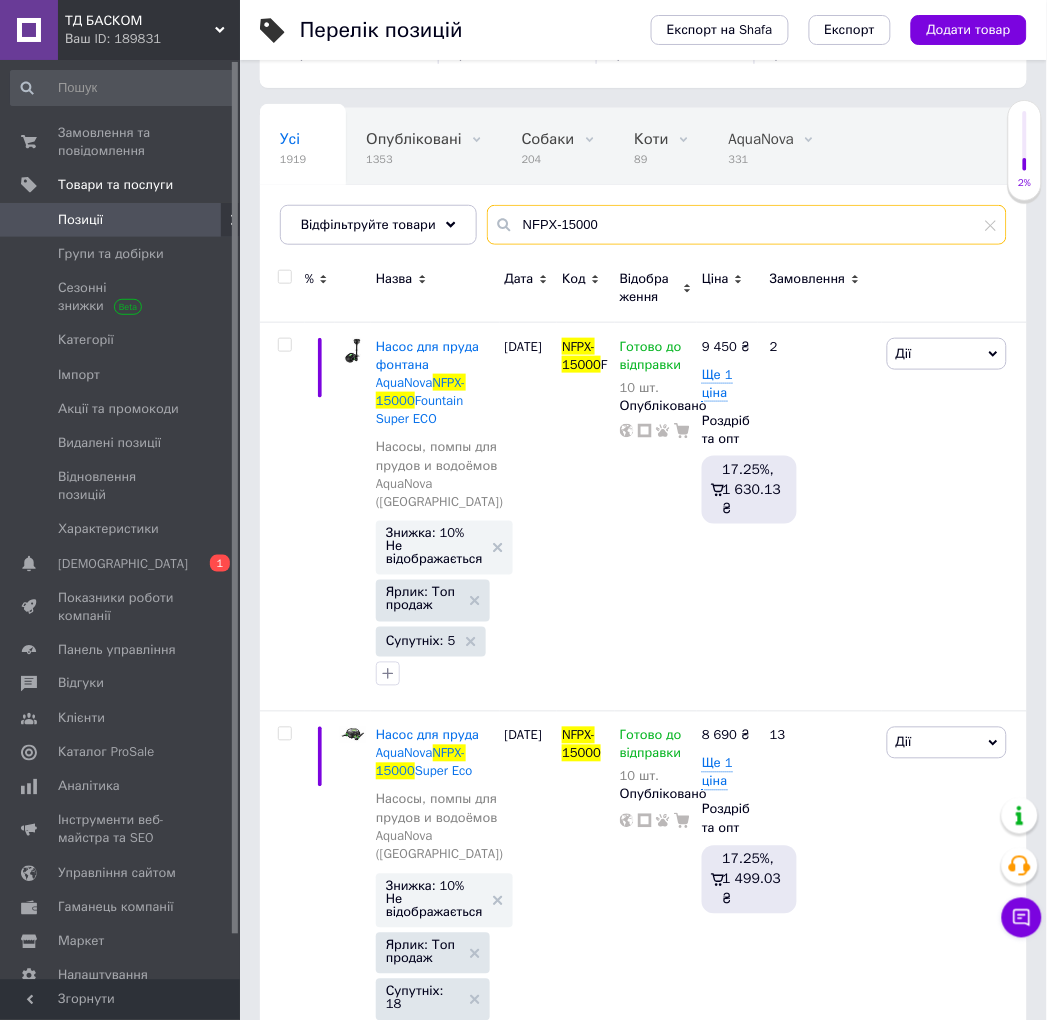 drag, startPoint x: 596, startPoint y: 221, endPoint x: 481, endPoint y: 221, distance: 115 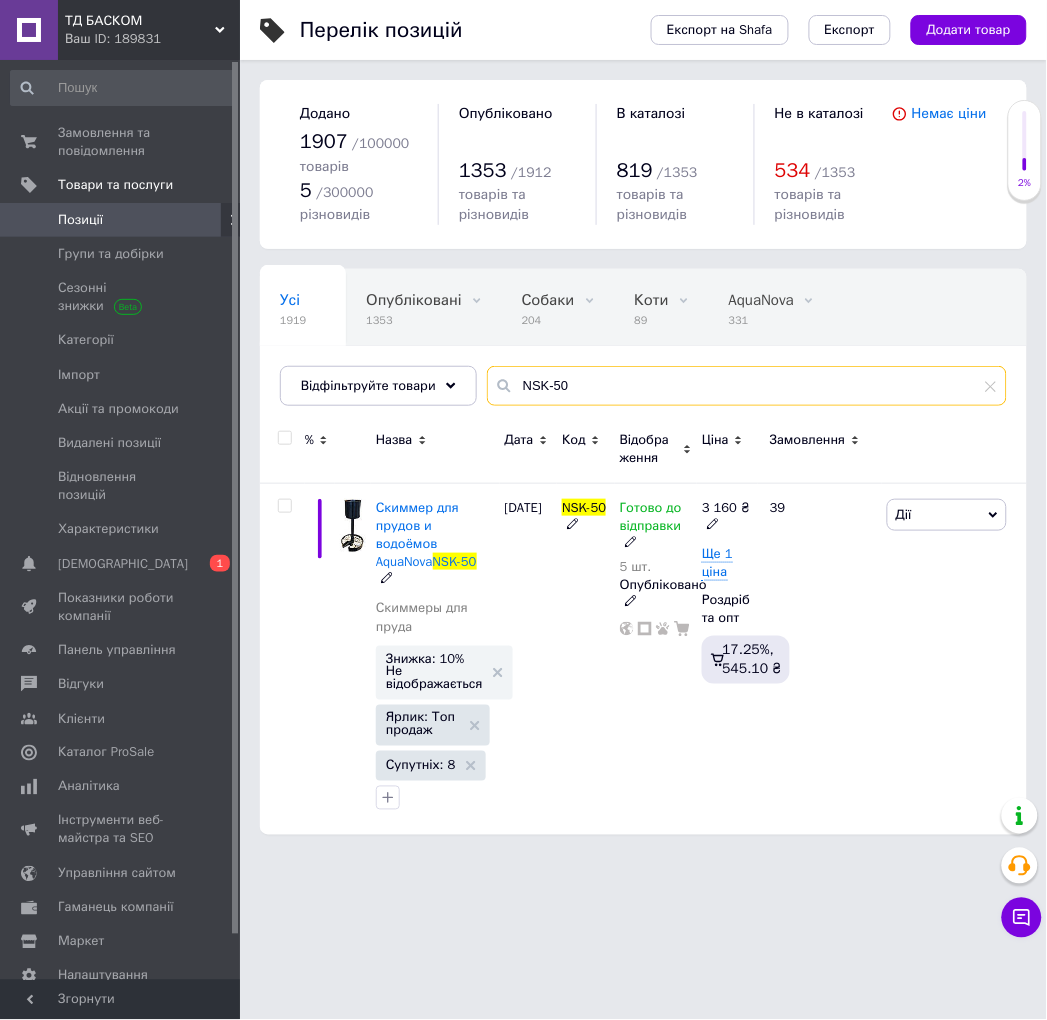 scroll, scrollTop: 0, scrollLeft: 0, axis: both 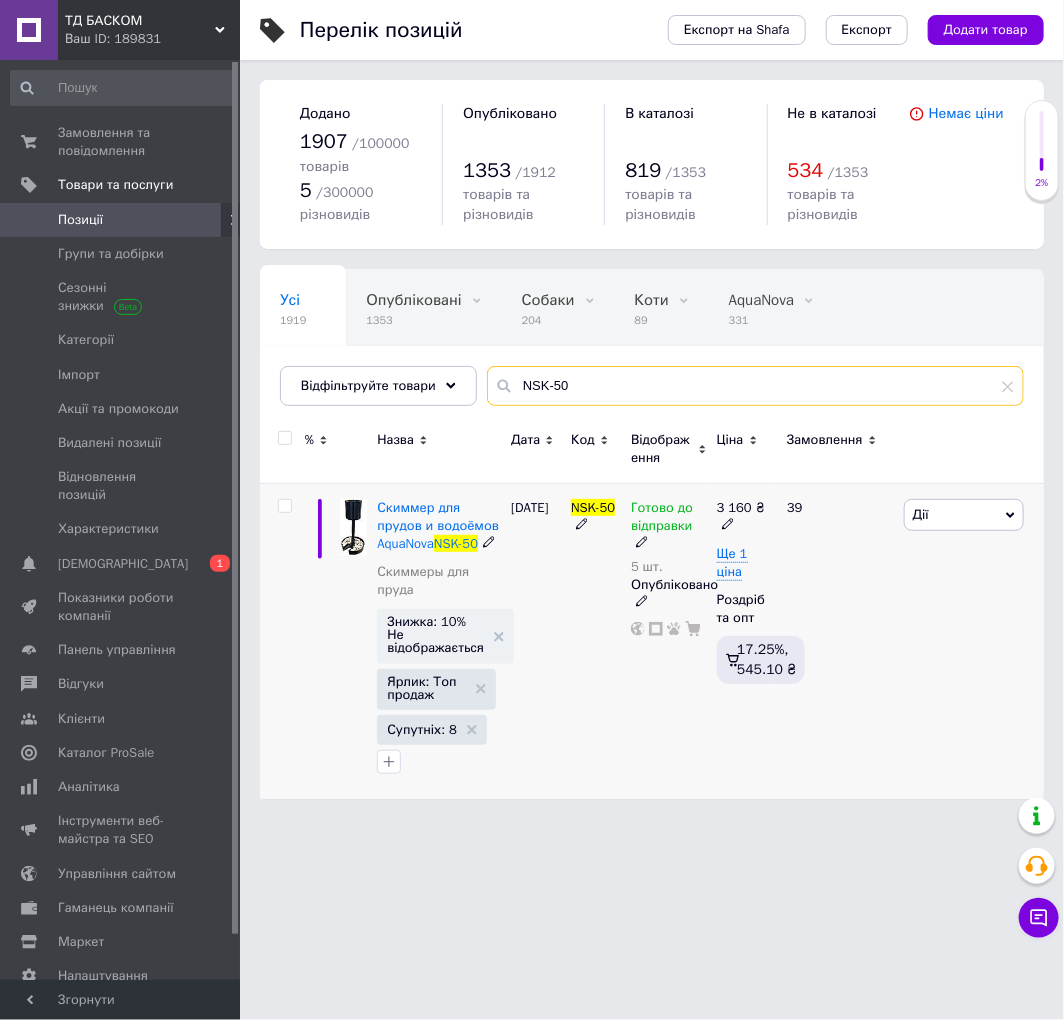type on "NSK-50" 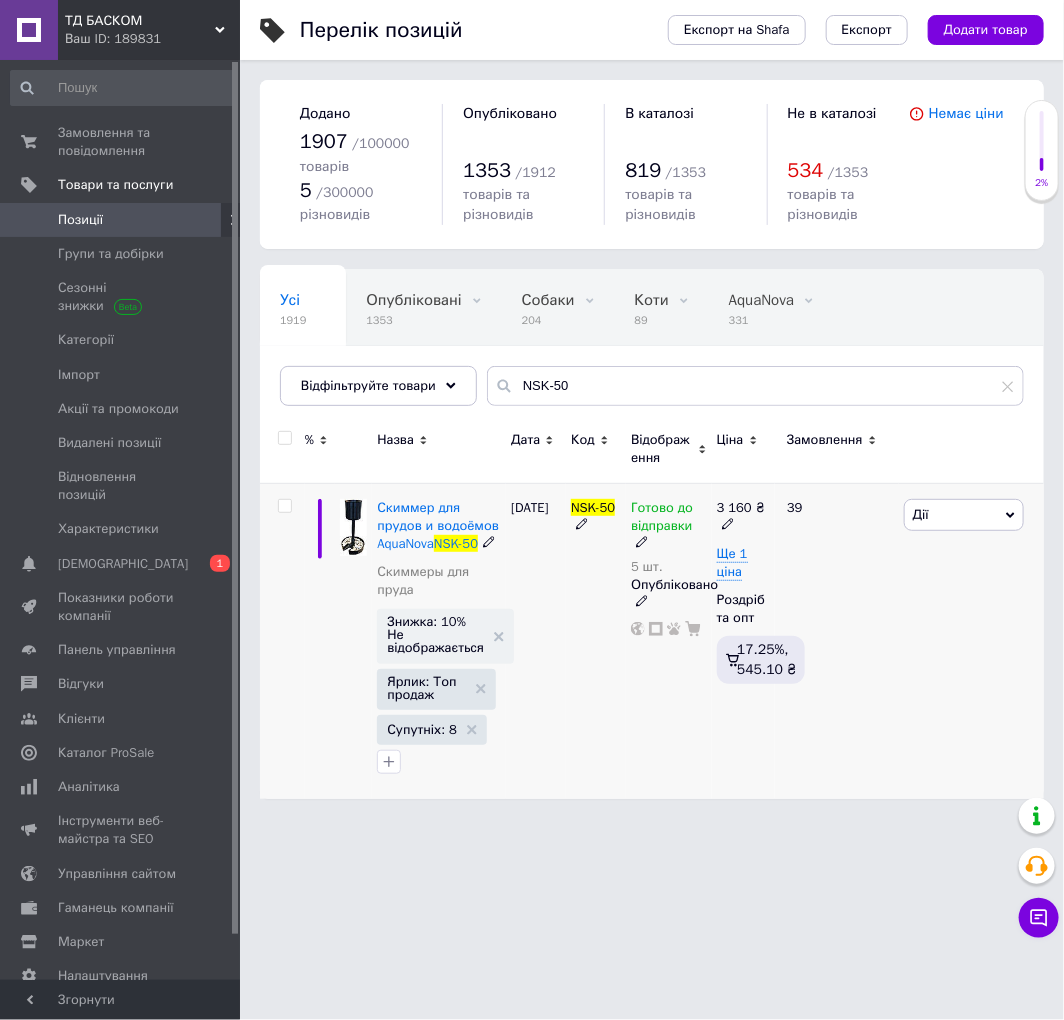 click 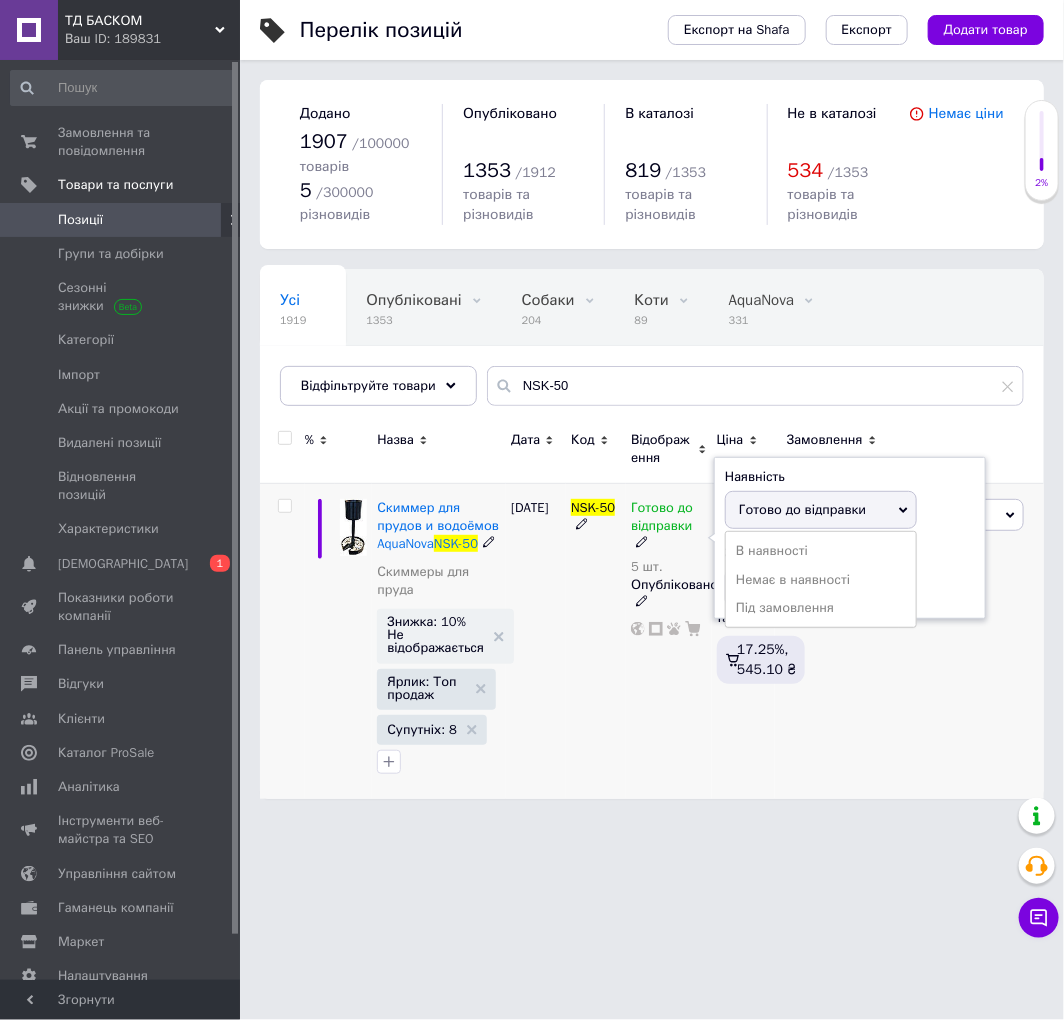 click on "Готово до відправки" at bounding box center [802, 509] 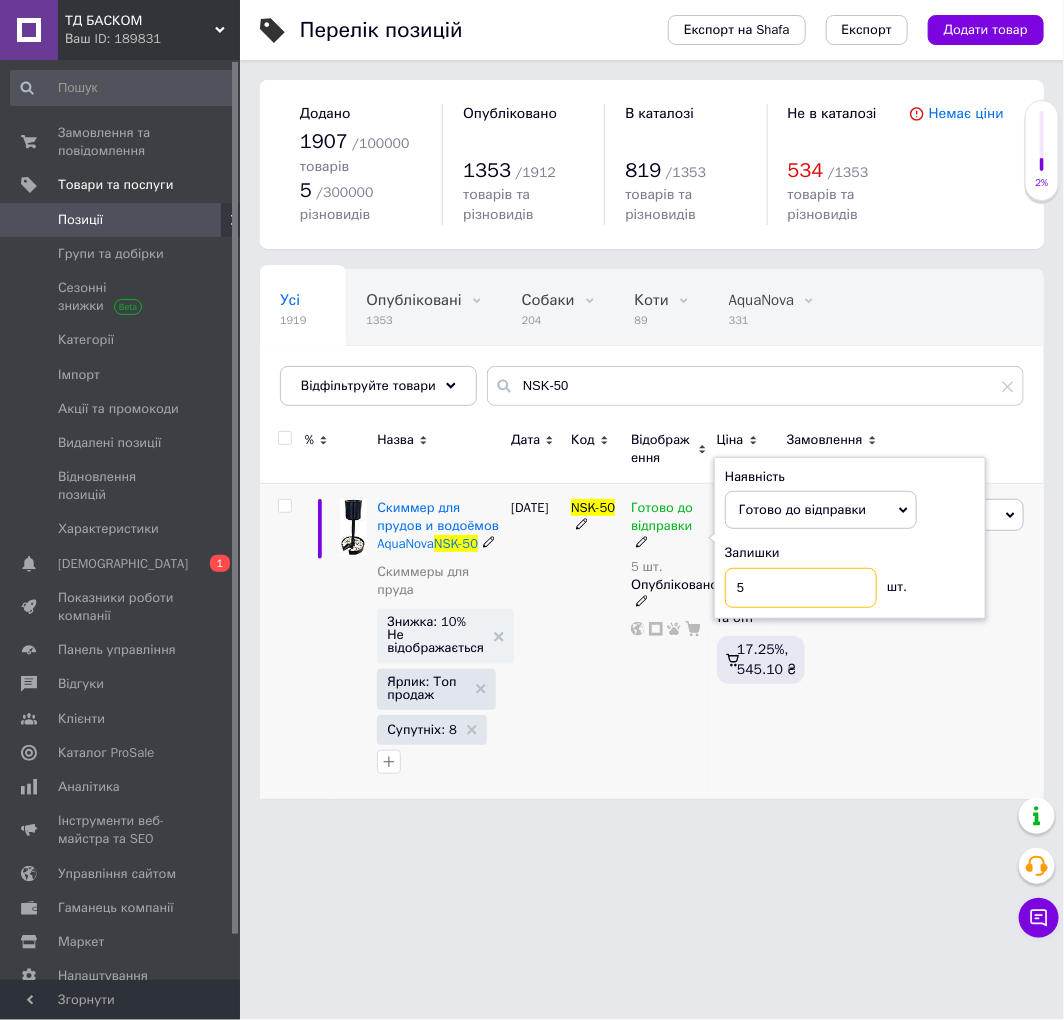 drag, startPoint x: 757, startPoint y: 590, endPoint x: 718, endPoint y: 591, distance: 39.012817 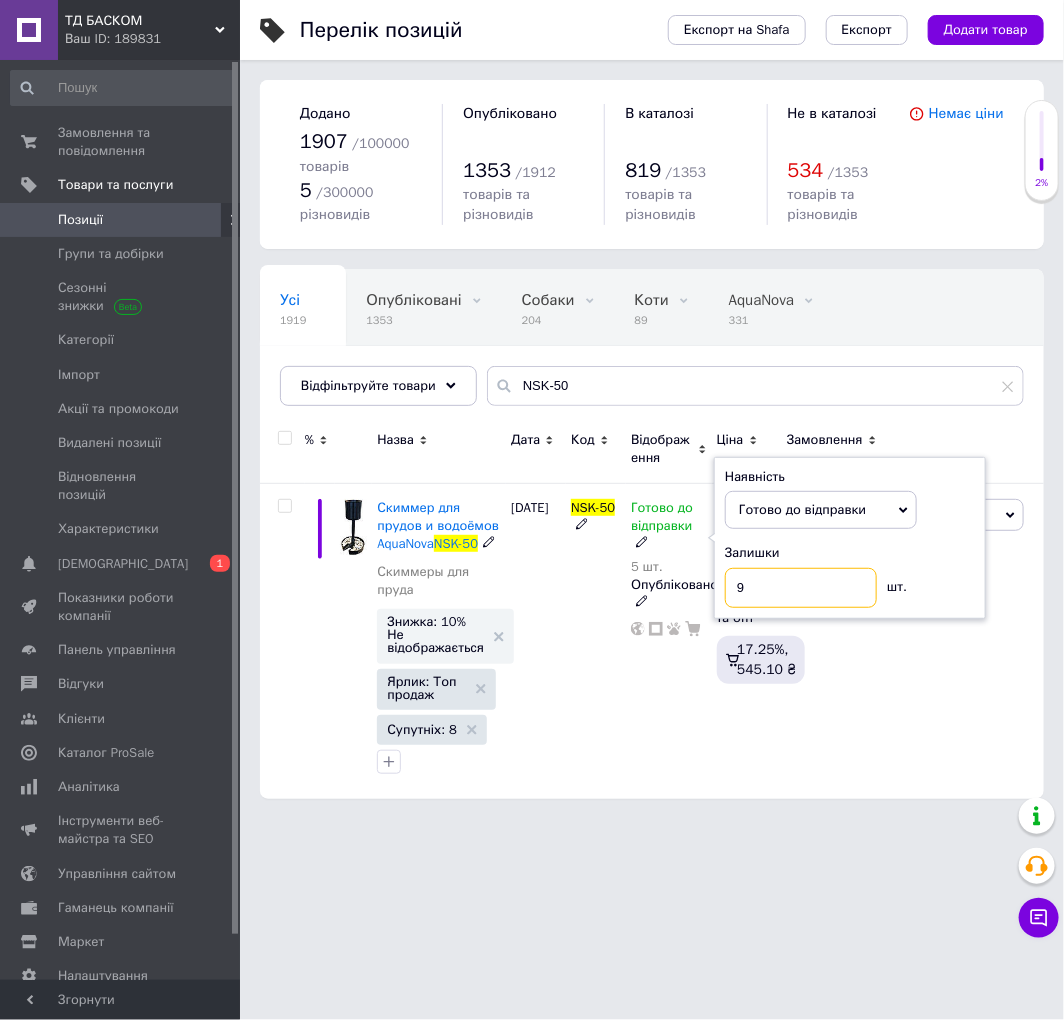 type on "9" 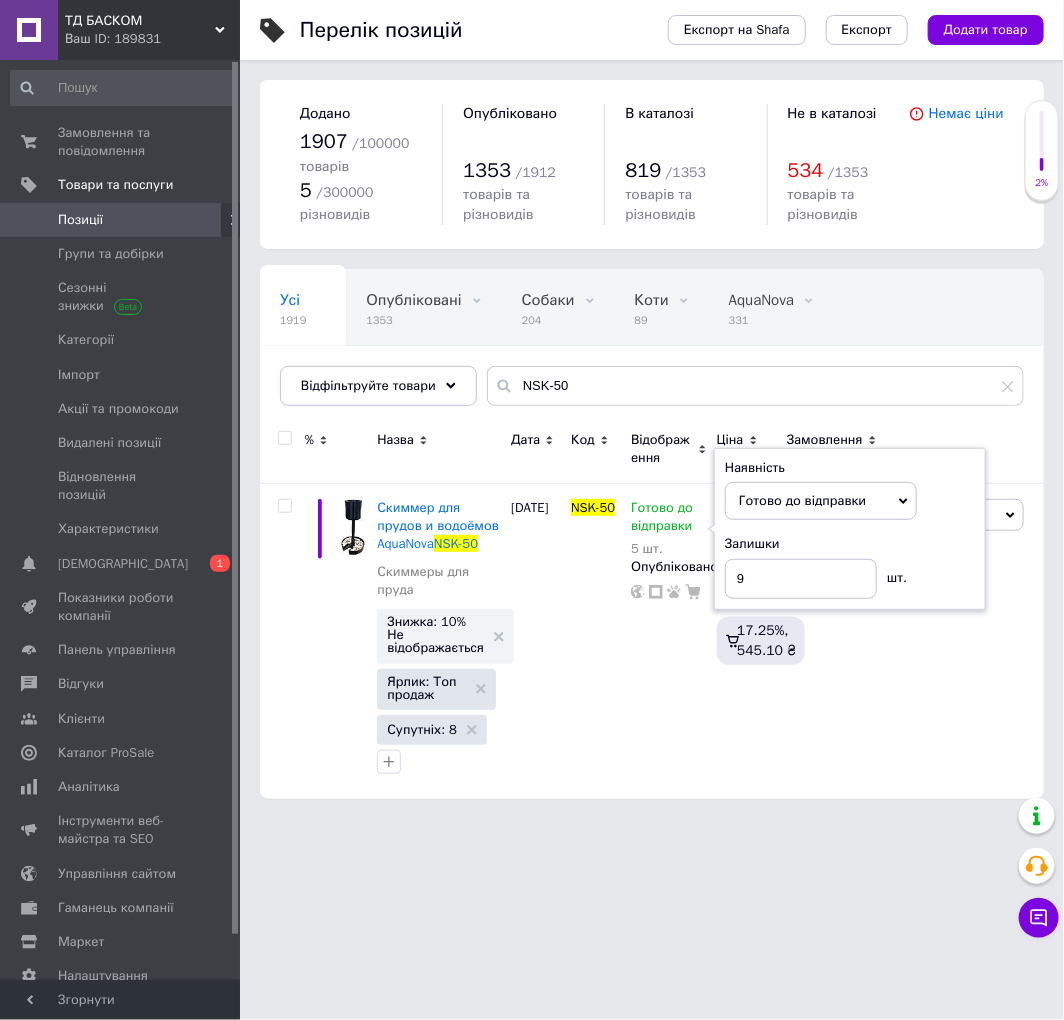 click on "ТД БАСКОМ Ваш ID: 189831 Сайт ТД БАСКОМ Кабінет покупця Перевірити стан системи Сторінка на порталі Довідка Вийти Замовлення та повідомлення 0 0 Товари та послуги Позиції Групи та добірки Сезонні знижки Категорії Імпорт Акції та промокоди Видалені позиції Відновлення позицій Характеристики Сповіщення 0 1 Показники роботи компанії Панель управління Відгуки Клієнти Каталог ProSale Аналітика Інструменти веб-майстра та SEO Управління сайтом Гаманець компанії [PERSON_NAME] Тарифи та рахунки Prom топ Експорт" at bounding box center (532, 409) 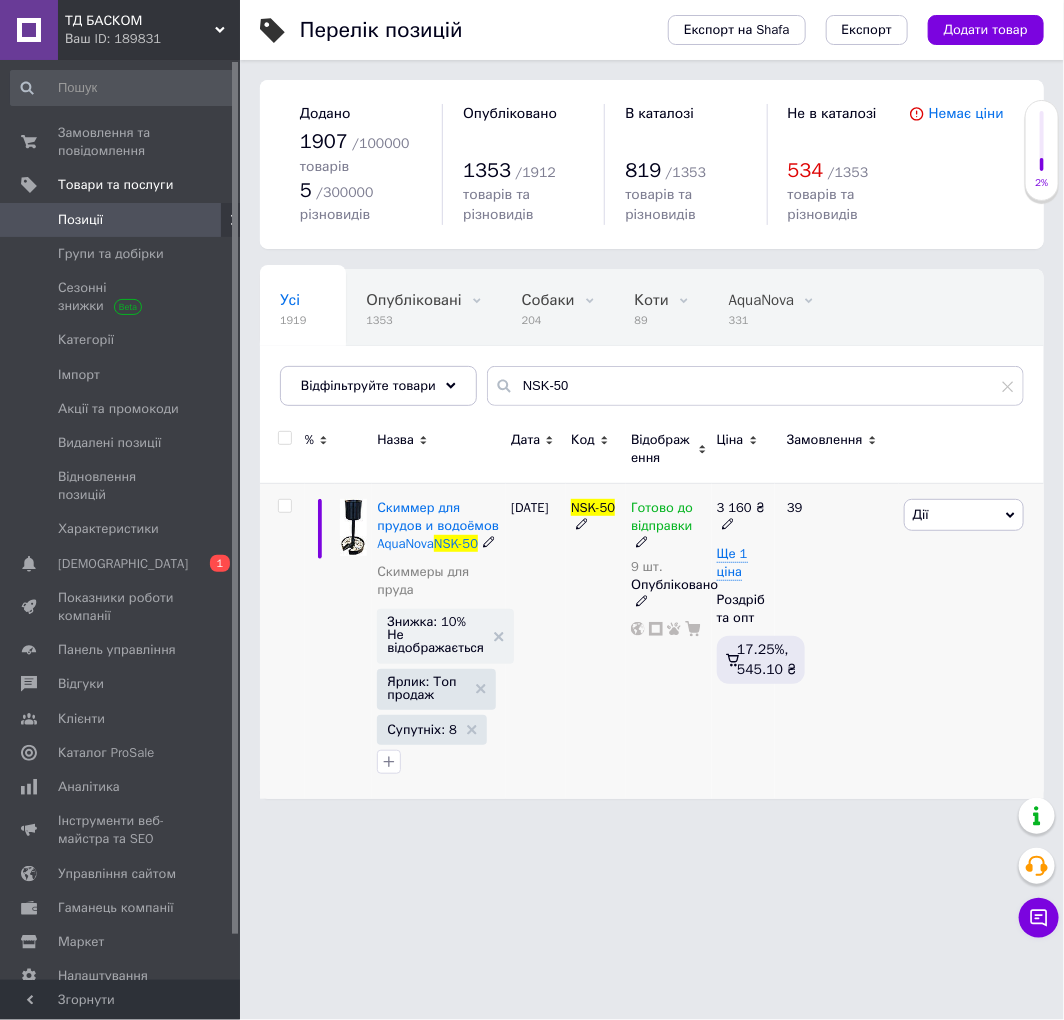 click on "NSK-50" at bounding box center (596, 641) 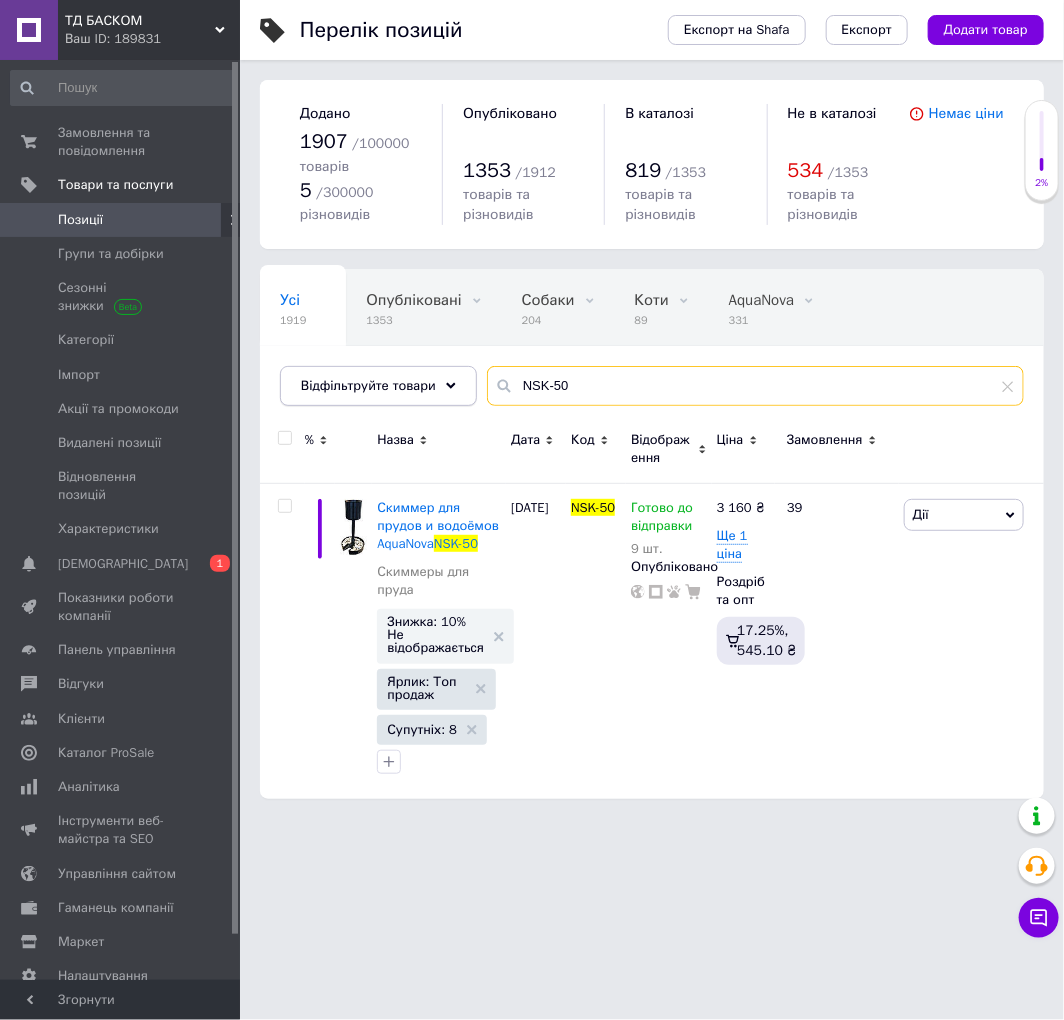 drag, startPoint x: 587, startPoint y: 392, endPoint x: 461, endPoint y: 385, distance: 126.1943 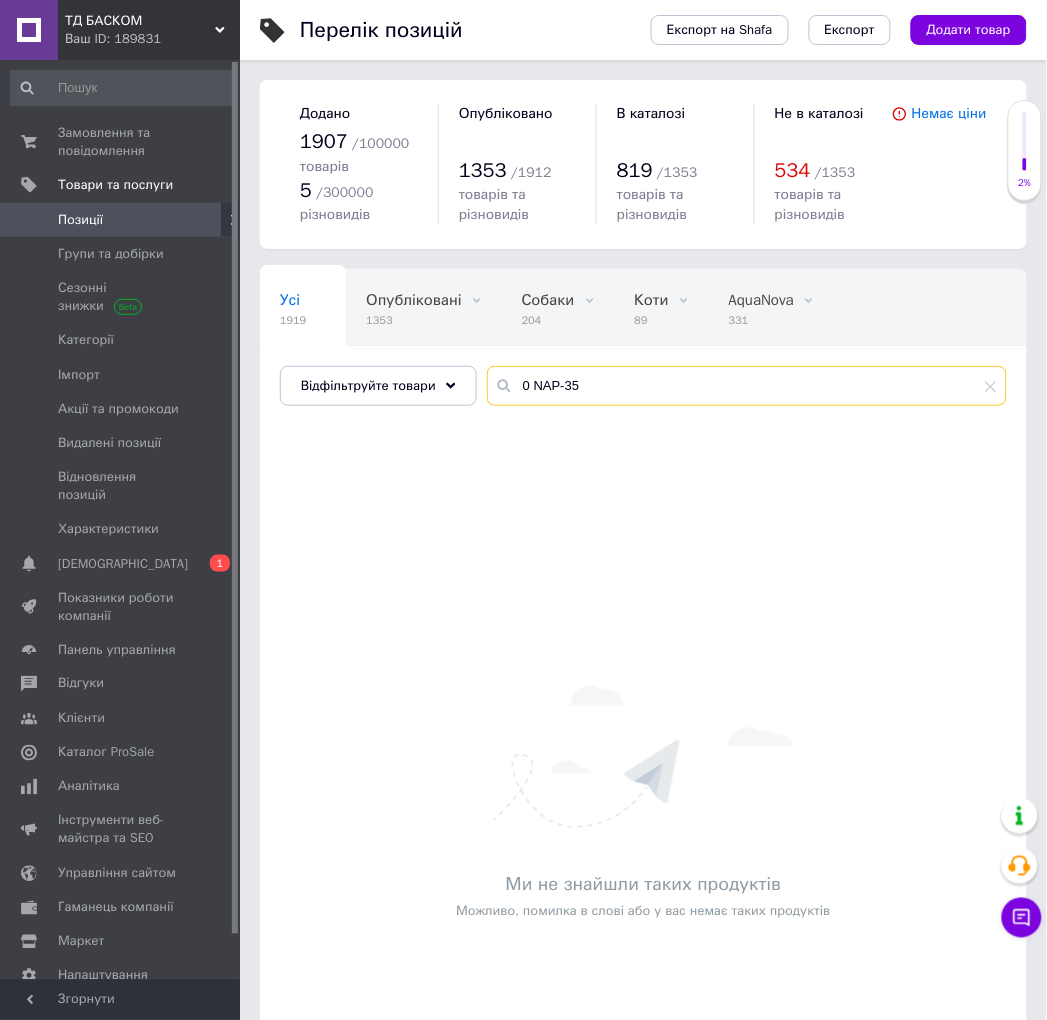 click on "0 NAP-35" at bounding box center (747, 386) 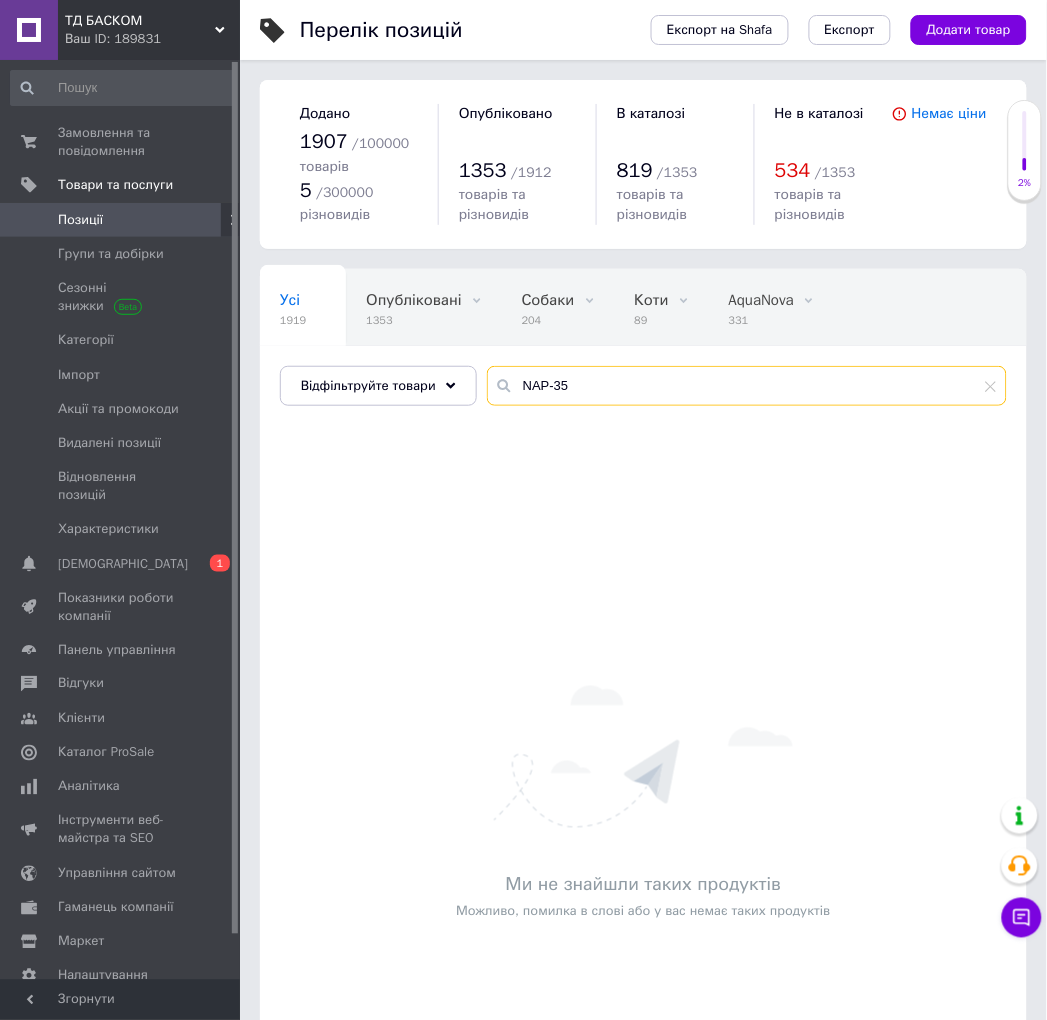 click on "NAP-35" at bounding box center (747, 386) 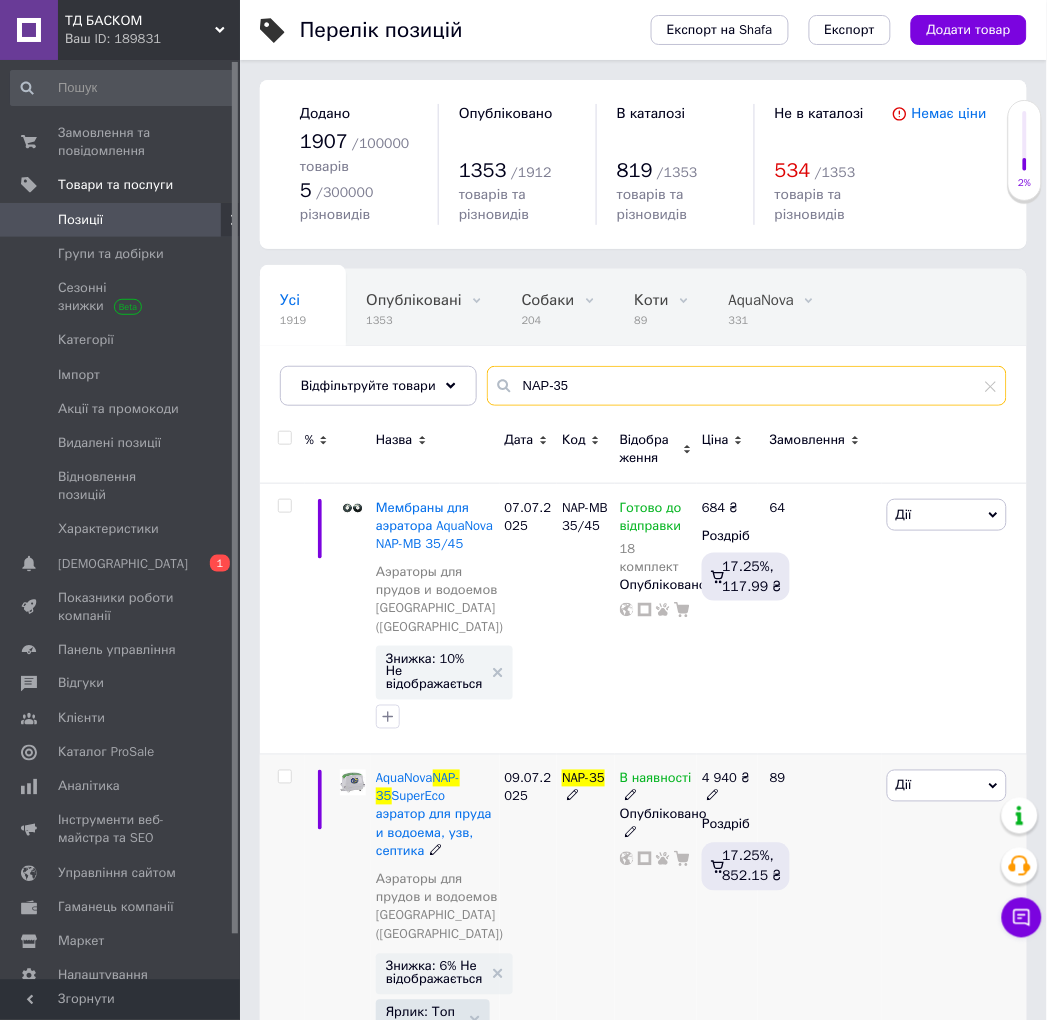 scroll, scrollTop: 111, scrollLeft: 0, axis: vertical 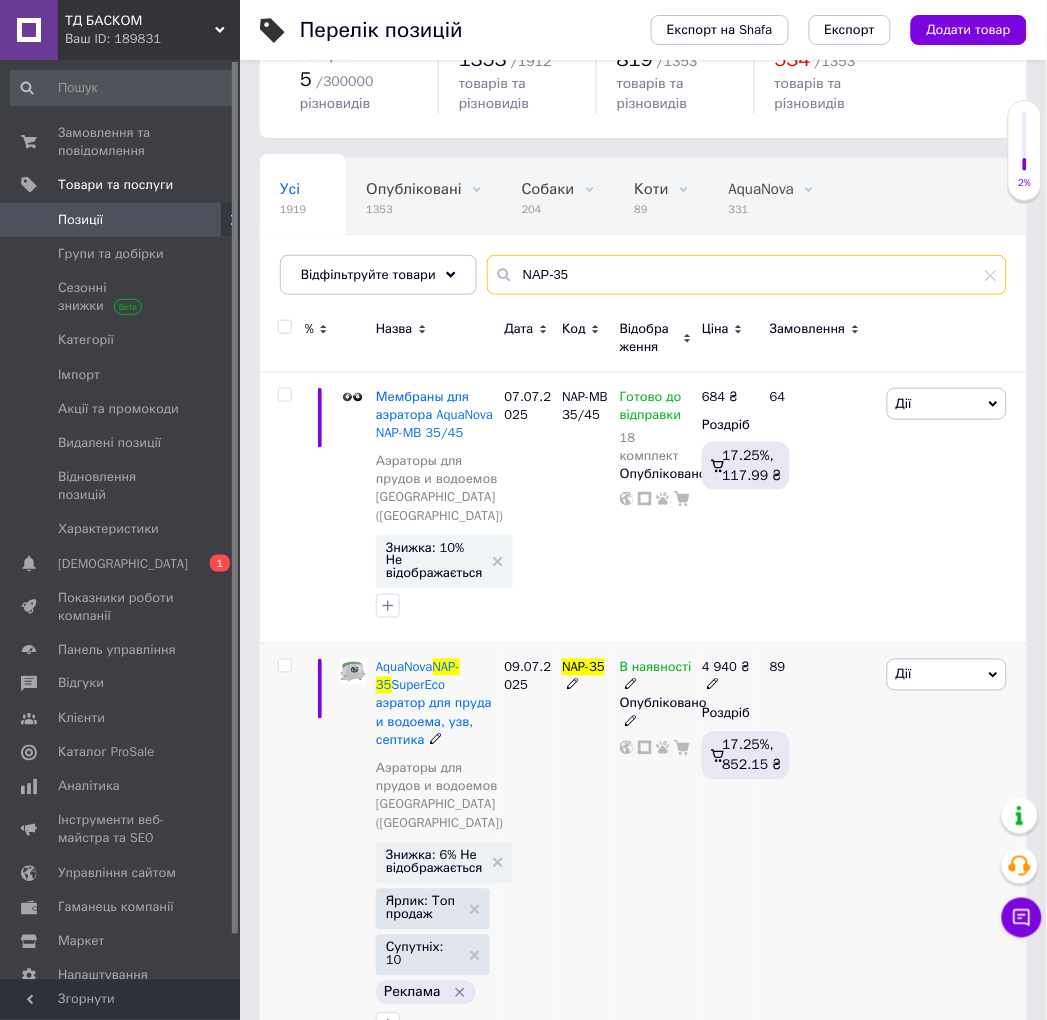 type on "NAP-35" 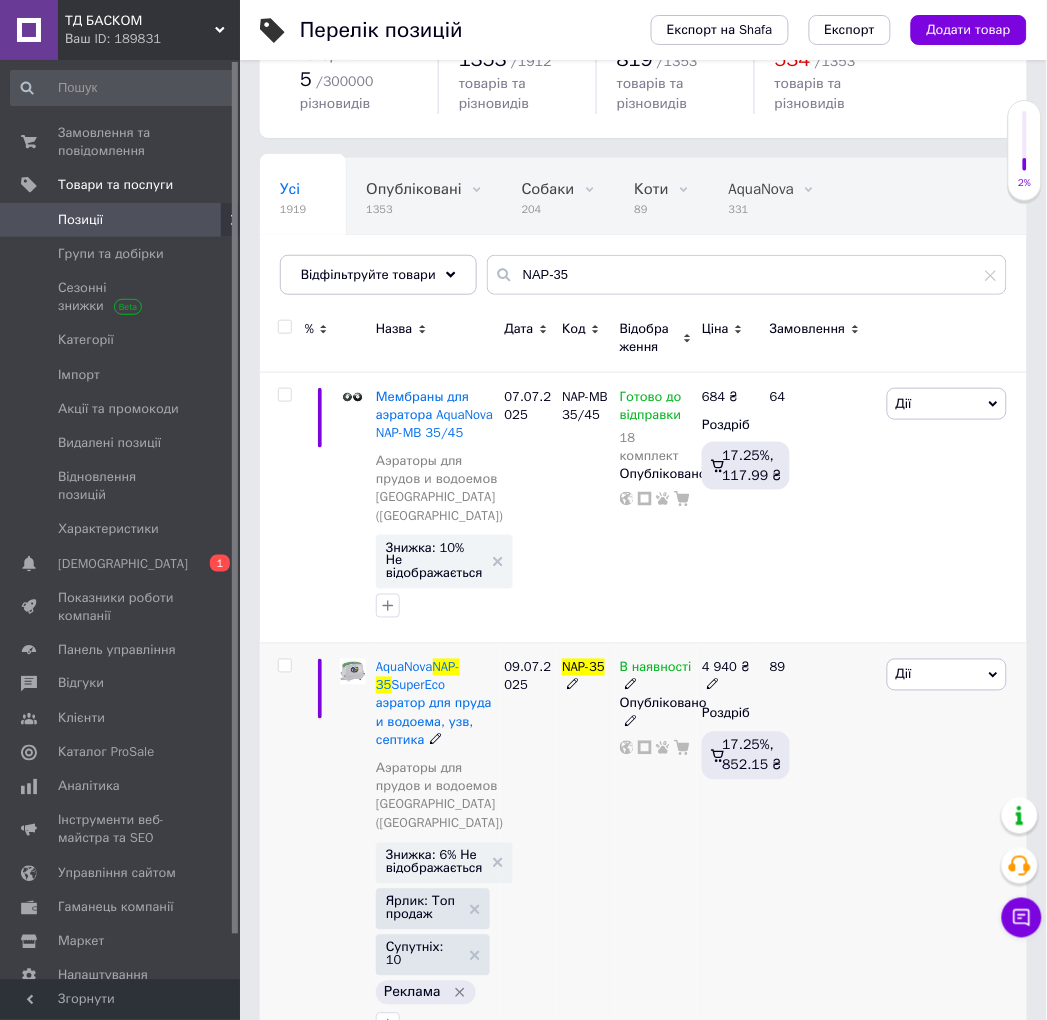 click 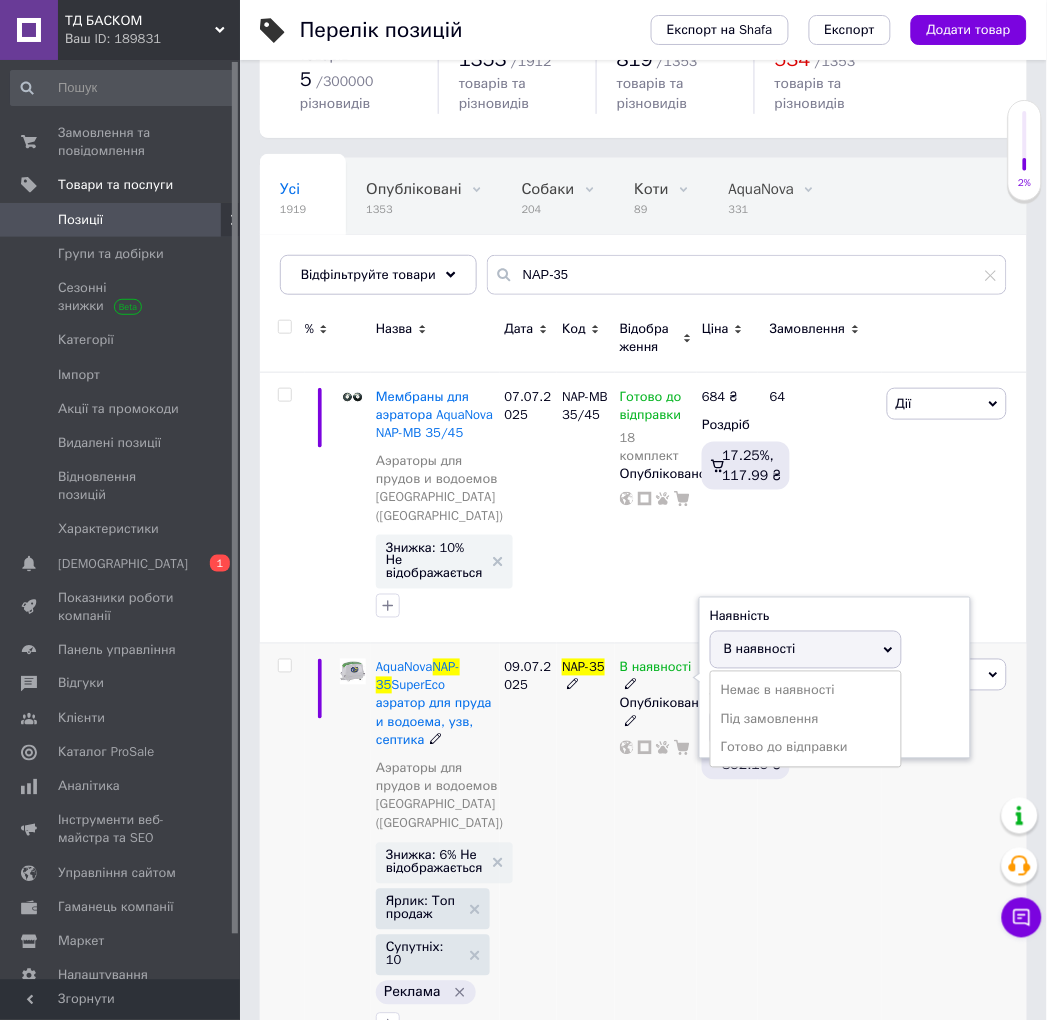 click on "В наявності" at bounding box center [760, 649] 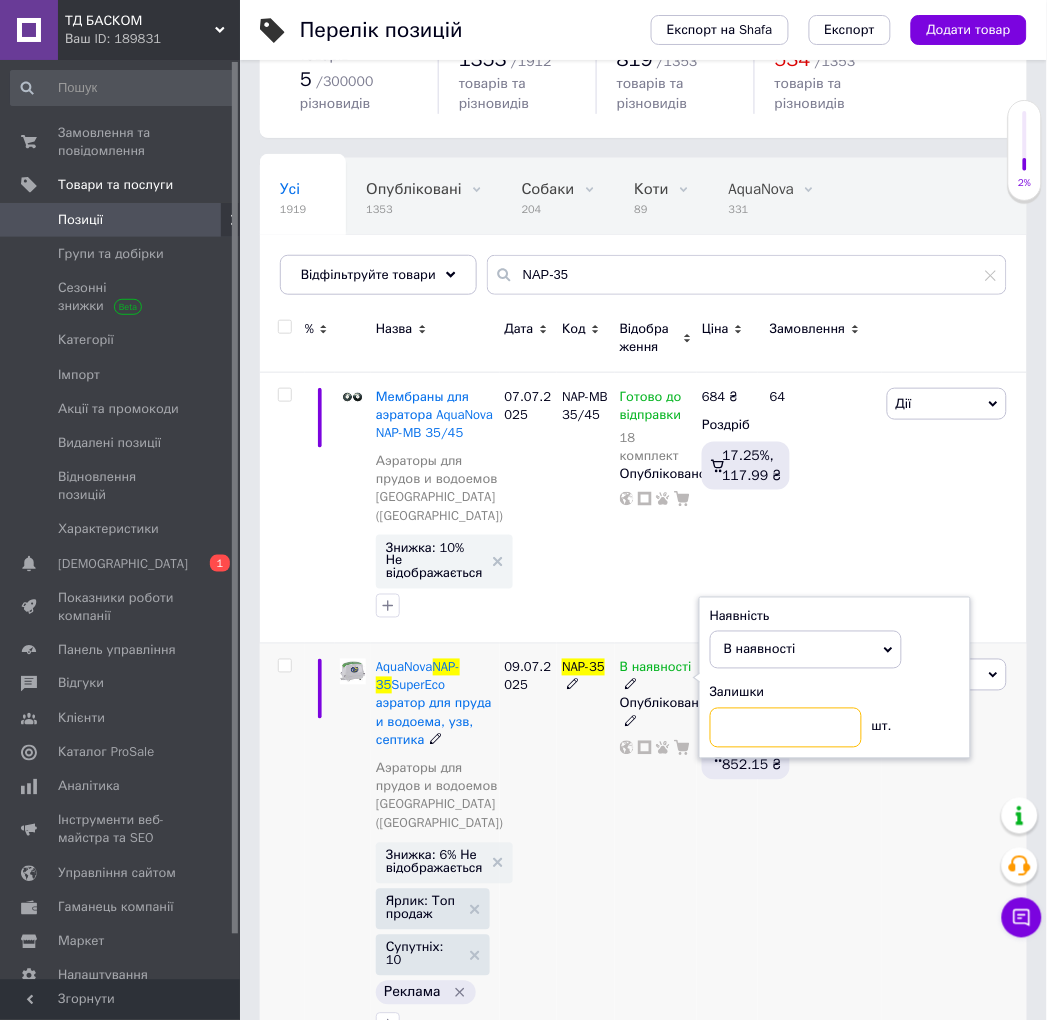 click at bounding box center [786, 728] 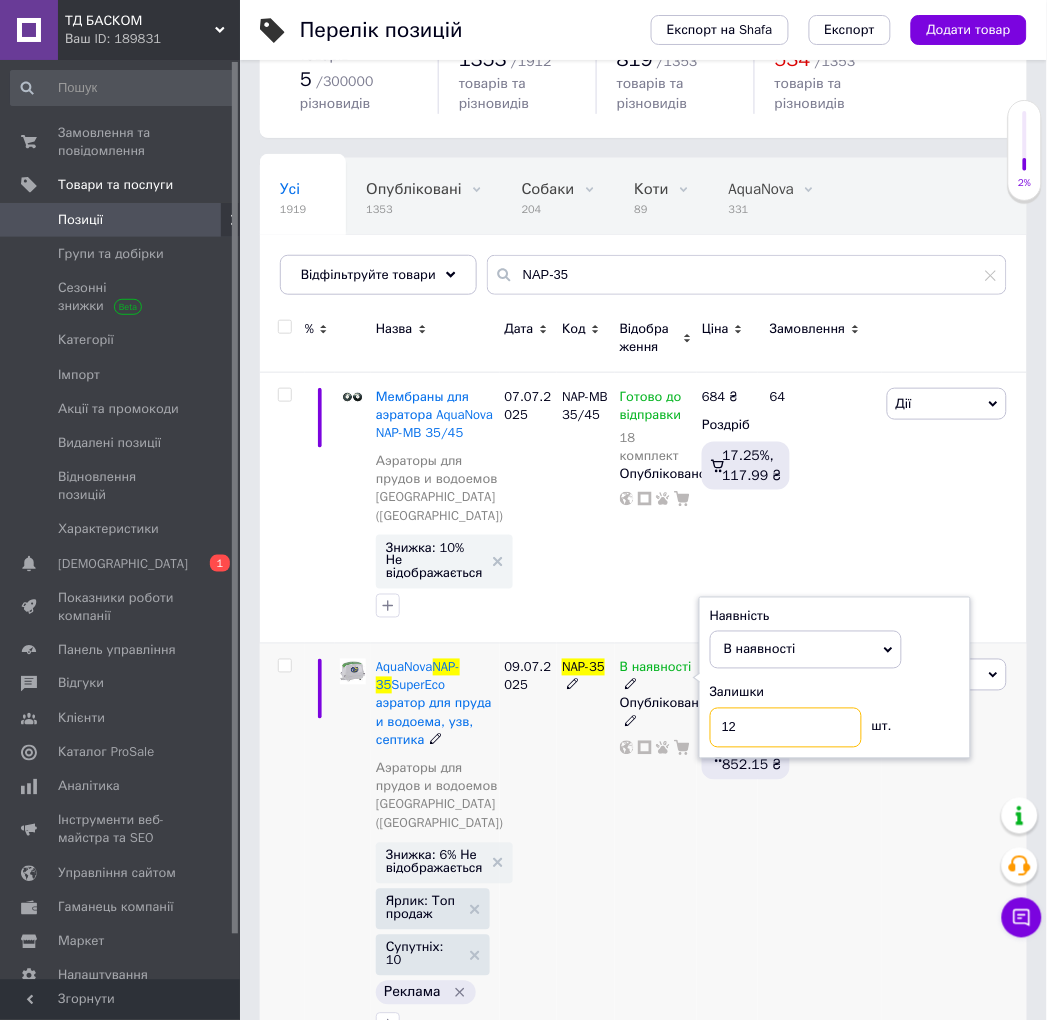 type on "12" 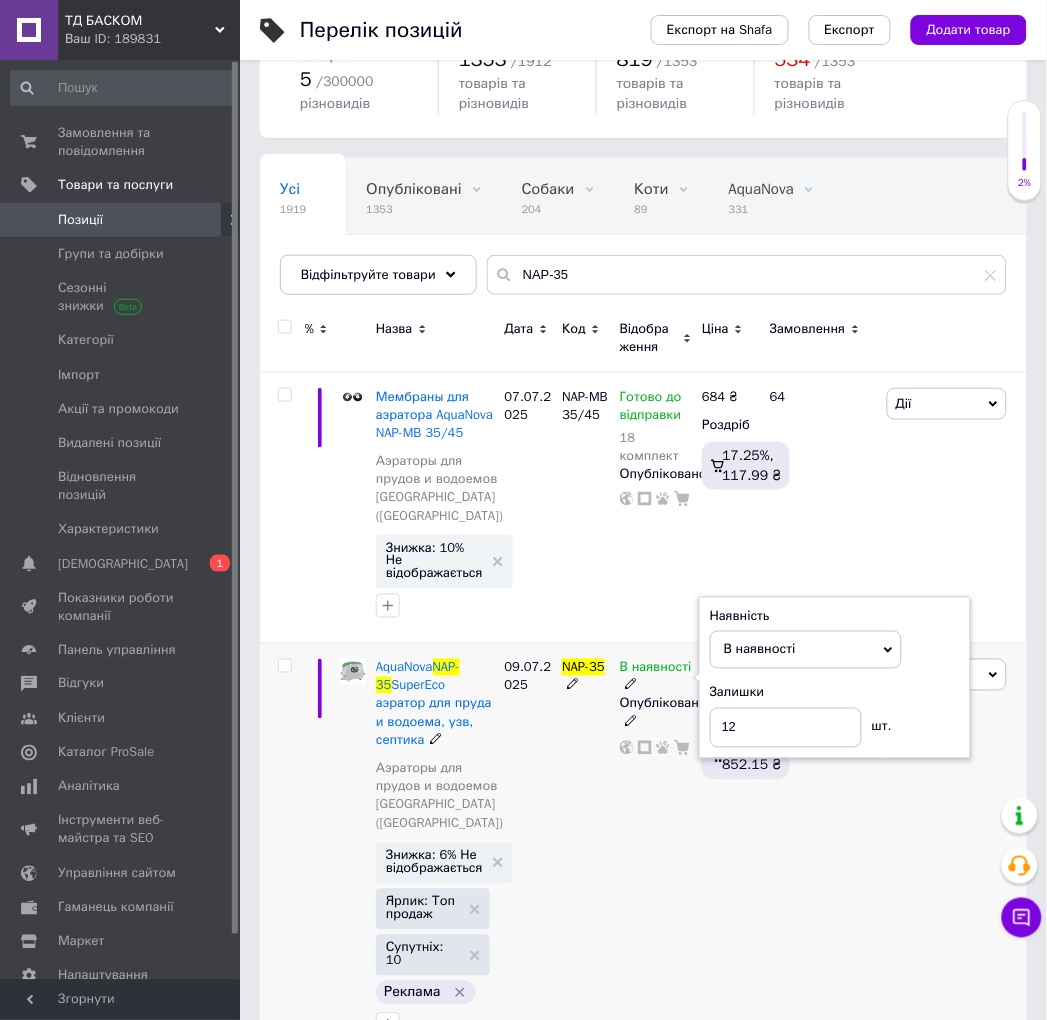 click on "4 940   ₴ Роздріб 17.25%, 852.15 ₴" at bounding box center [727, 853] 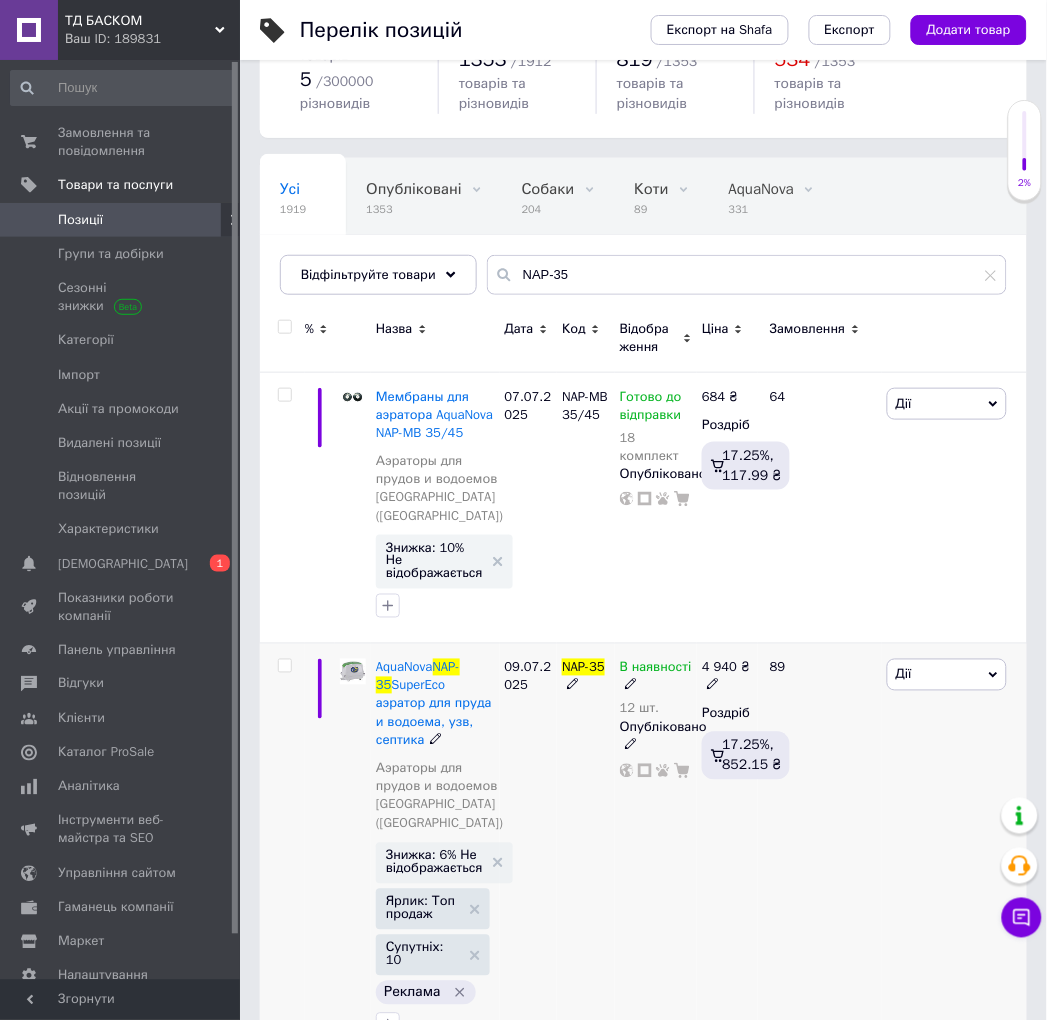 scroll, scrollTop: 333, scrollLeft: 0, axis: vertical 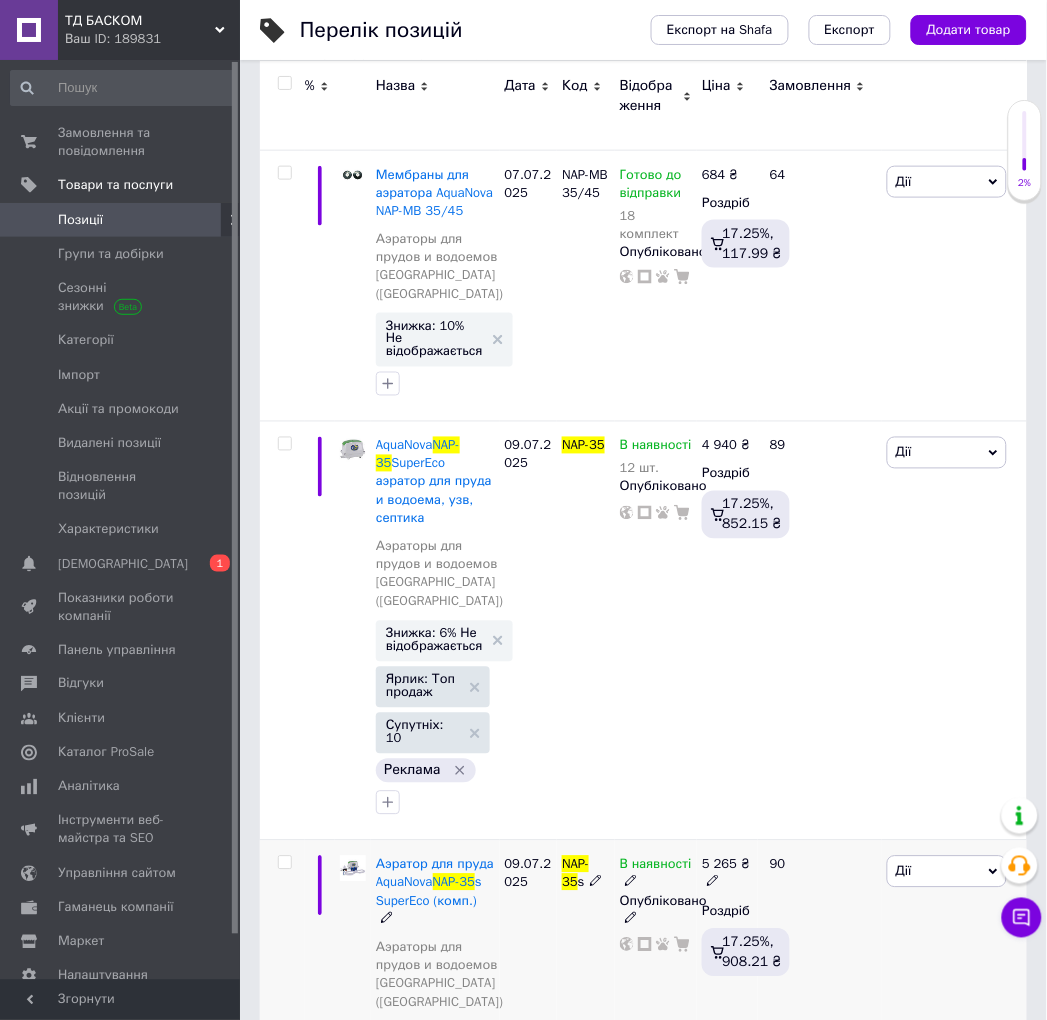 click 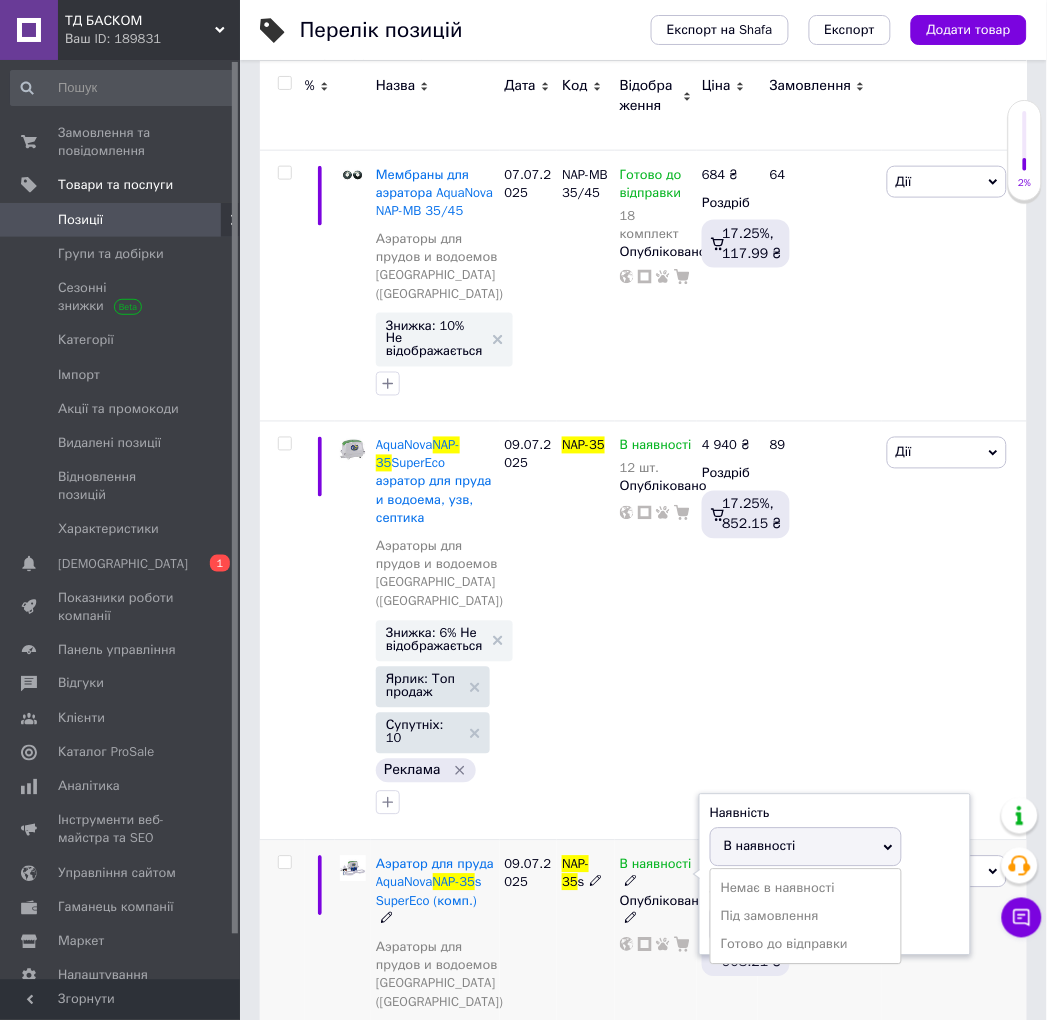 click on "В наявності" at bounding box center [760, 846] 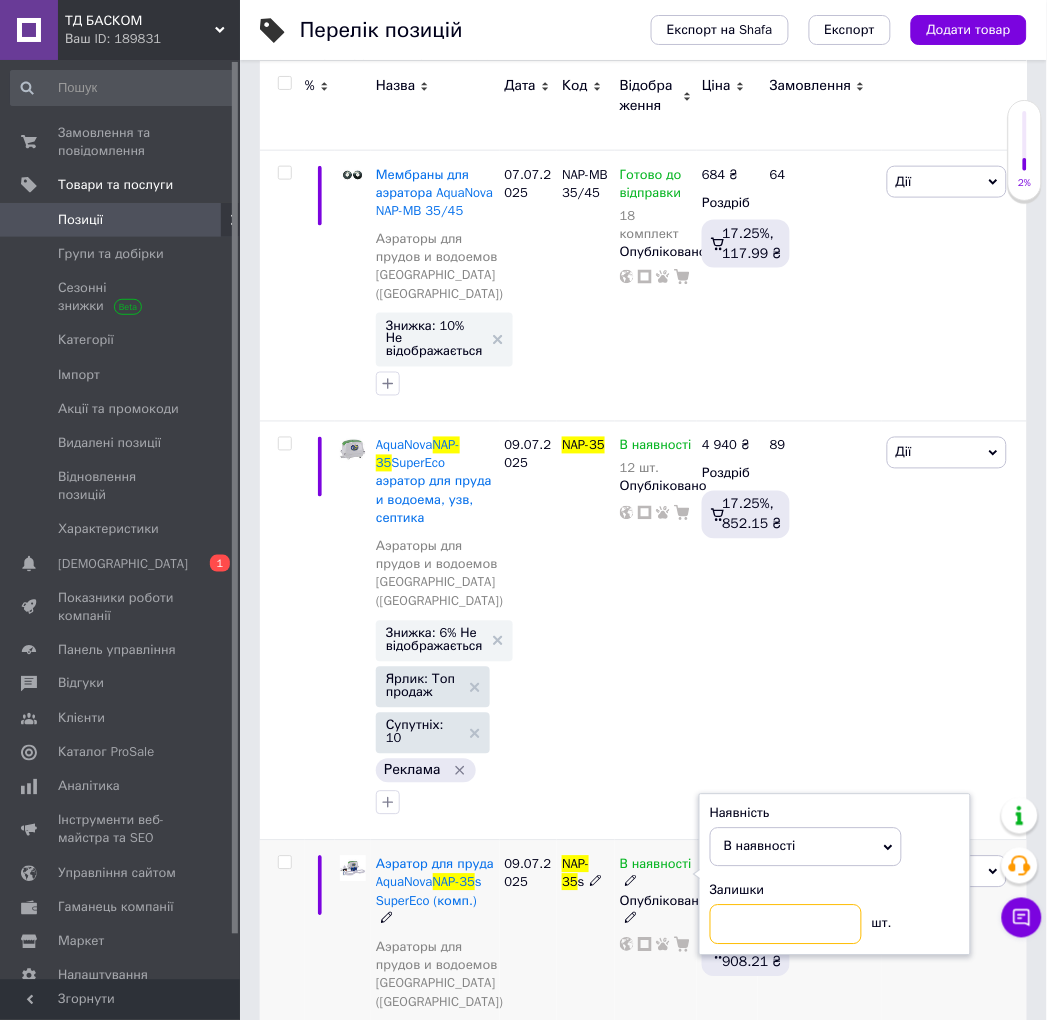 click at bounding box center (786, 925) 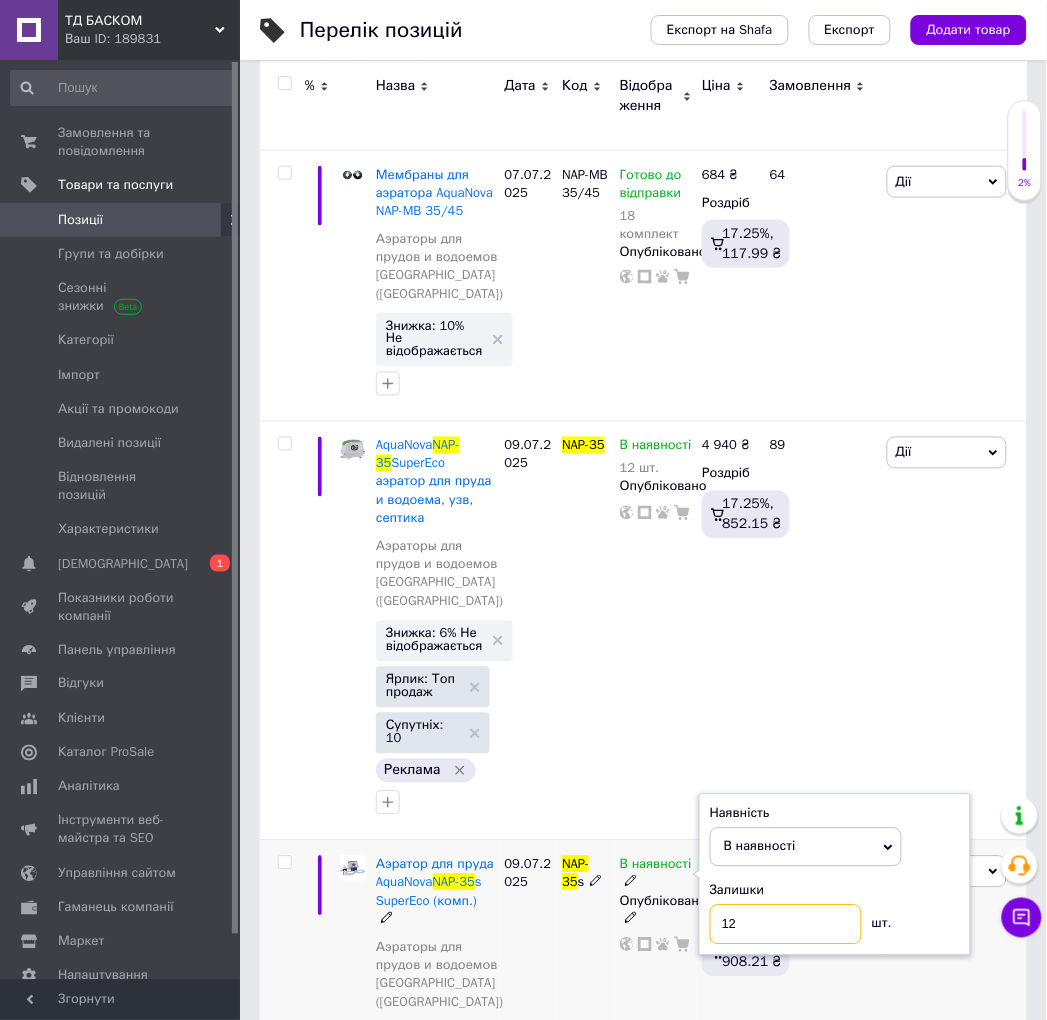 type on "12" 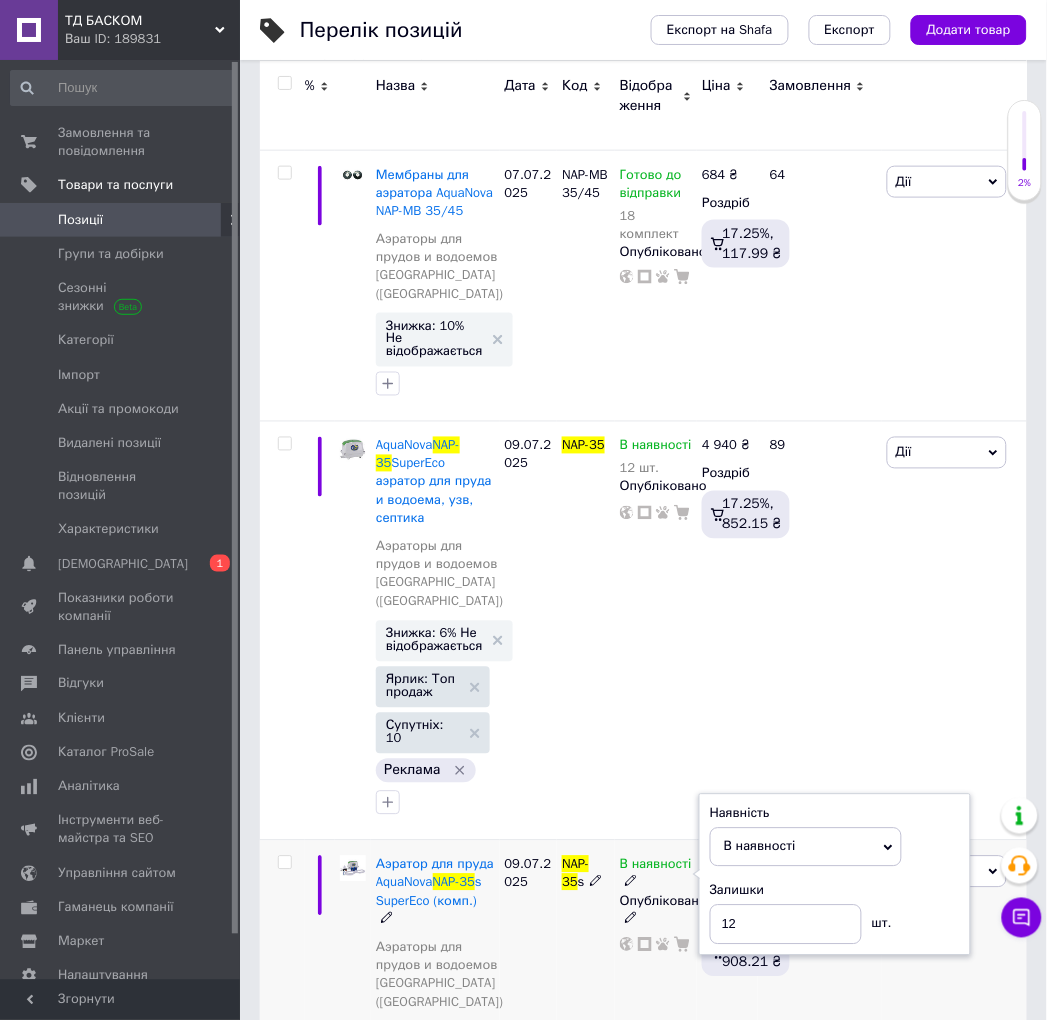 click on "В наявності Наявність В наявності Немає в наявності Під замовлення Готово до відправки Залишки 12 шт. Опубліковано" at bounding box center [656, 1055] 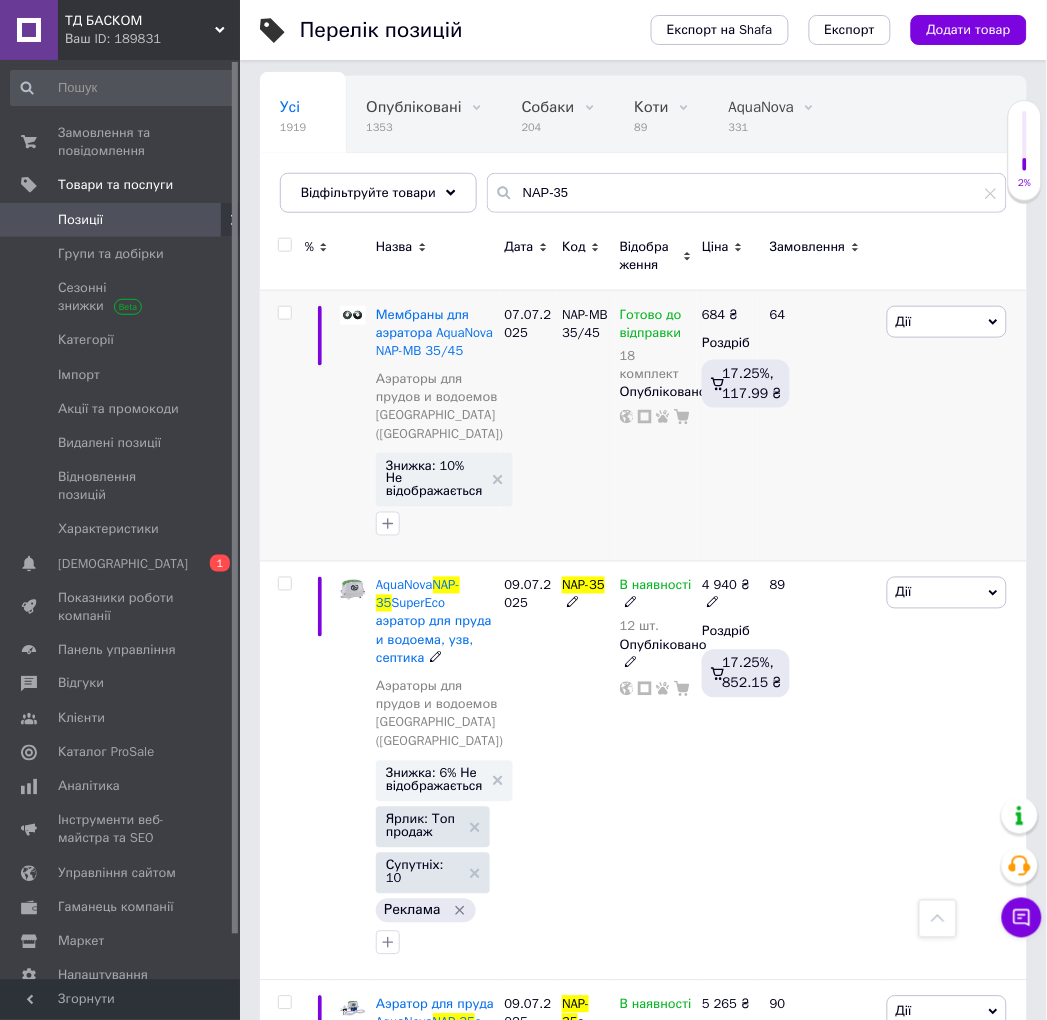 scroll, scrollTop: 0, scrollLeft: 0, axis: both 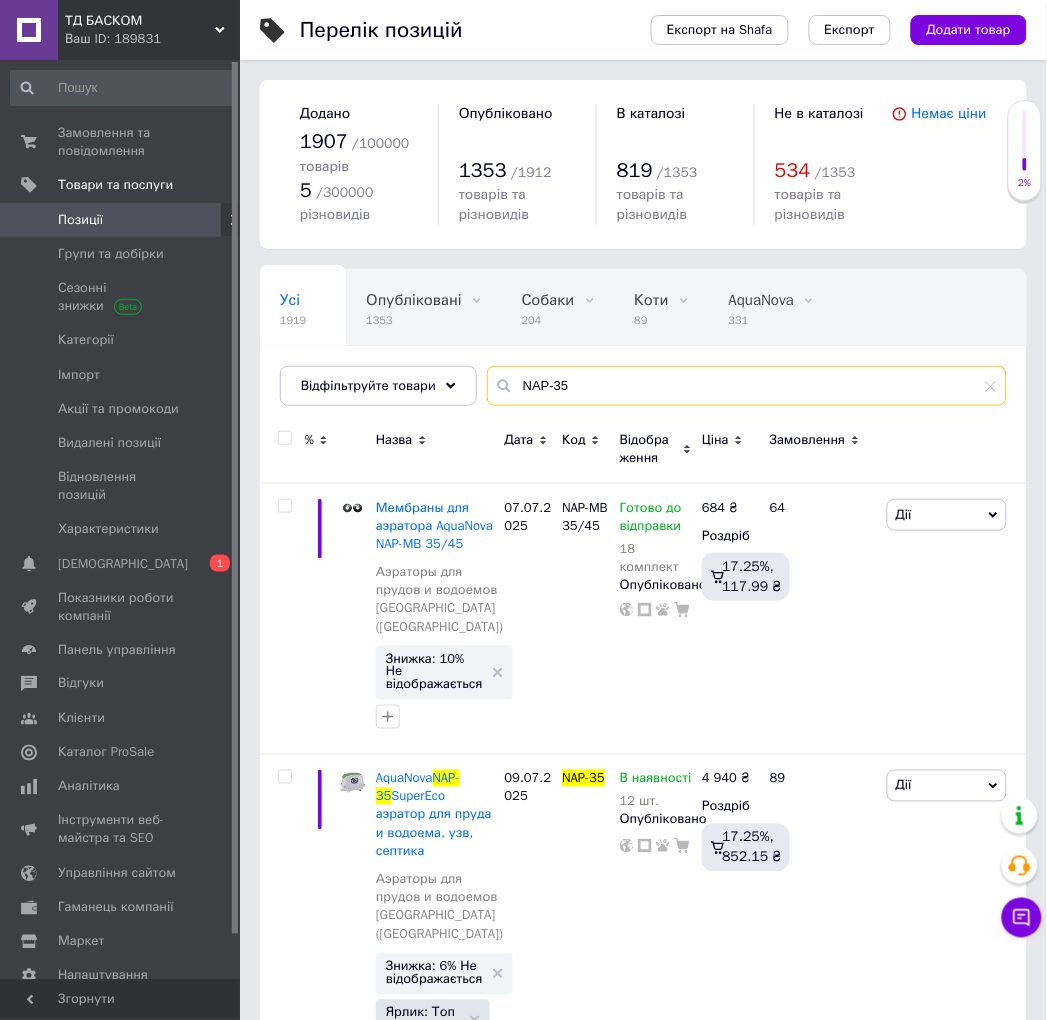 drag, startPoint x: 576, startPoint y: 375, endPoint x: 455, endPoint y: 356, distance: 122.48265 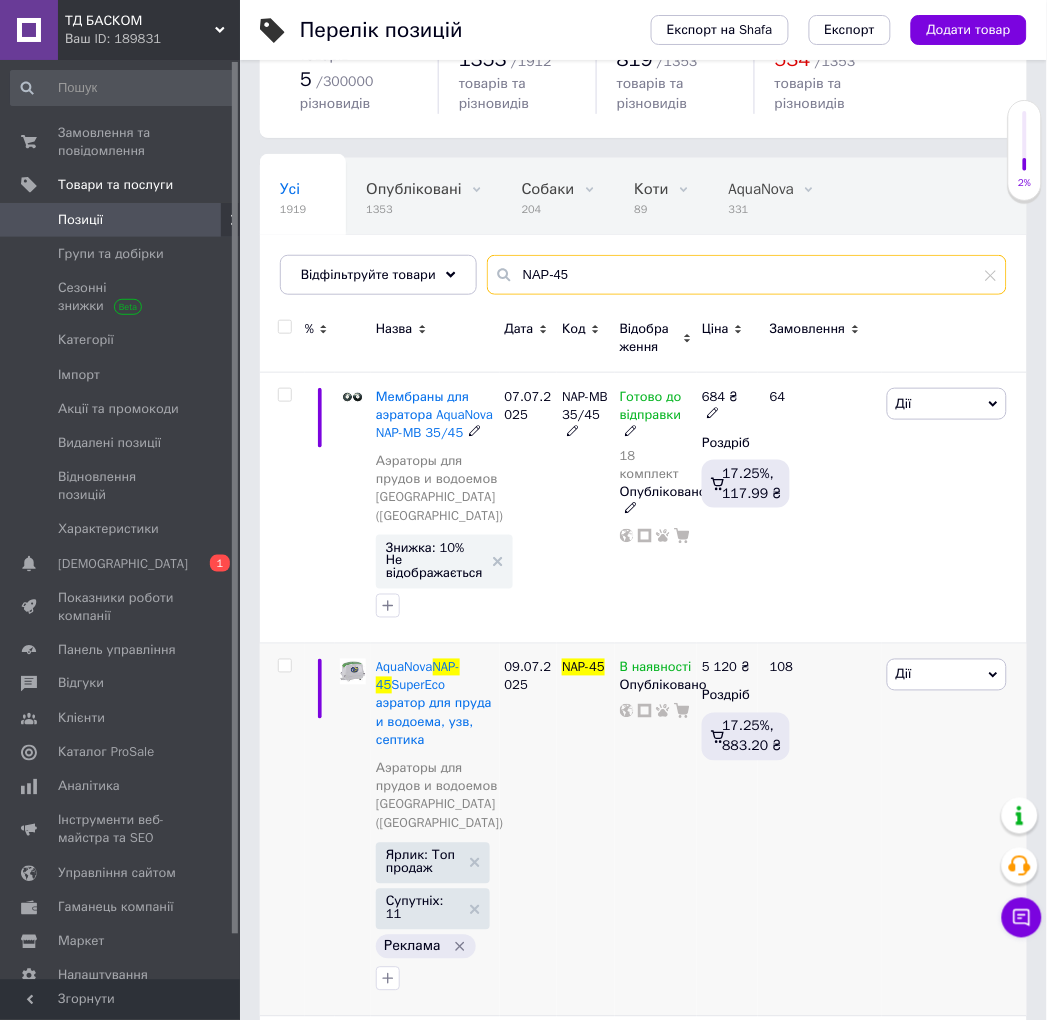 scroll, scrollTop: 222, scrollLeft: 0, axis: vertical 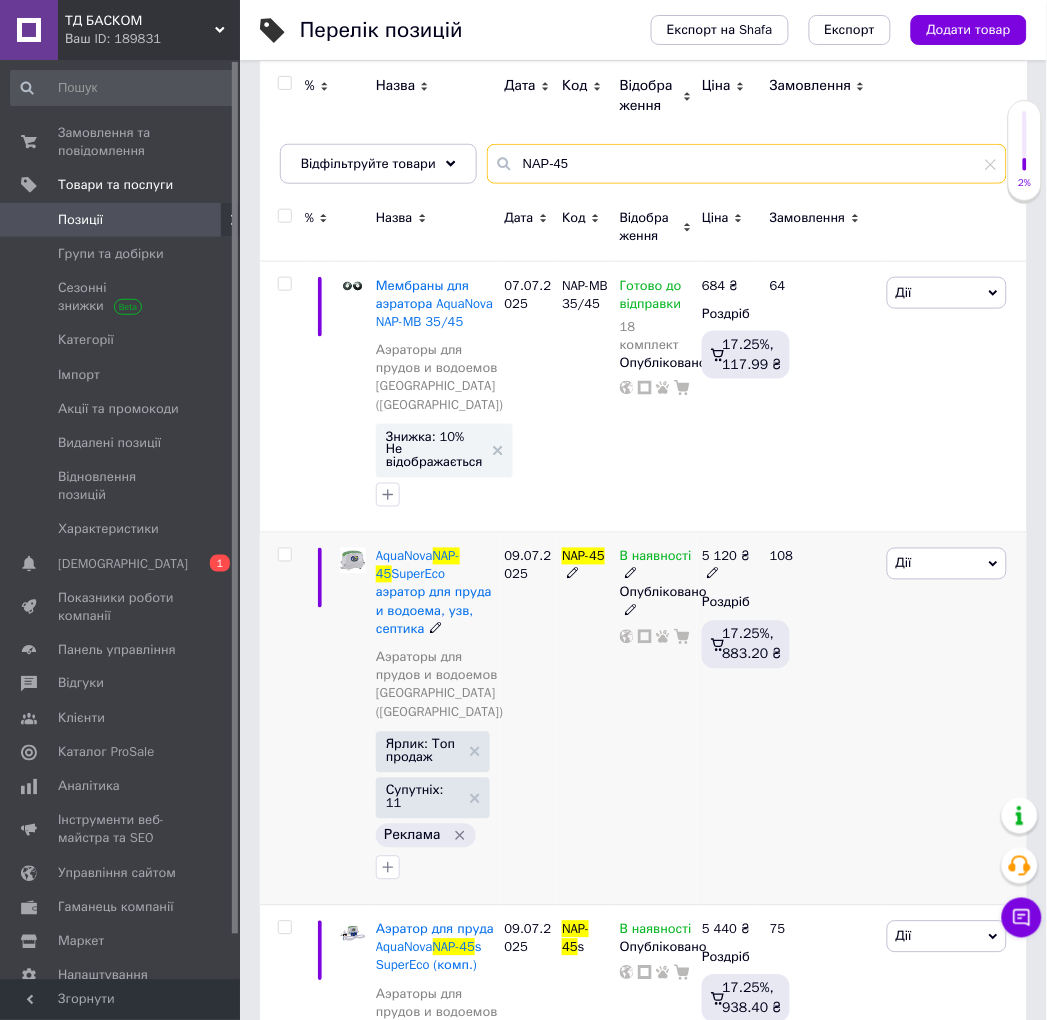 type on "NAP-45" 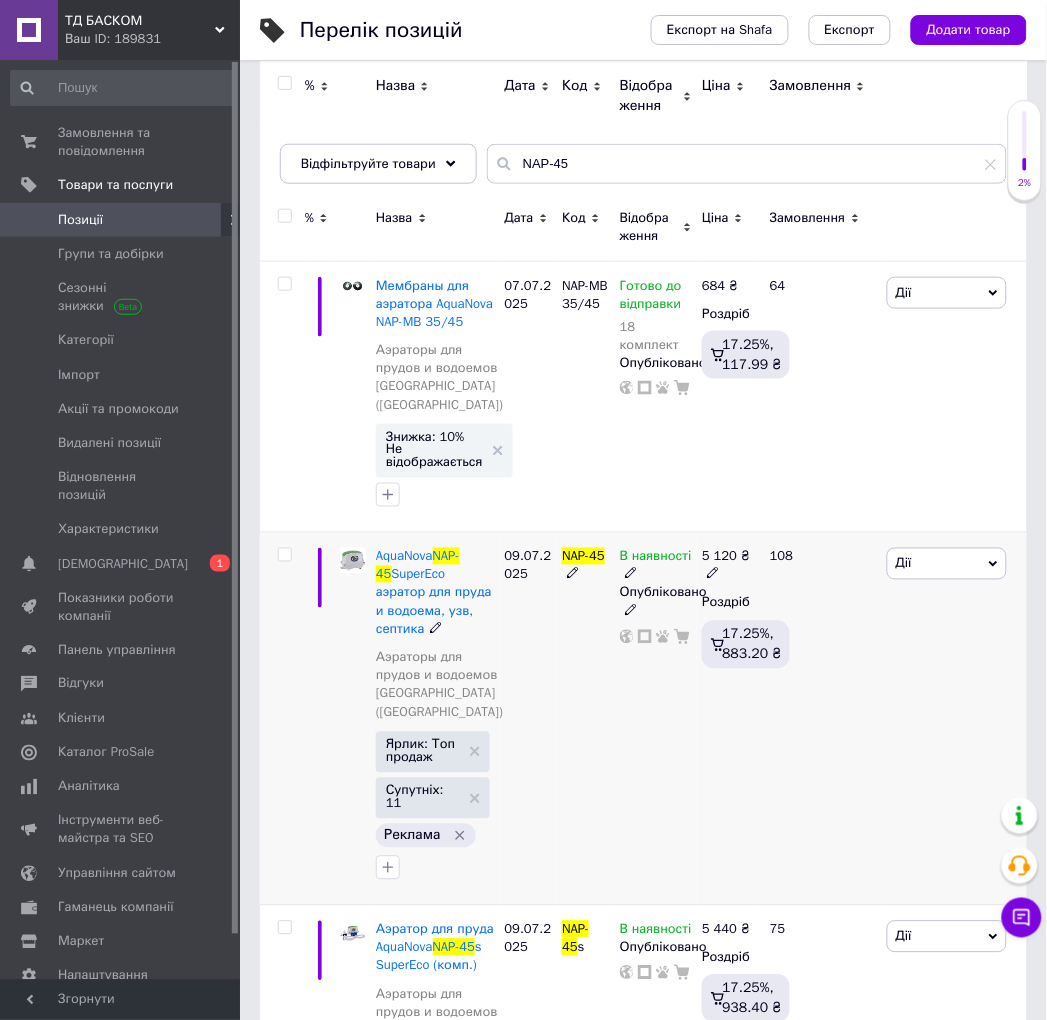 click on "В наявності" at bounding box center [656, 566] 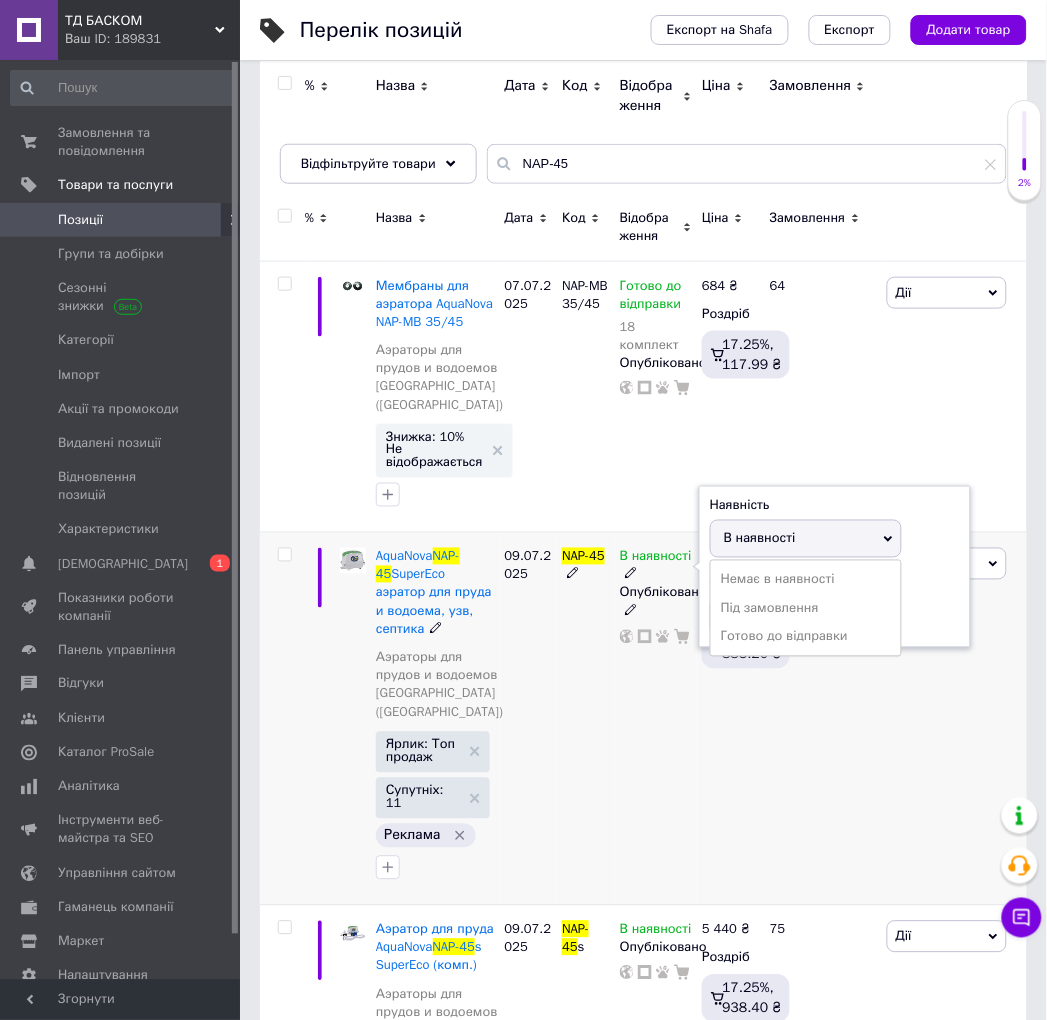 click on "В наявності" at bounding box center [760, 538] 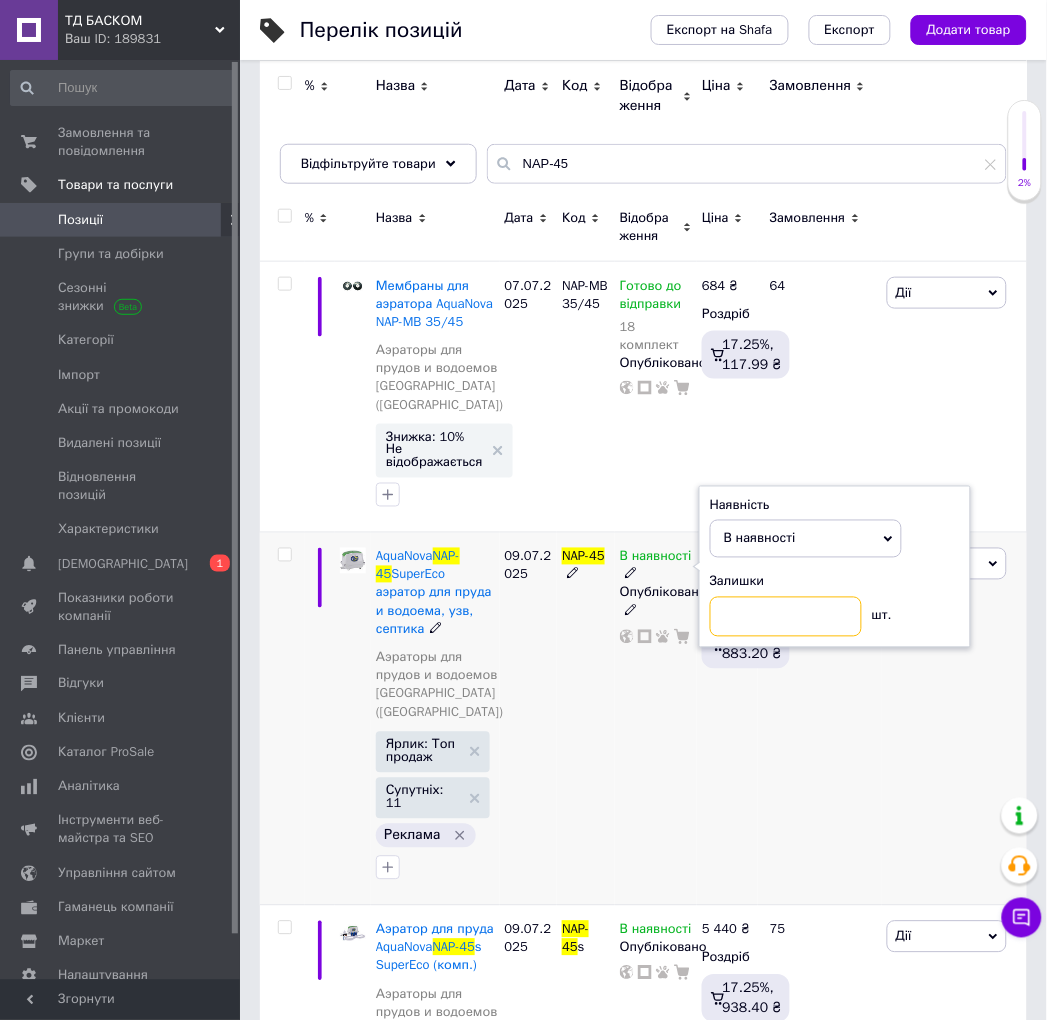 click at bounding box center (786, 617) 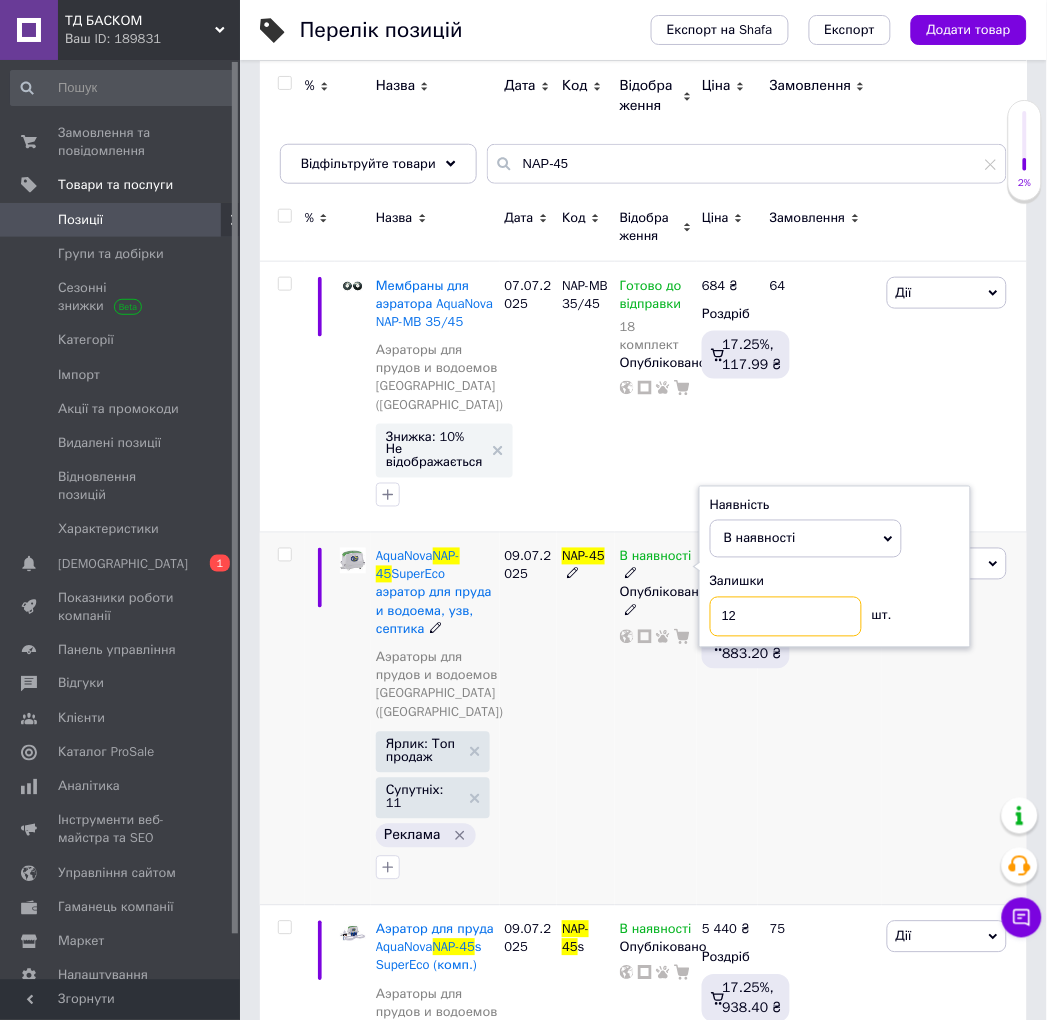 type on "12" 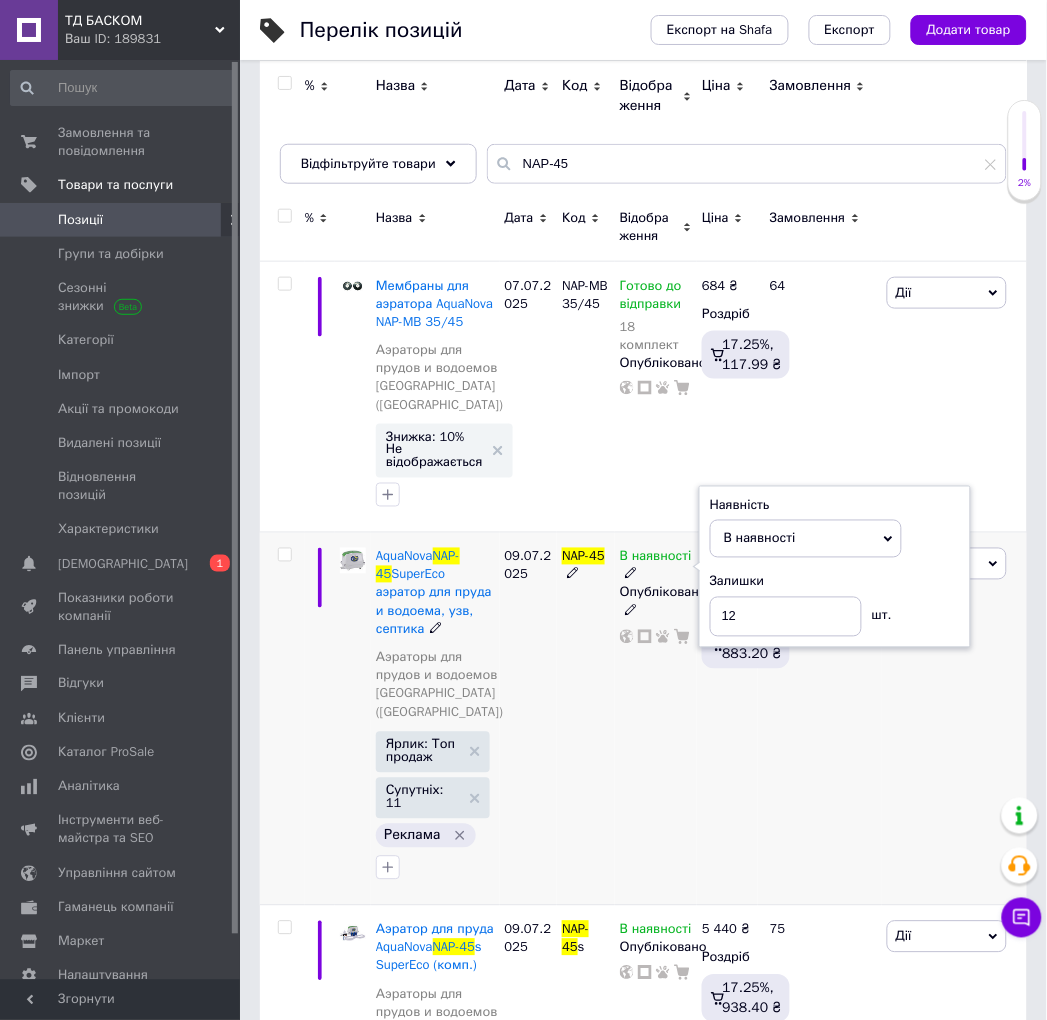 click on "108" at bounding box center [820, 719] 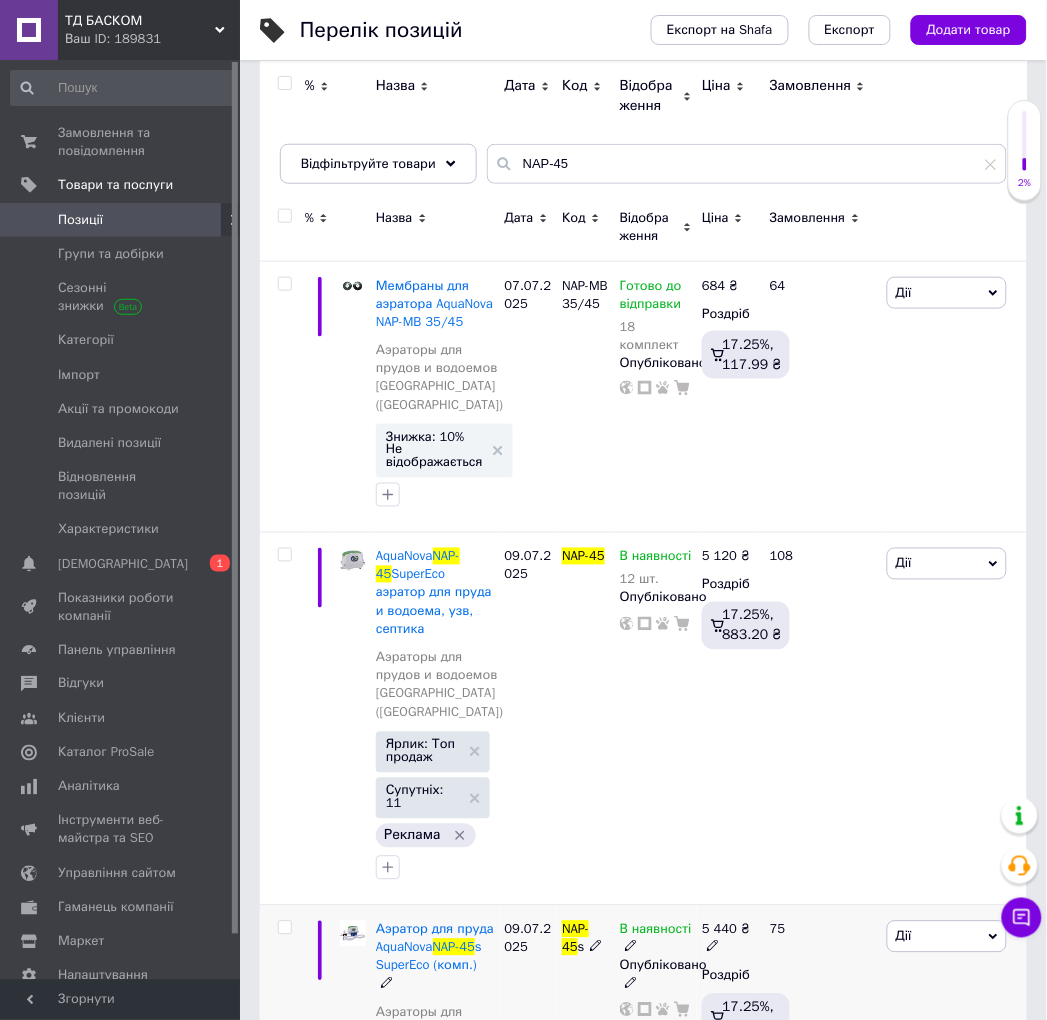 click 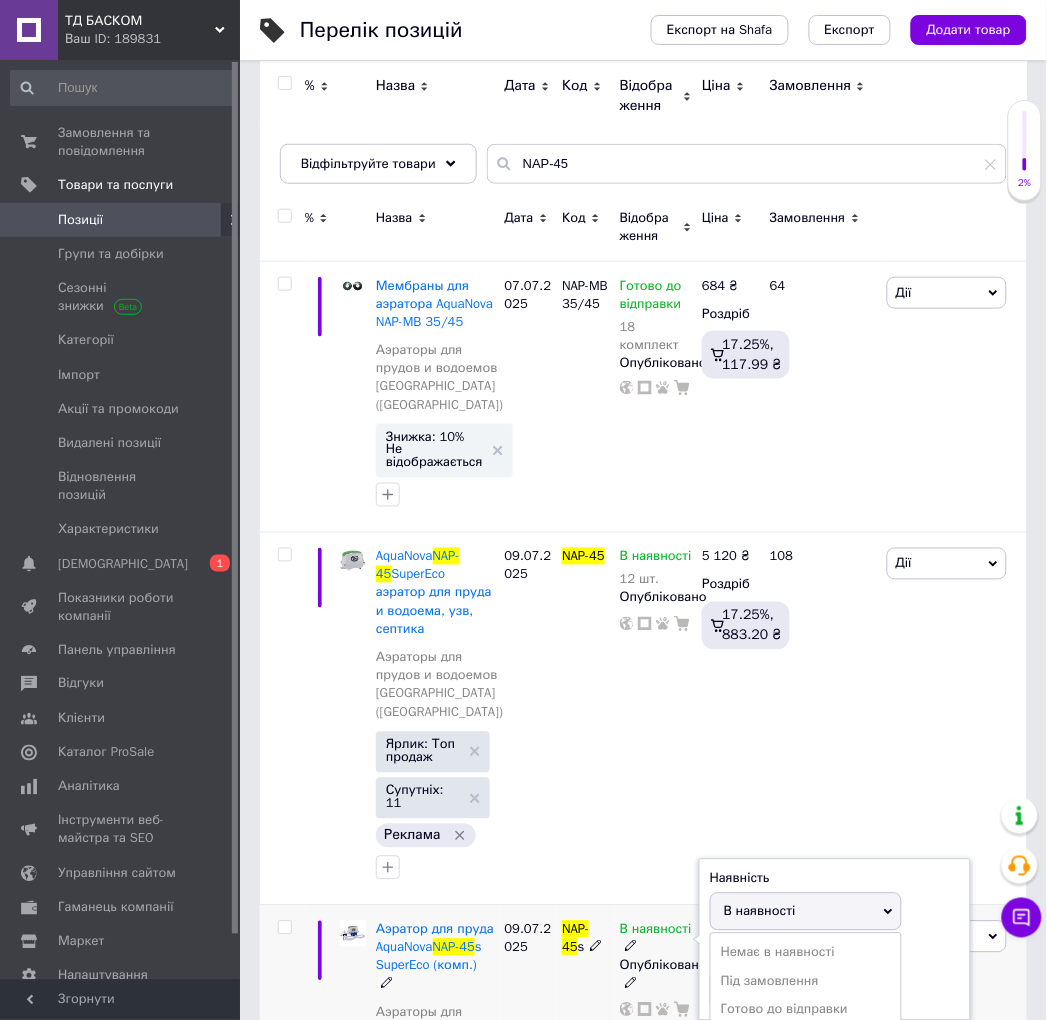 click on "В наявності" at bounding box center [760, 911] 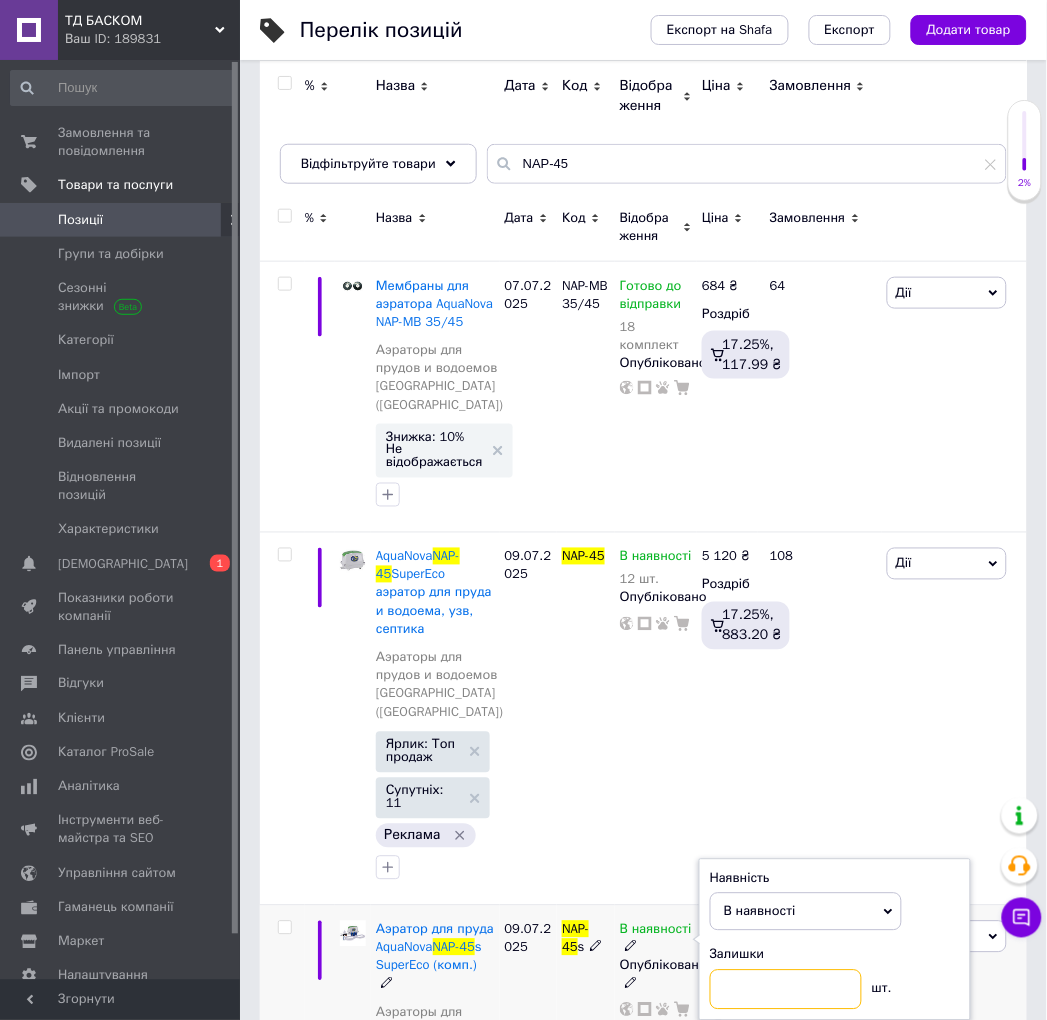 click at bounding box center (786, 990) 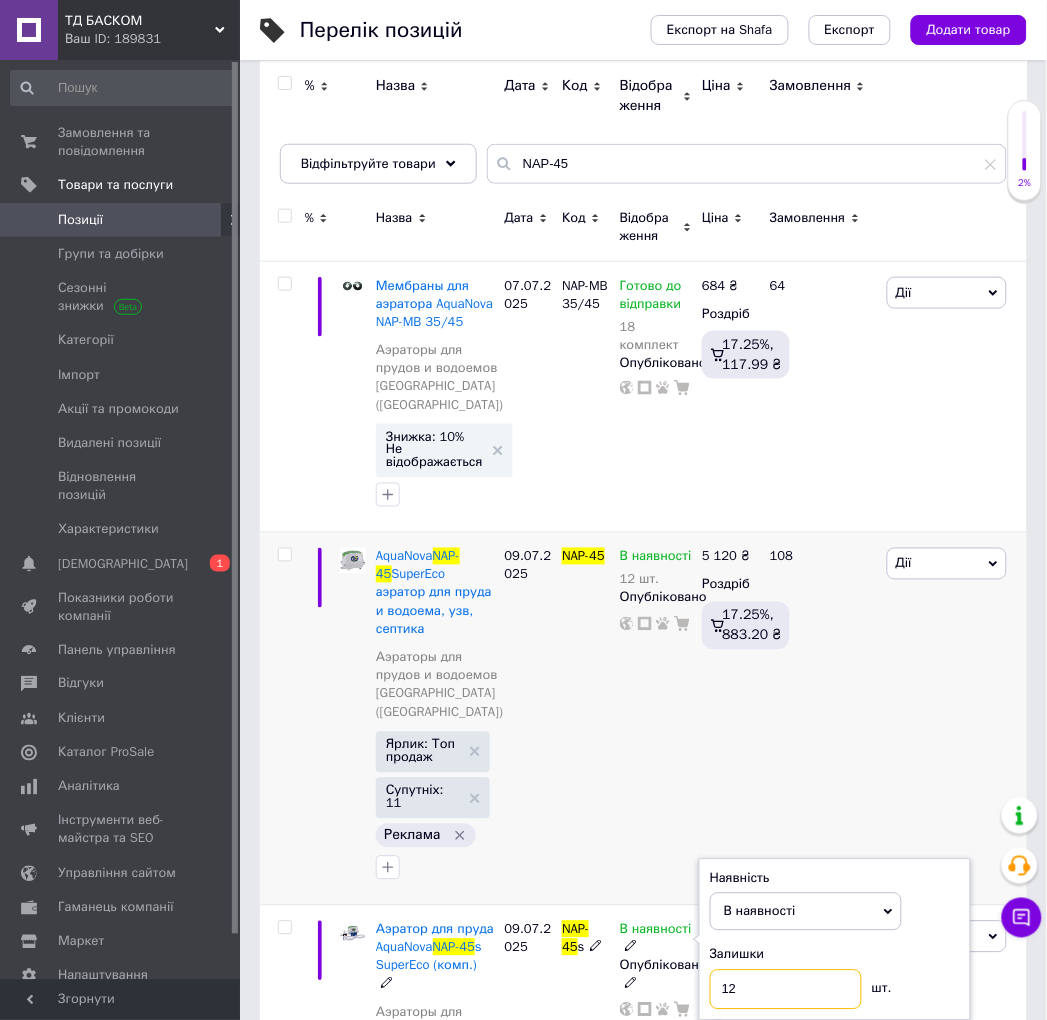 type on "12" 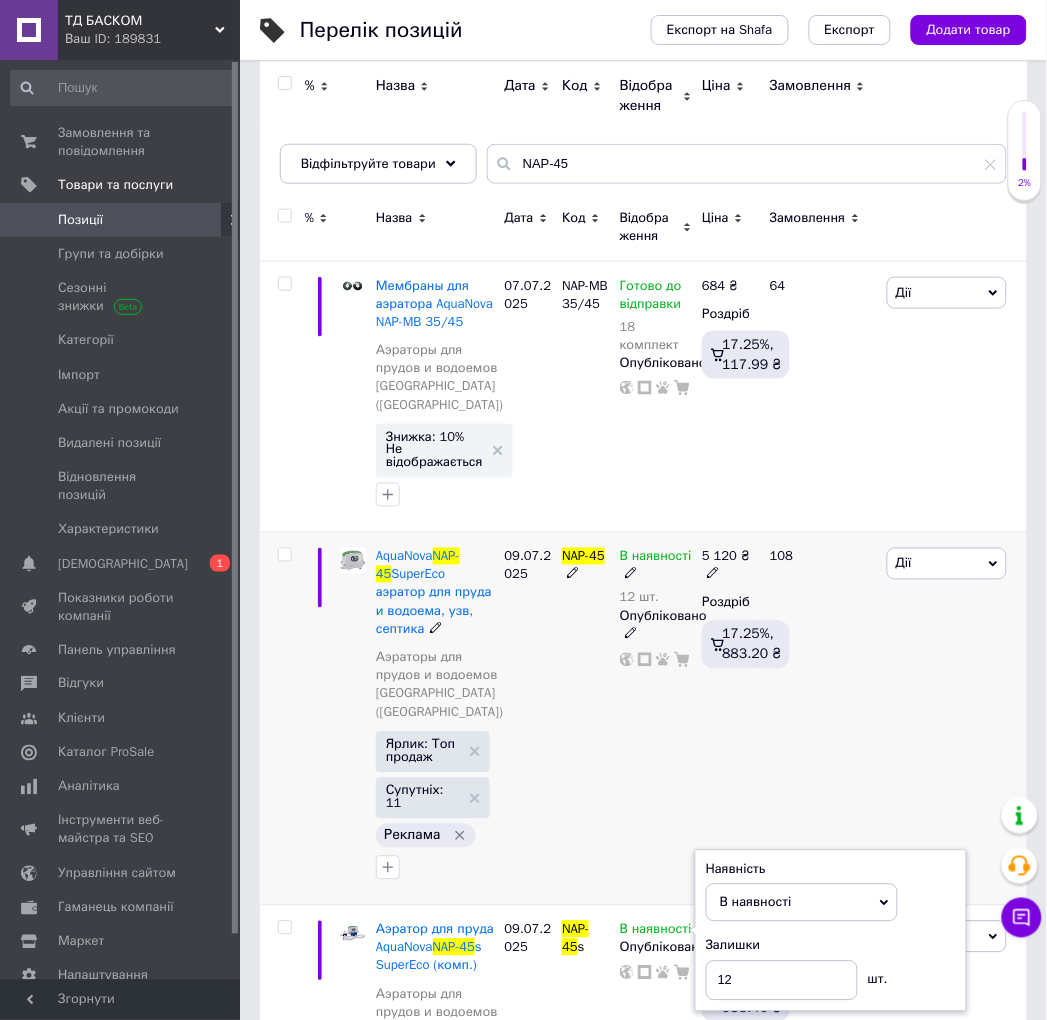 click on "В наявності 12 шт. Опубліковано" at bounding box center (656, 719) 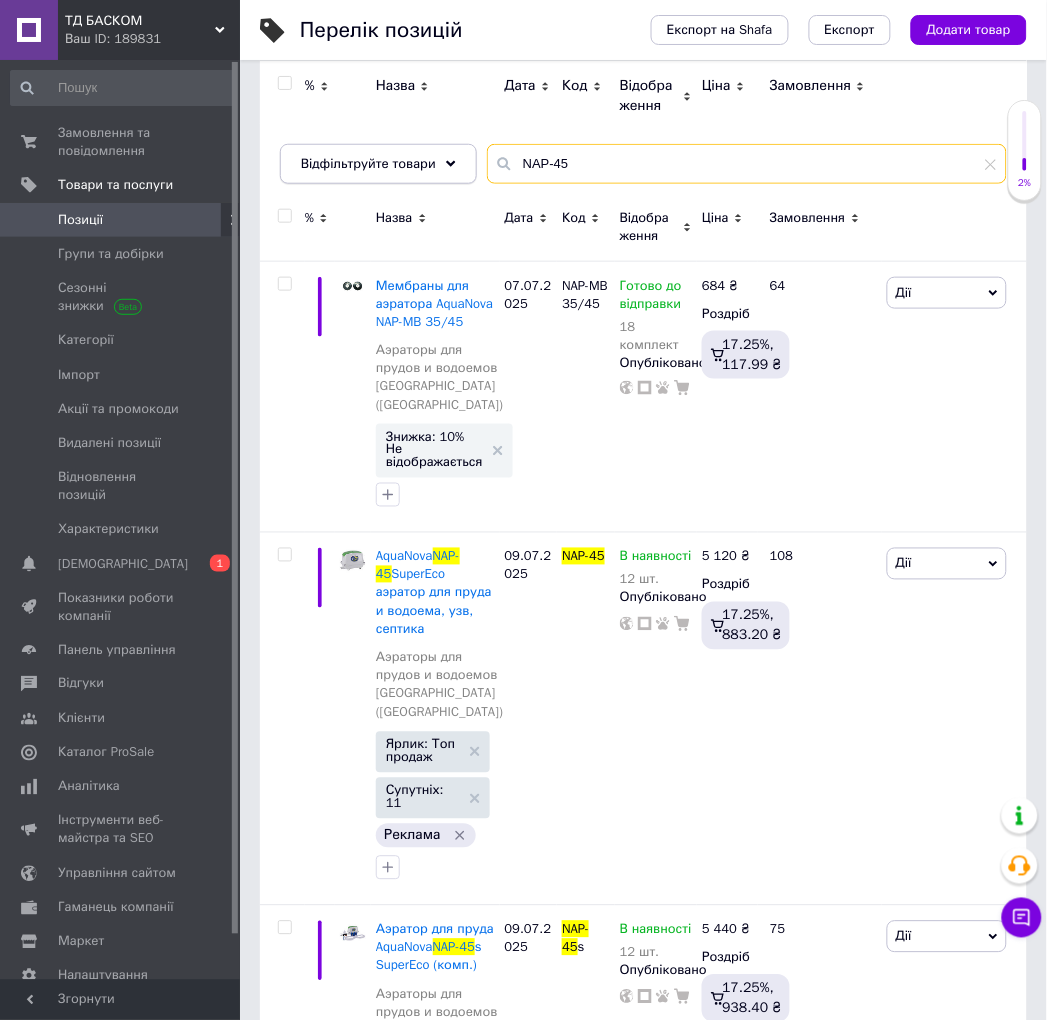 drag, startPoint x: 473, startPoint y: 164, endPoint x: 342, endPoint y: 177, distance: 131.64346 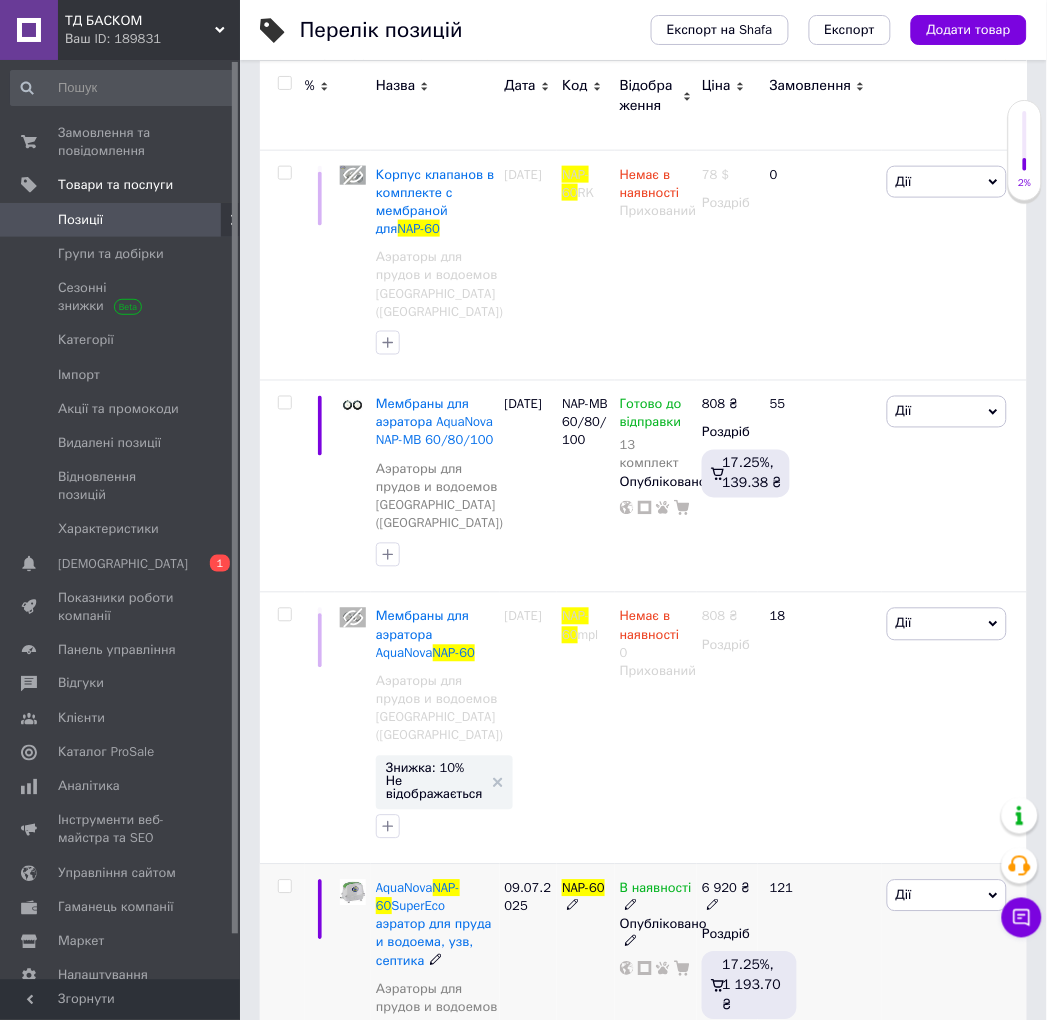 scroll, scrollTop: 666, scrollLeft: 0, axis: vertical 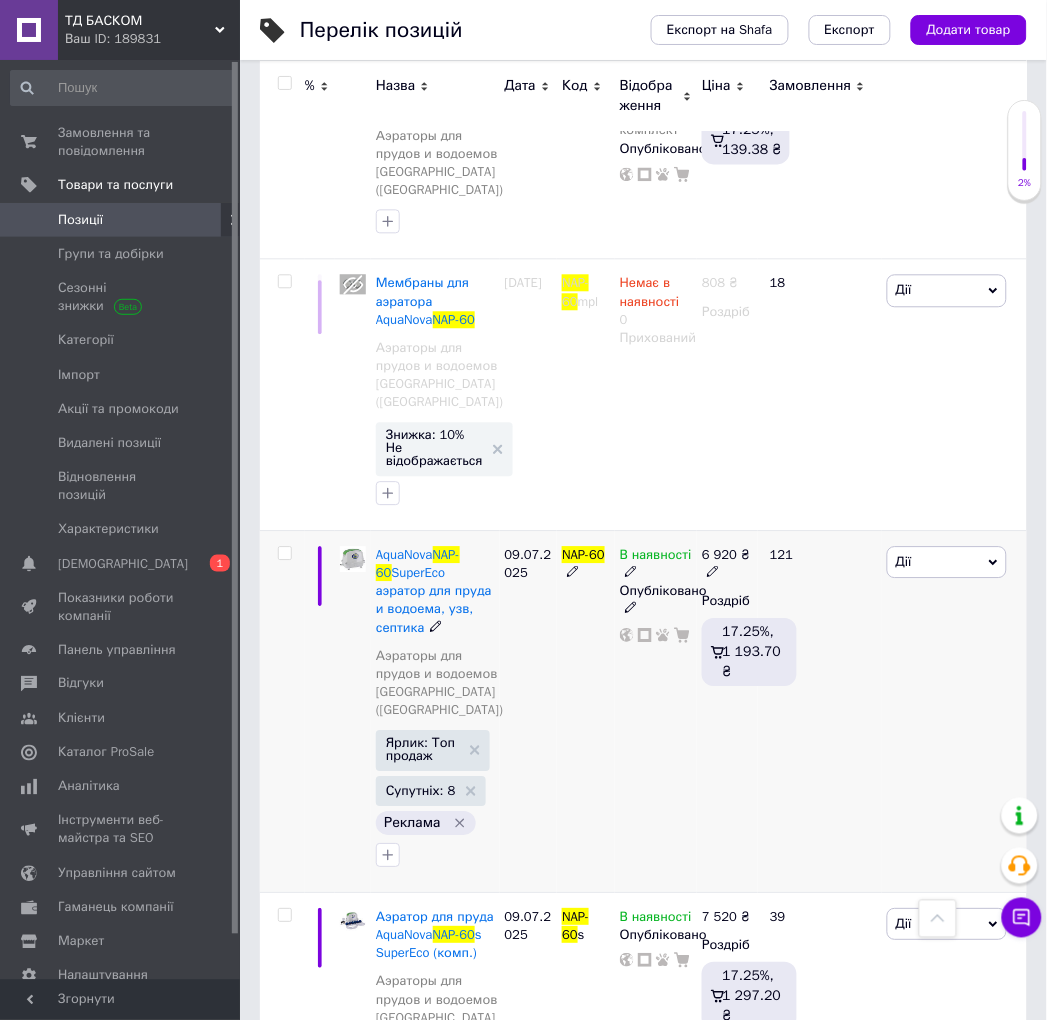 type on "NAP-60" 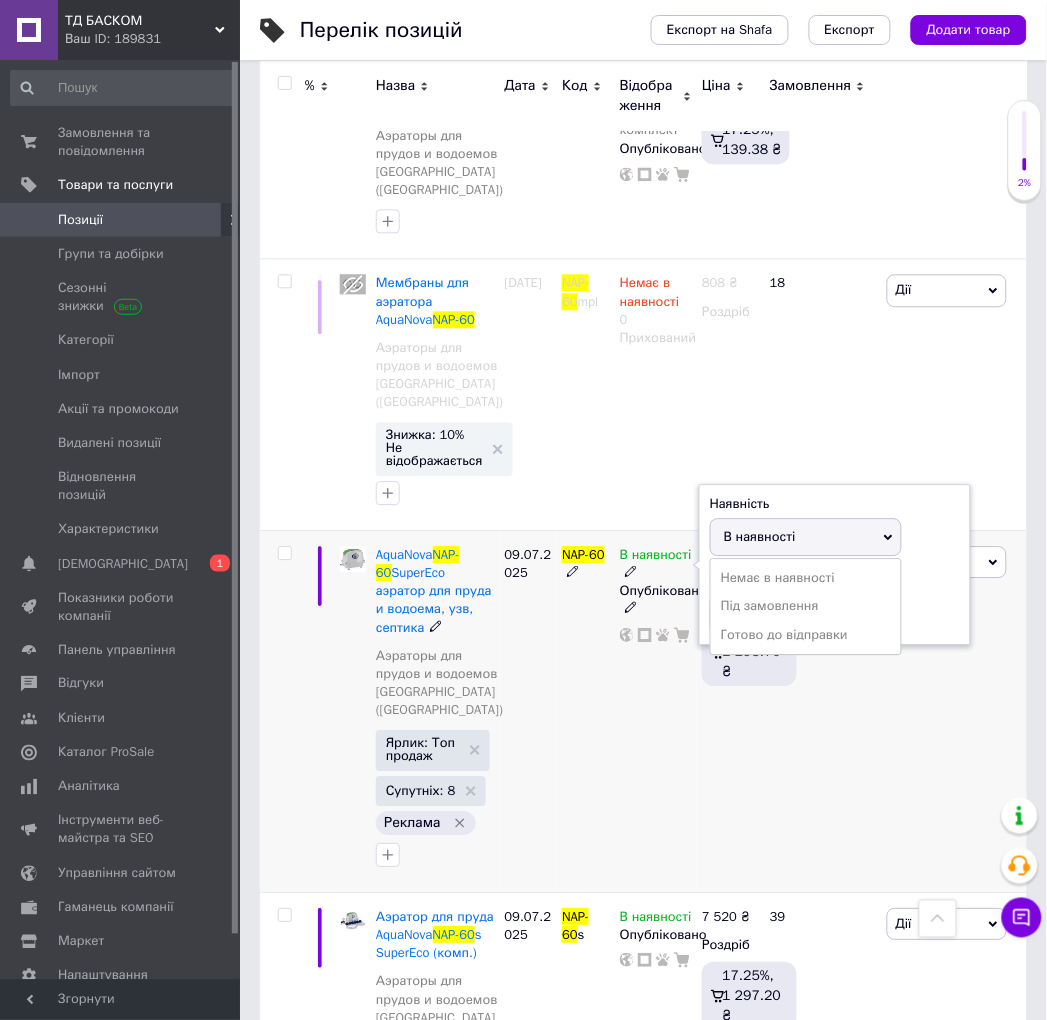 click on "В наявності" at bounding box center [760, 537] 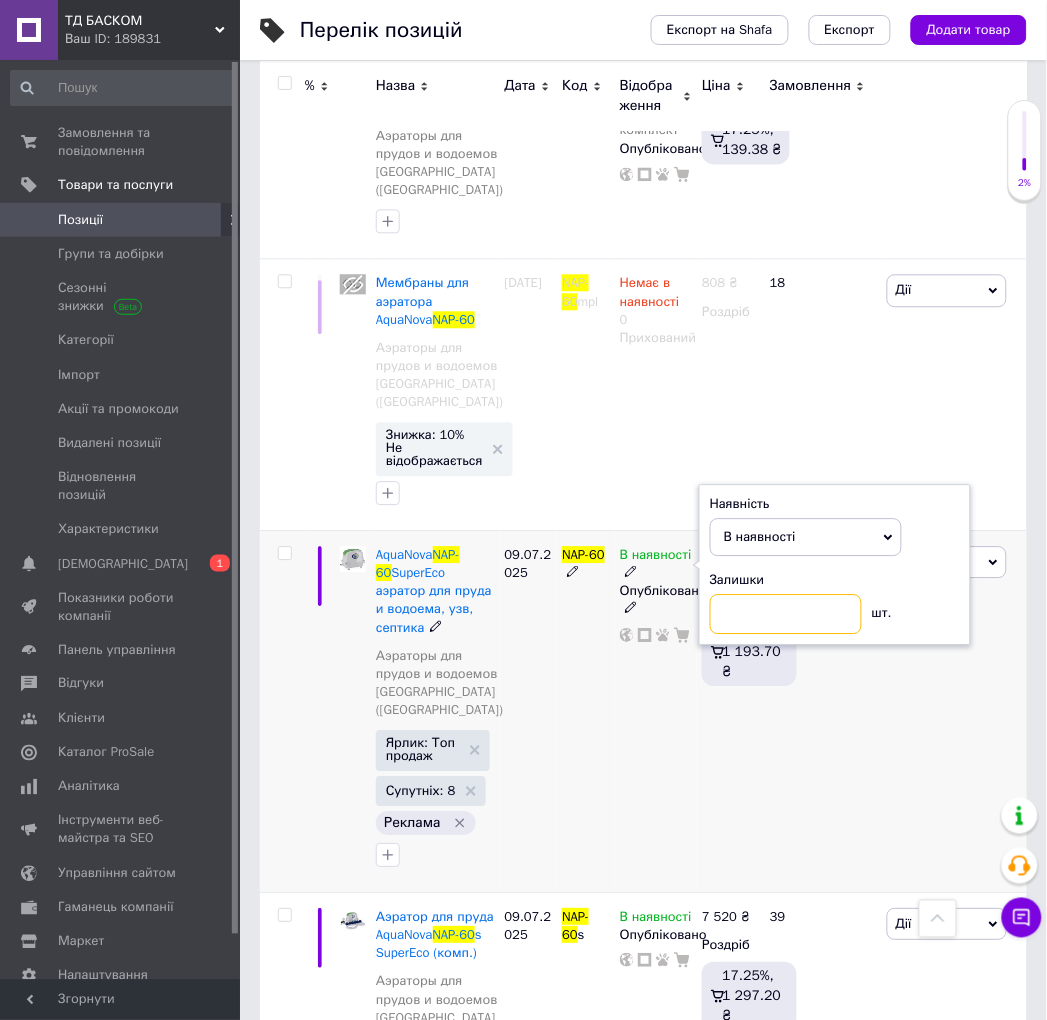 click at bounding box center [786, 615] 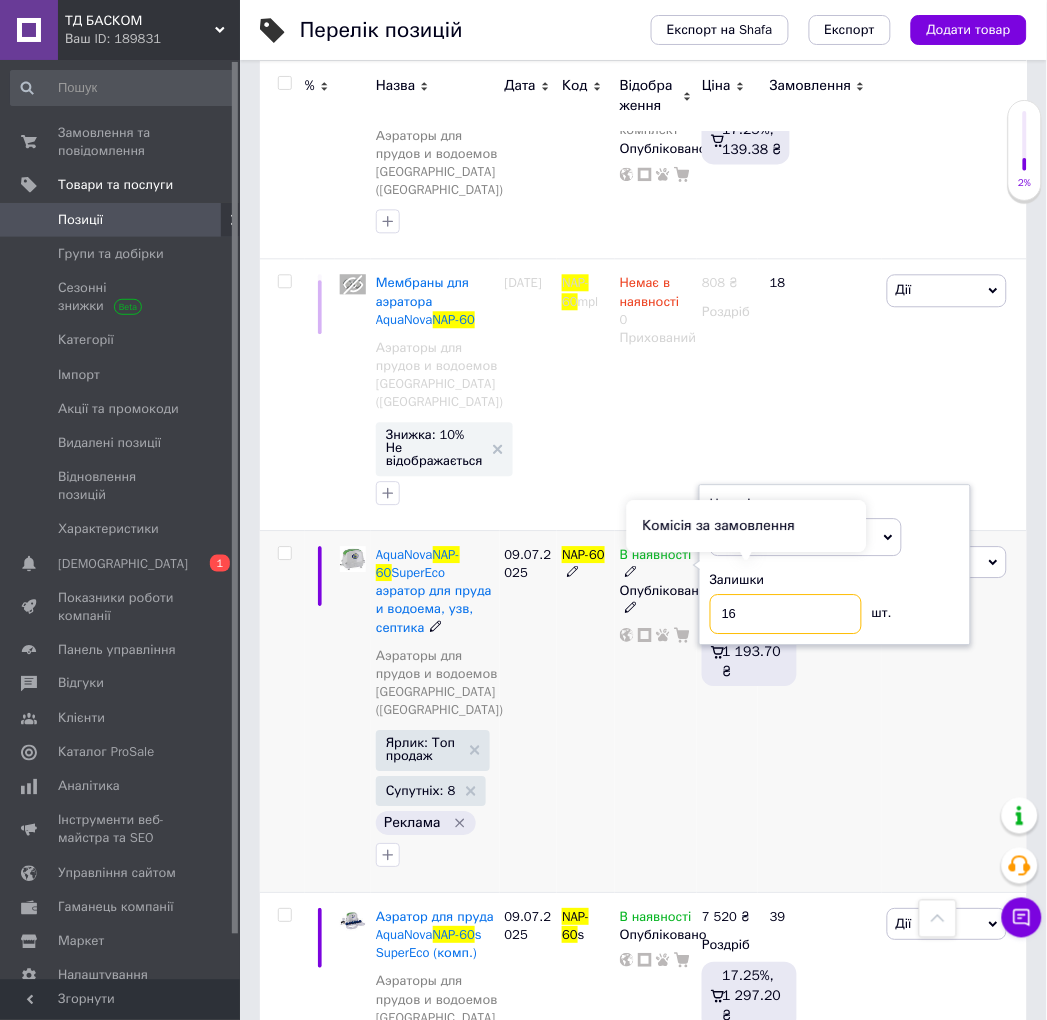 type on "16" 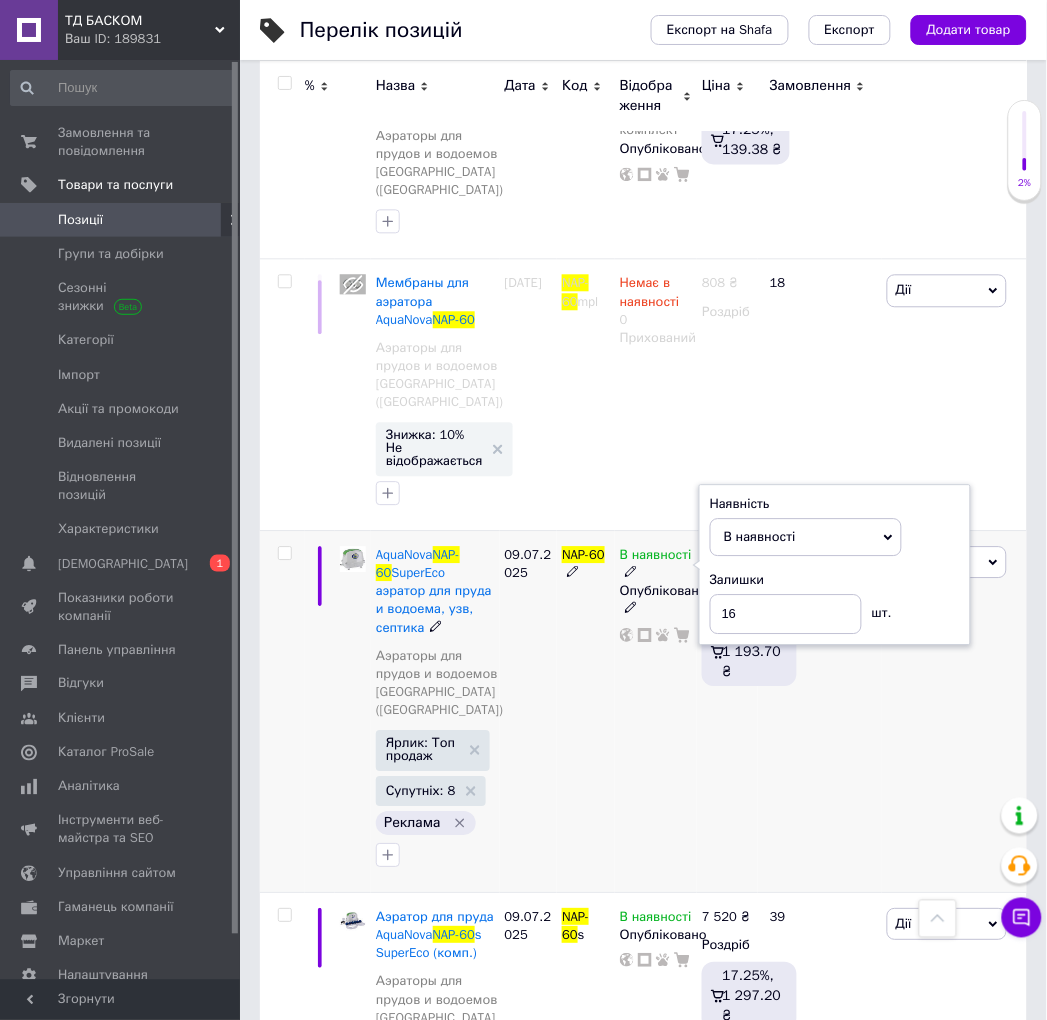 click on "В наявності Наявність В наявності Немає в наявності Під замовлення Готово до відправки Залишки 16 шт. Опубліковано" at bounding box center [656, 712] 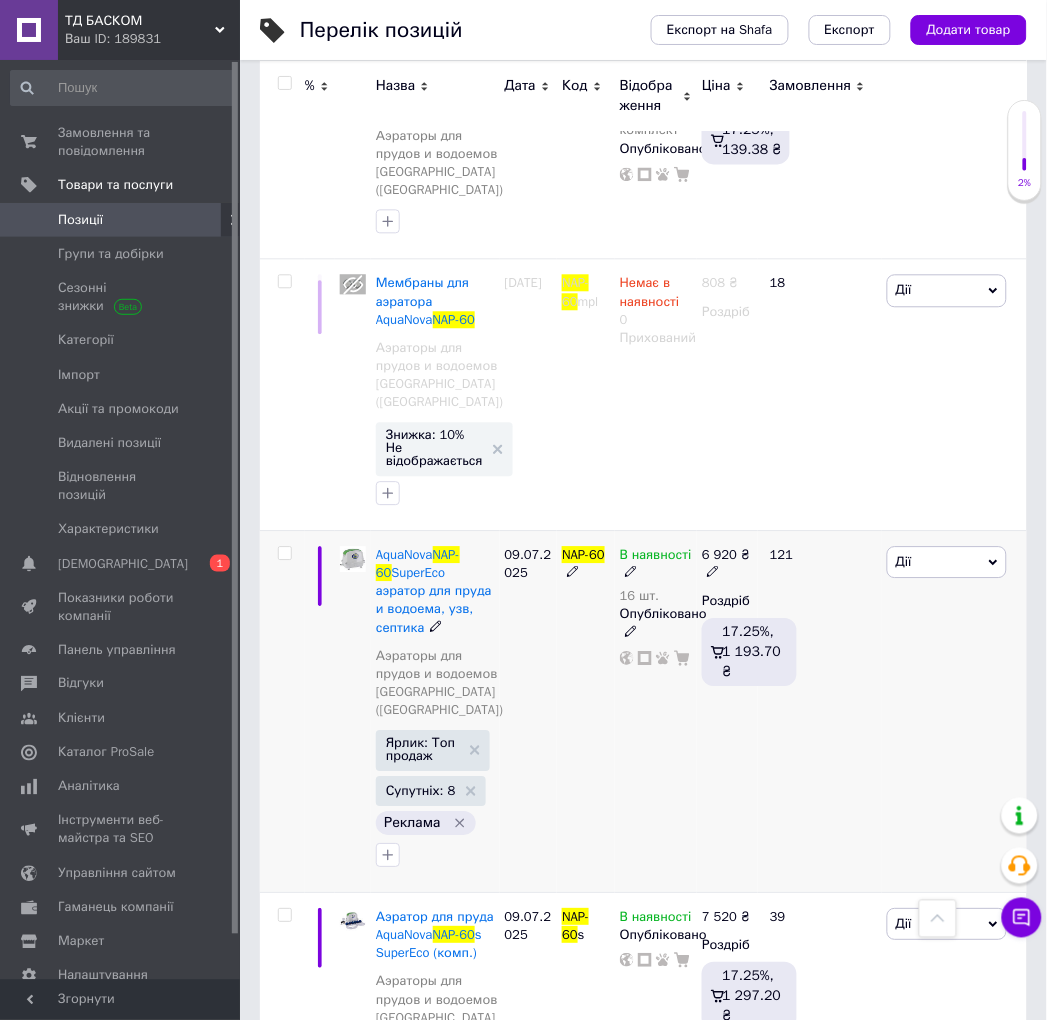 click at bounding box center [631, 571] 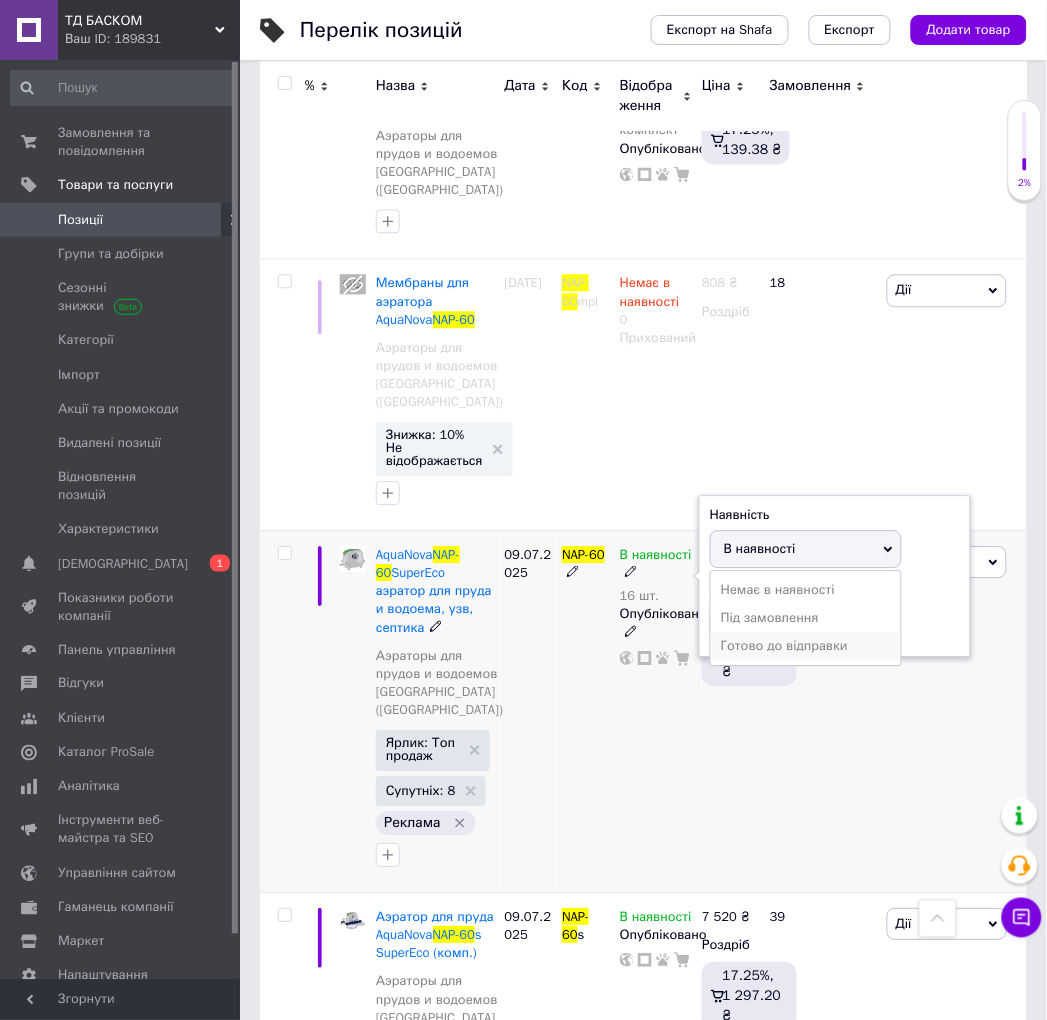 click on "Готово до відправки" at bounding box center [806, 647] 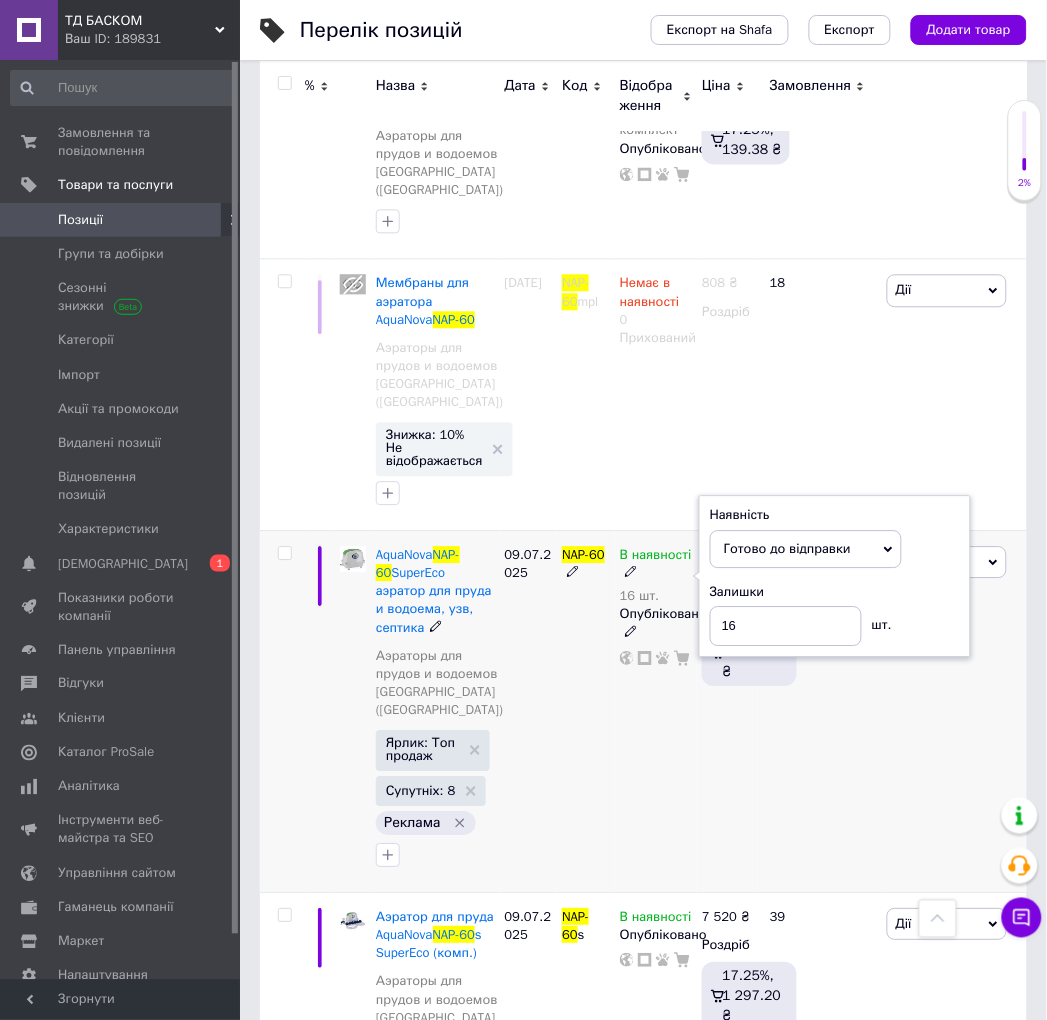 click on "121" at bounding box center (820, 712) 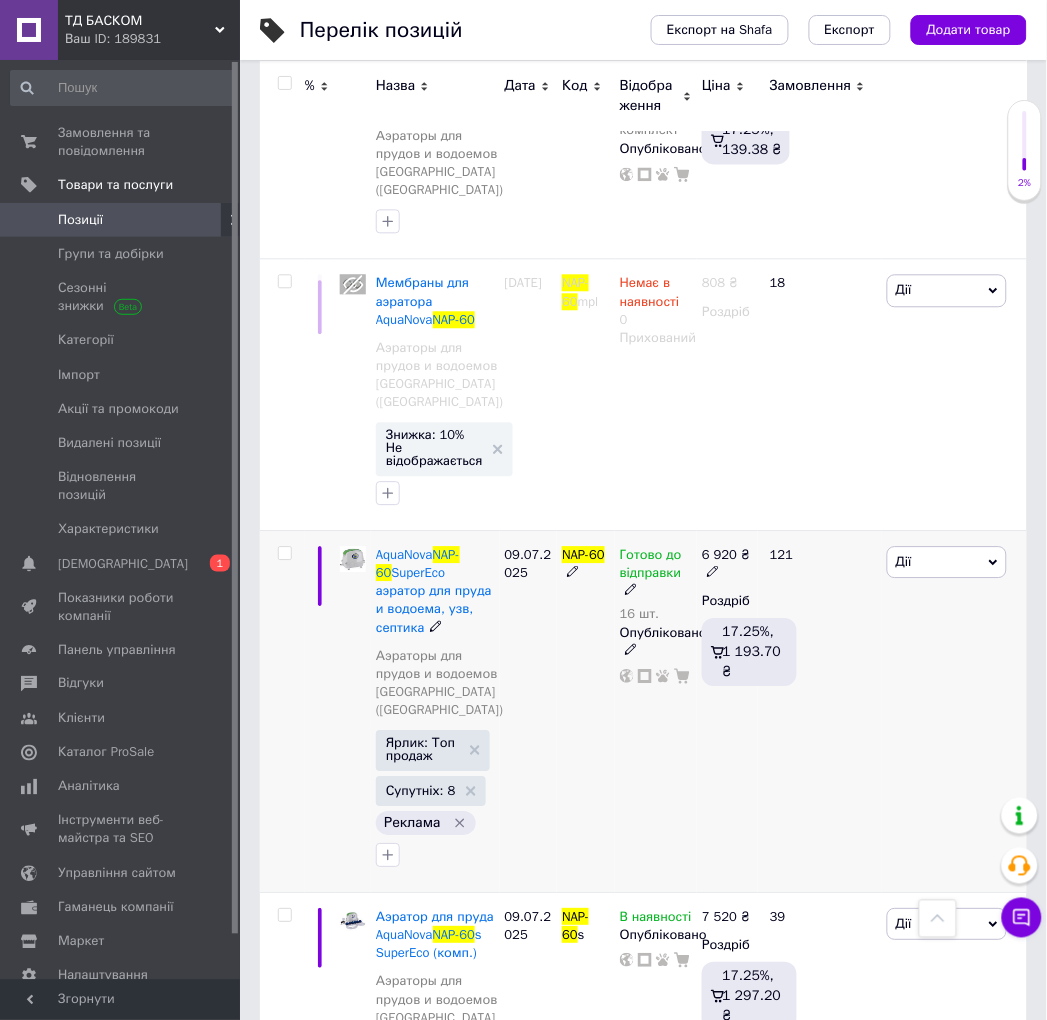 scroll, scrollTop: 777, scrollLeft: 0, axis: vertical 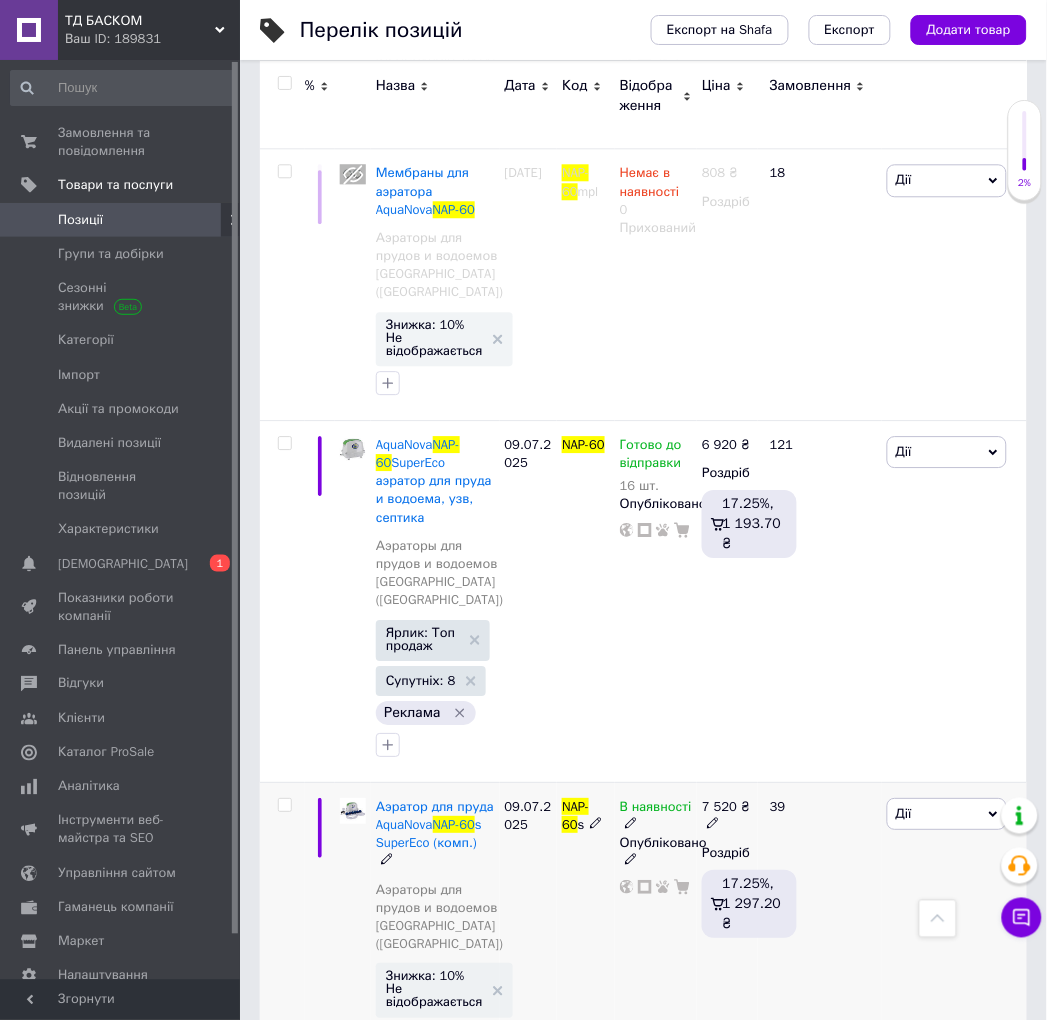 click 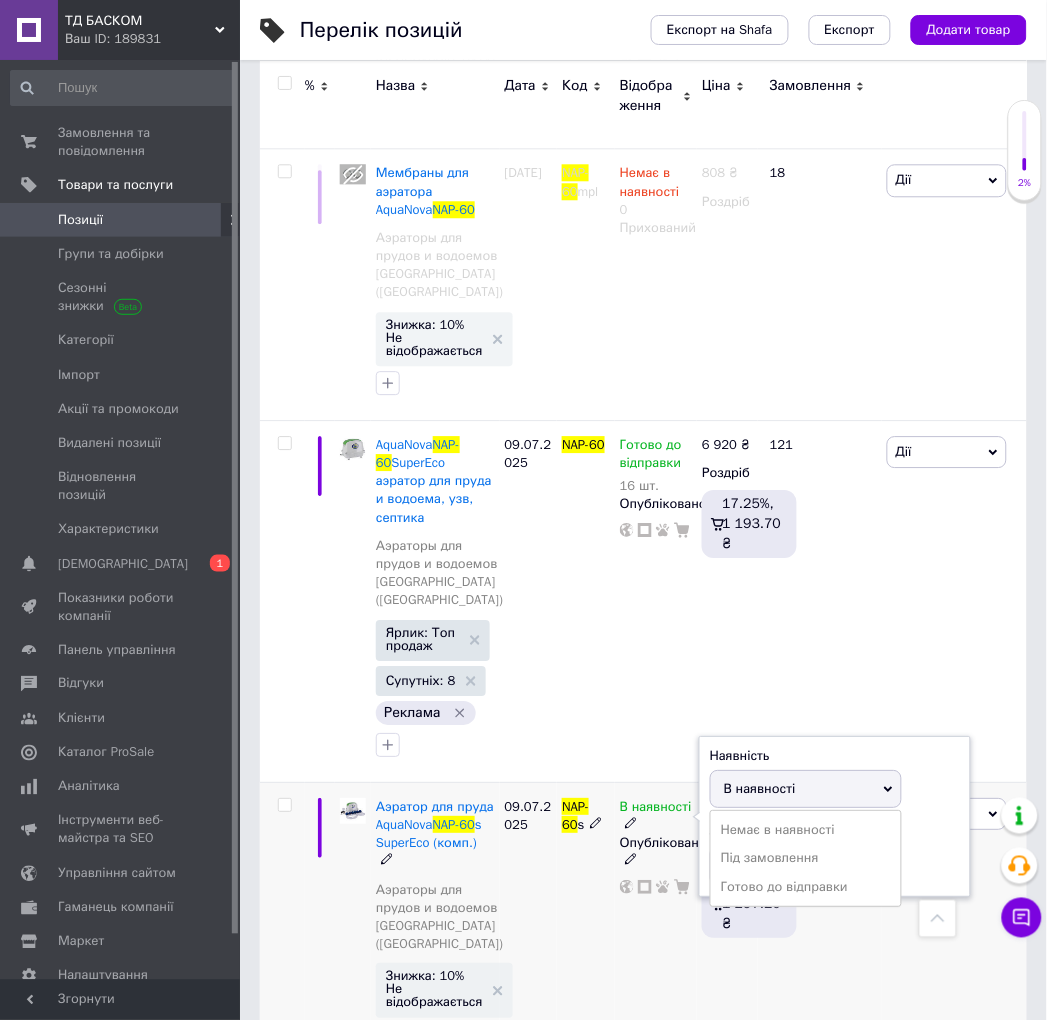 click on "В наявності" at bounding box center (760, 788) 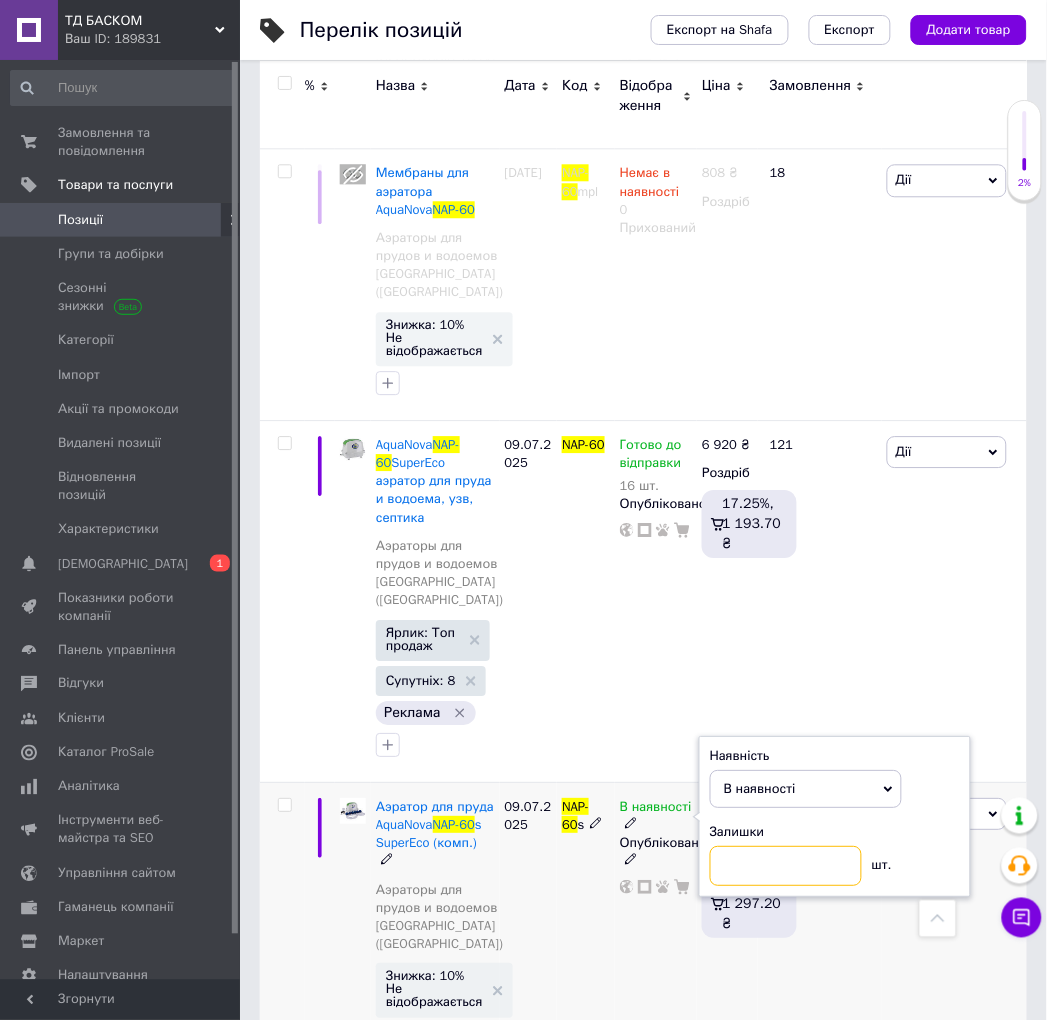 click at bounding box center (786, 866) 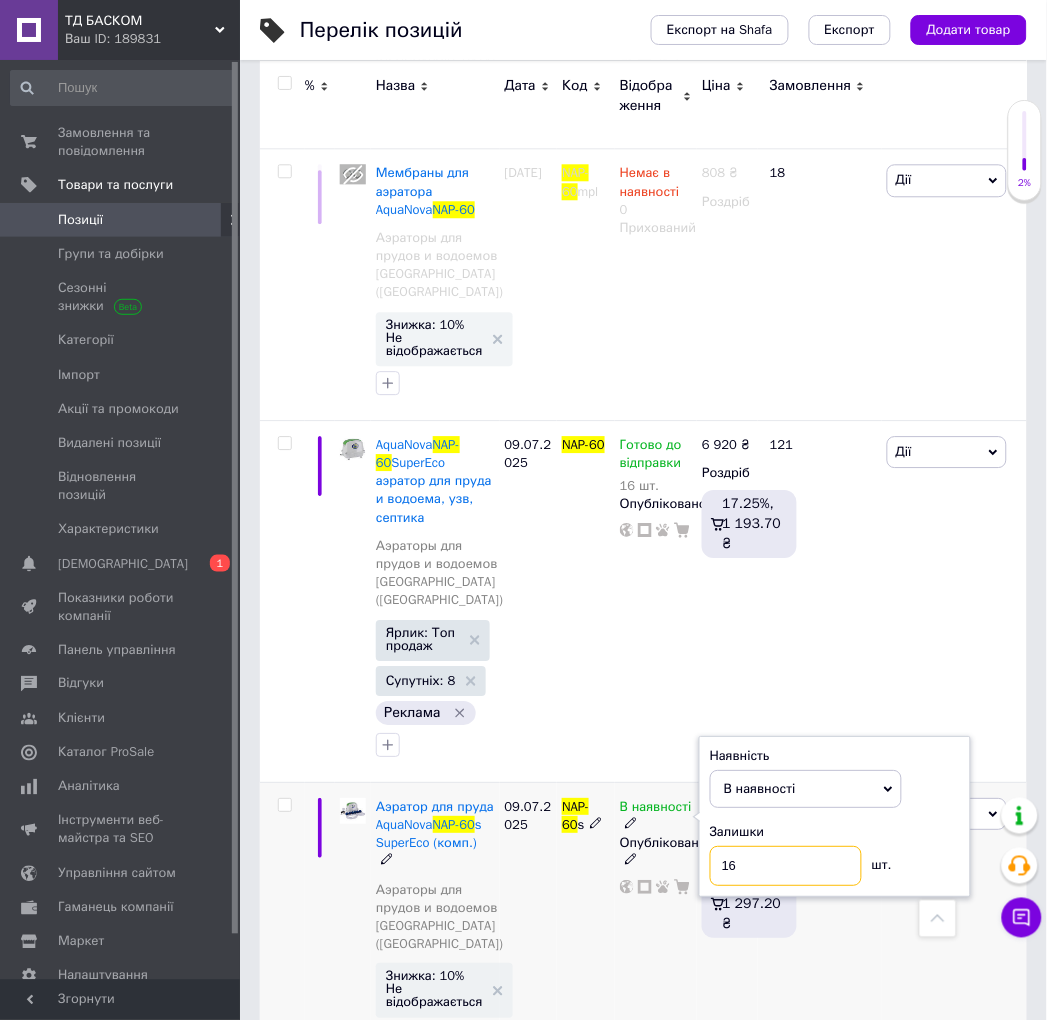 type on "16" 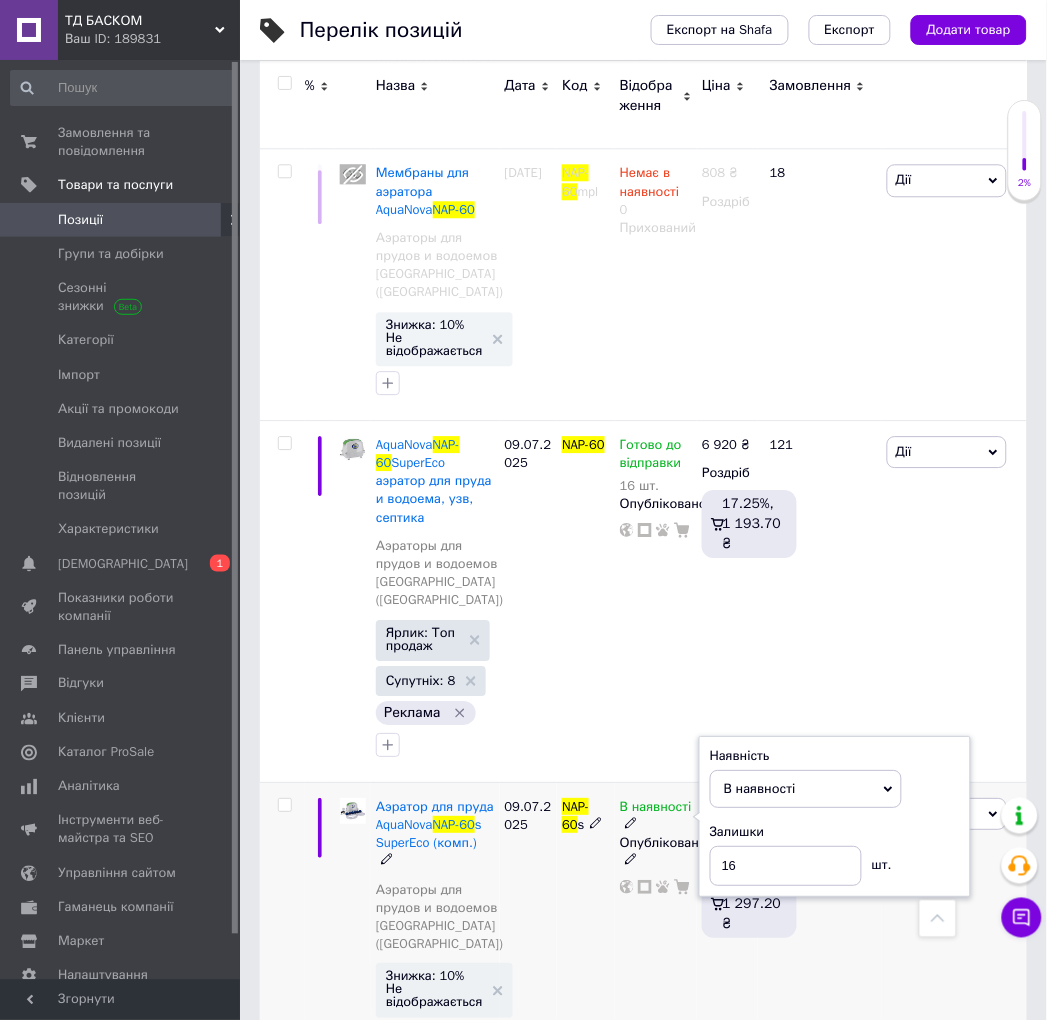 click on "В наявності Наявність В наявності Немає в наявності Під замовлення Готово до відправки Залишки 16 шт. Опубліковано" at bounding box center (656, 983) 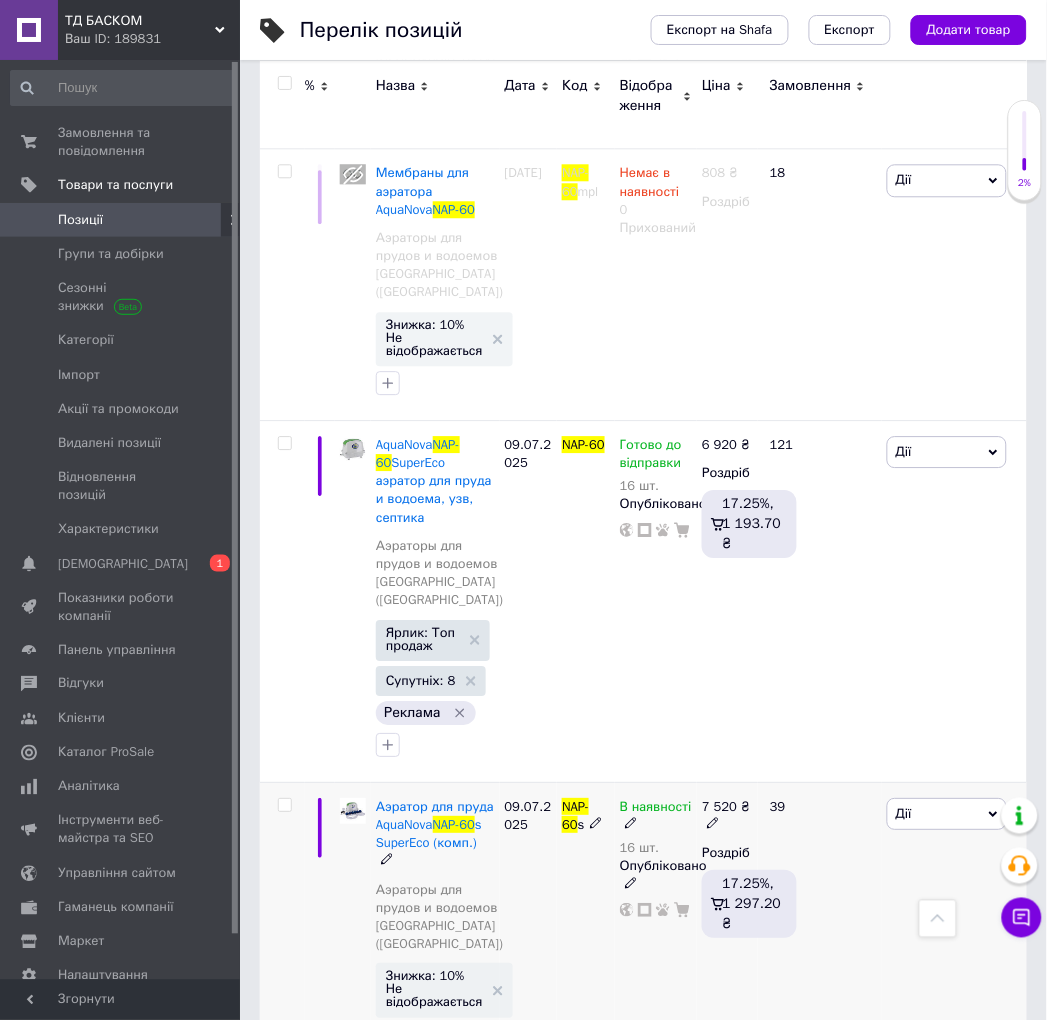 click 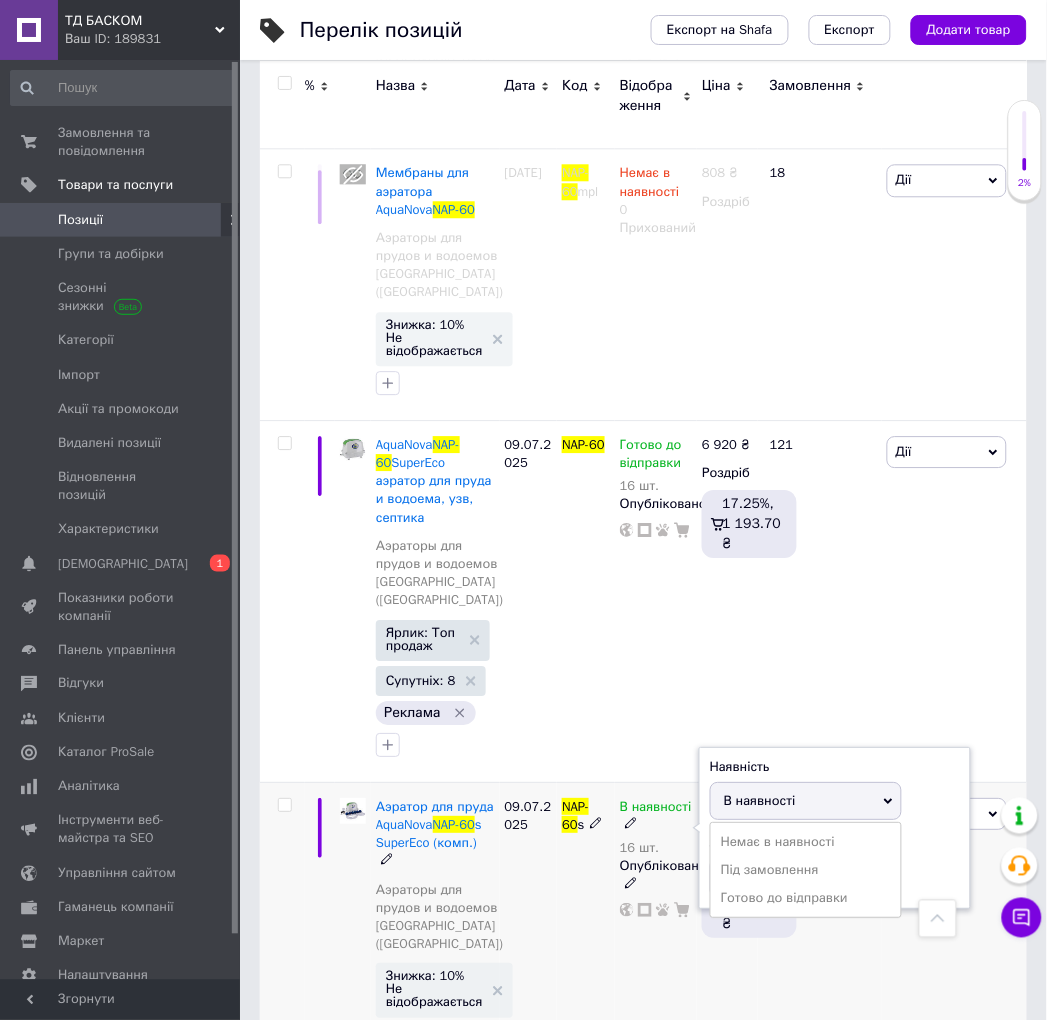 click on "В наявності" at bounding box center [760, 800] 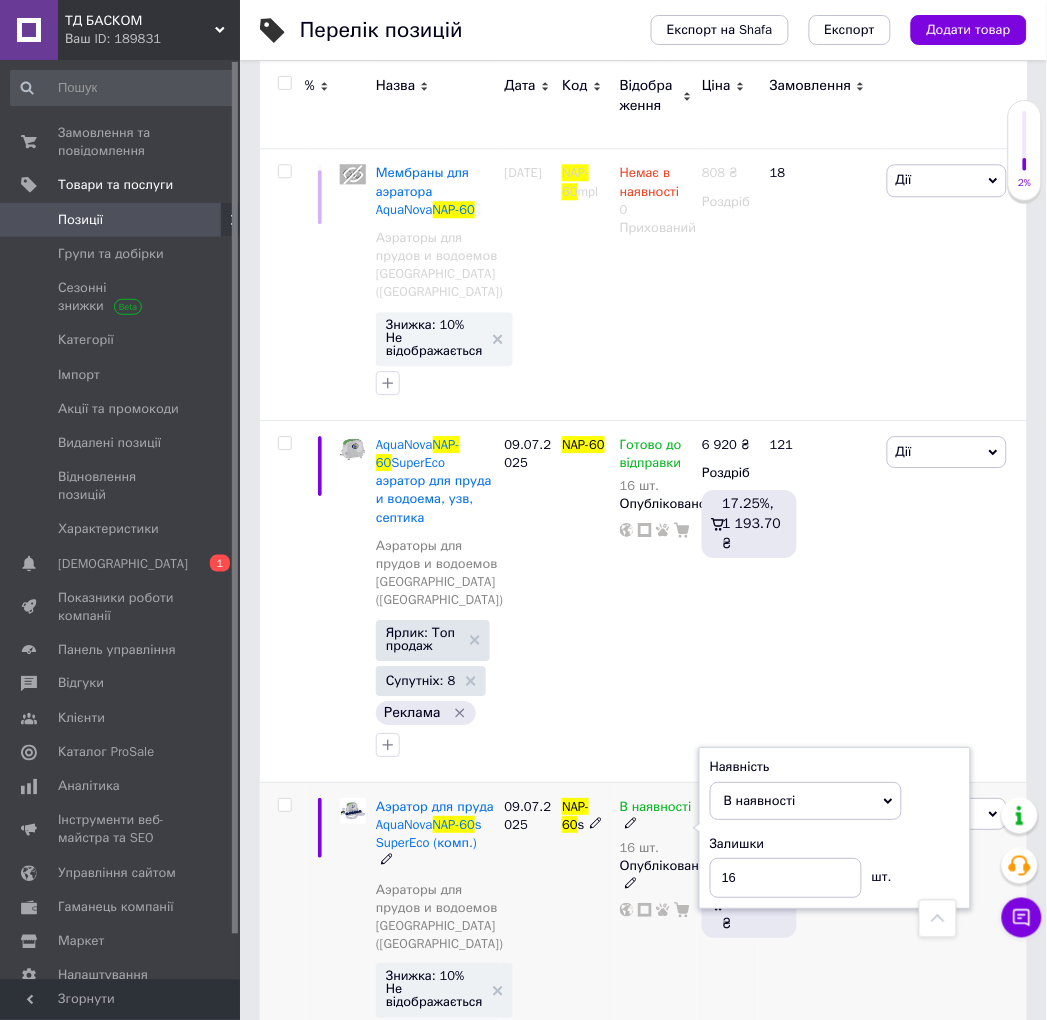 click on "В наявності" at bounding box center (760, 800) 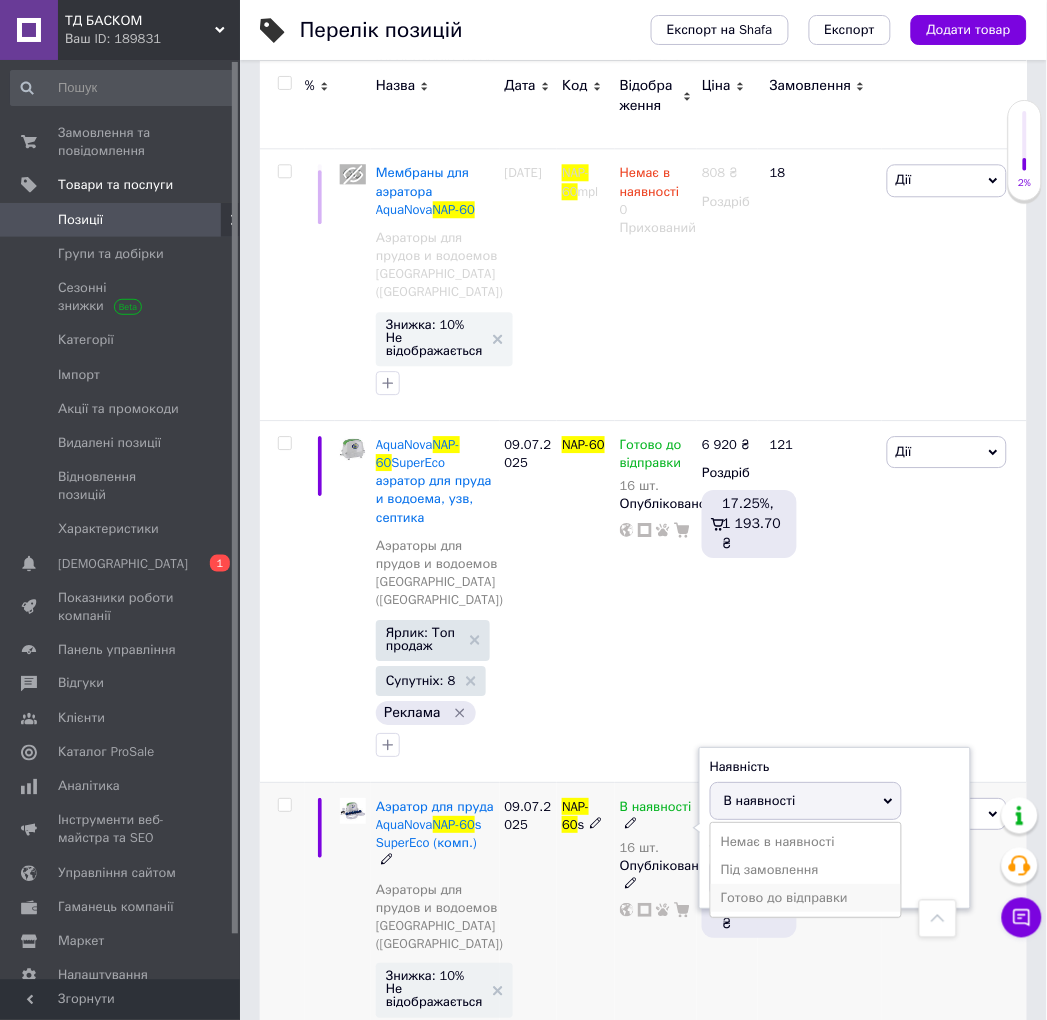 click on "Готово до відправки" at bounding box center [806, 898] 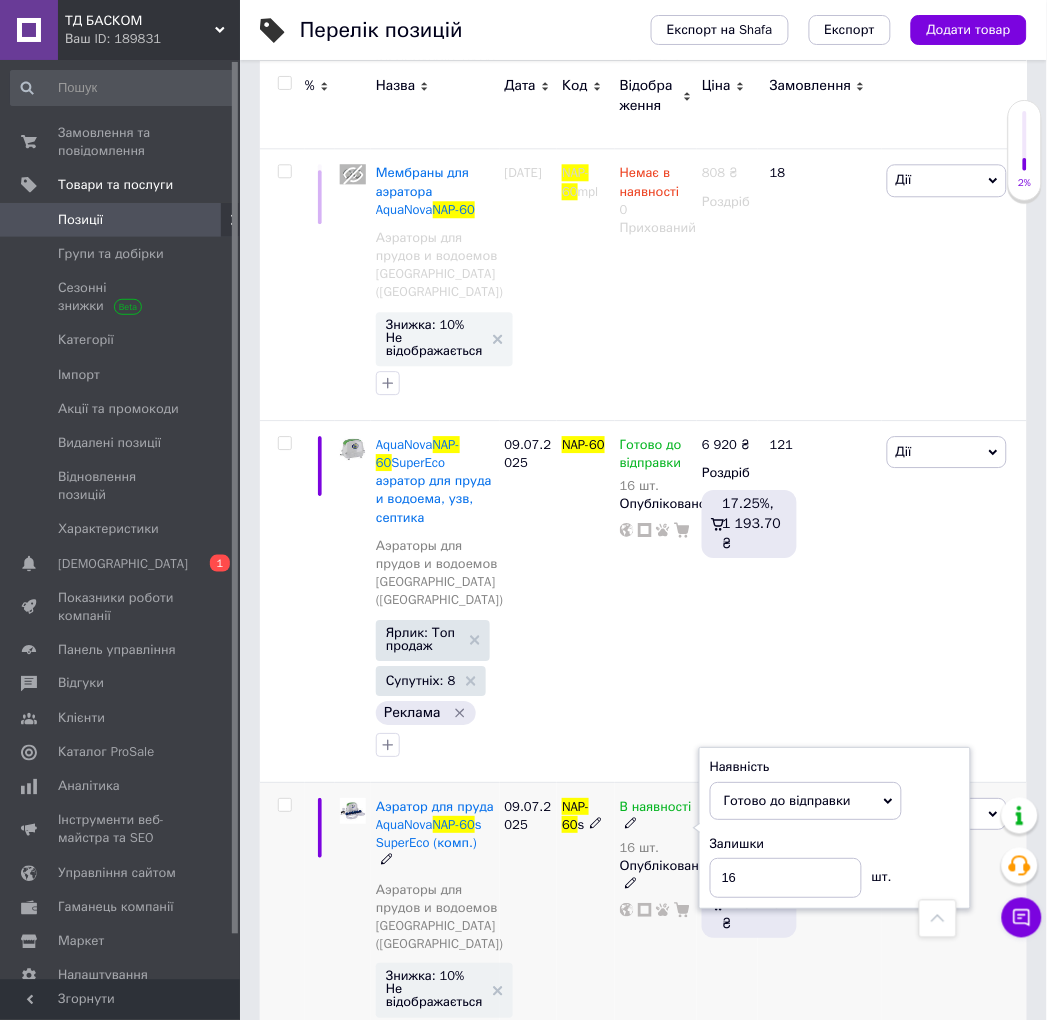 click on "39" at bounding box center [820, 983] 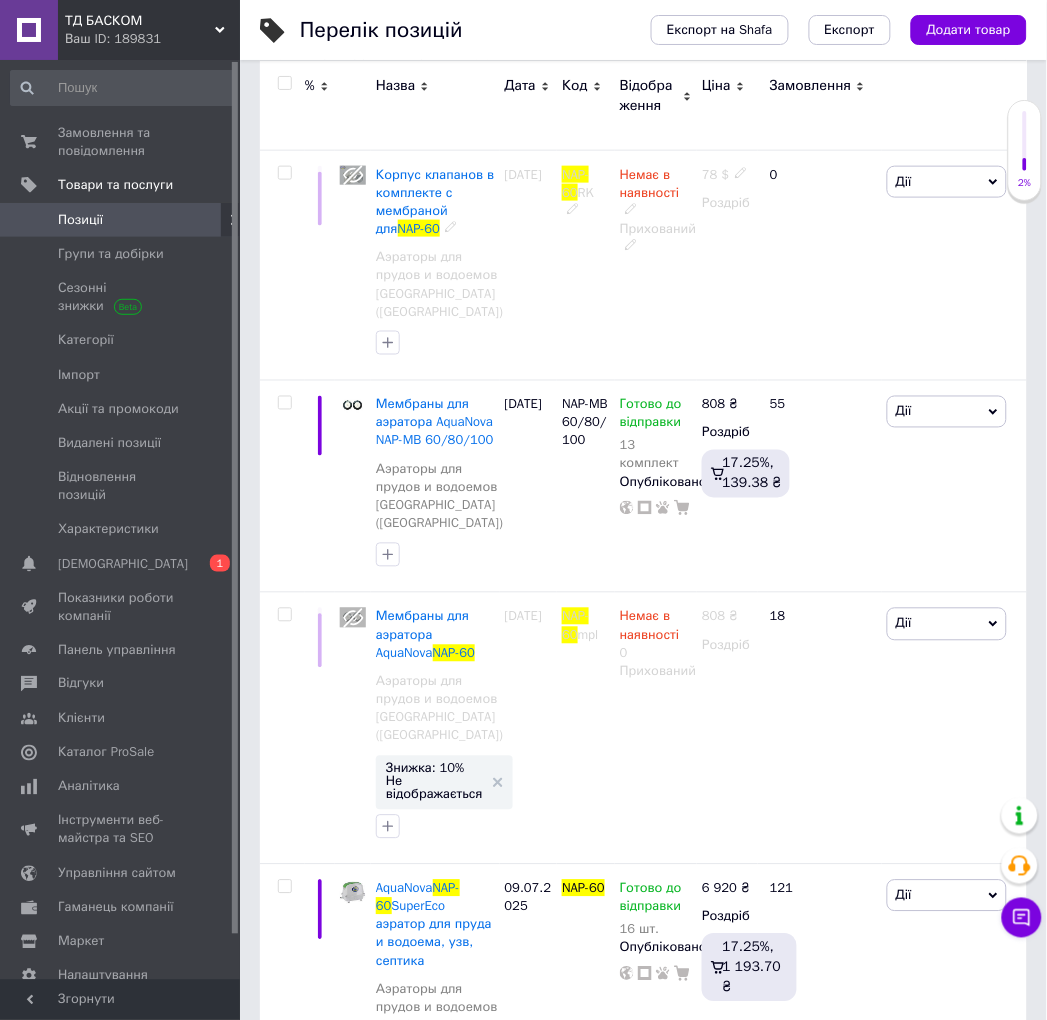 scroll, scrollTop: 0, scrollLeft: 0, axis: both 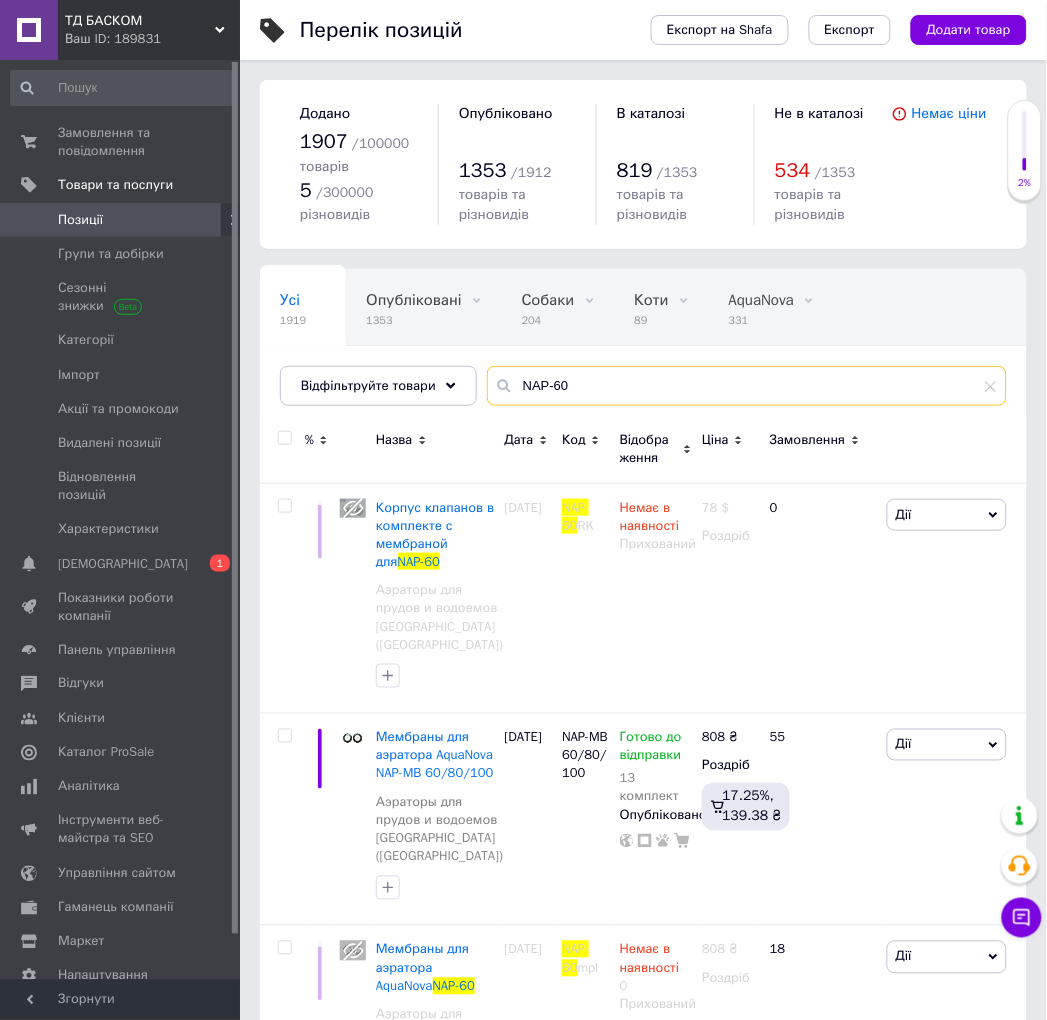 drag, startPoint x: 557, startPoint y: 387, endPoint x: 486, endPoint y: 421, distance: 78.72102 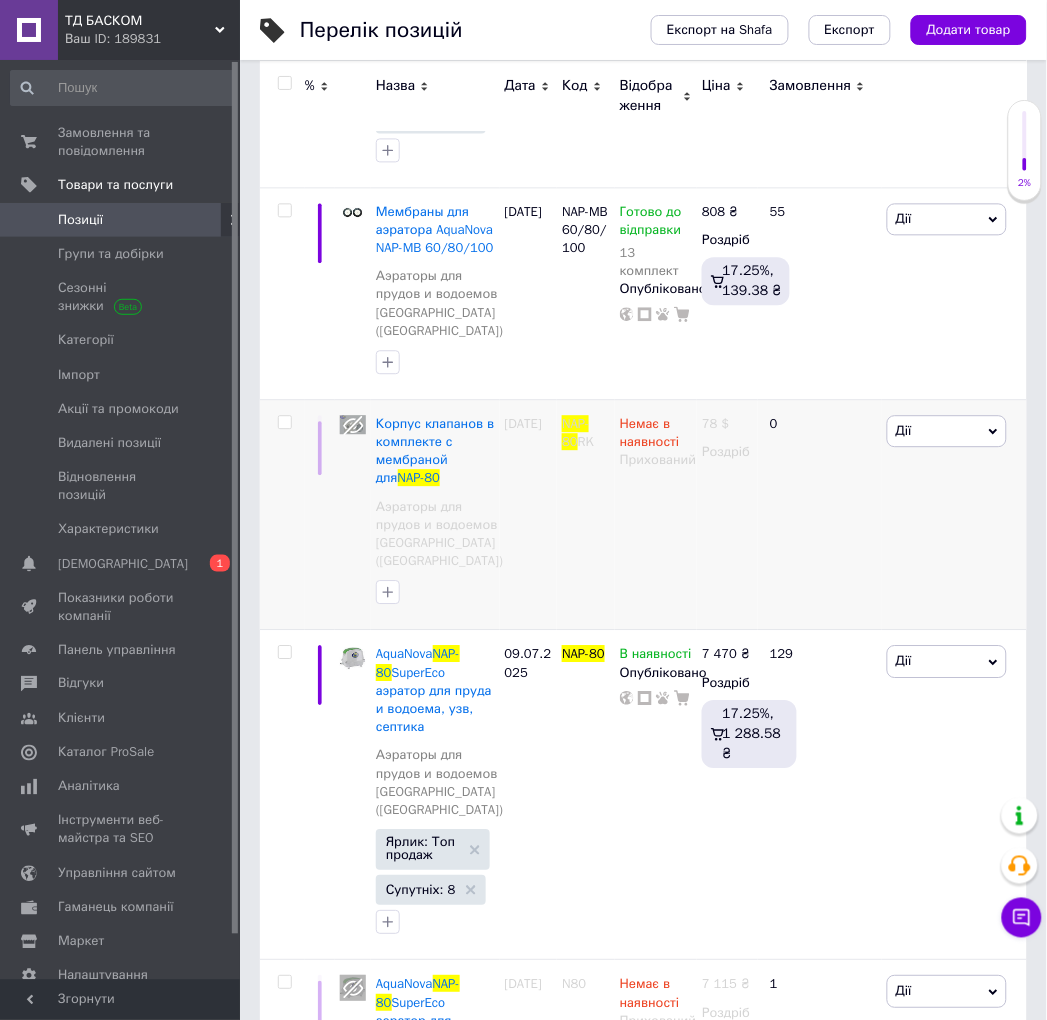 scroll, scrollTop: 111, scrollLeft: 0, axis: vertical 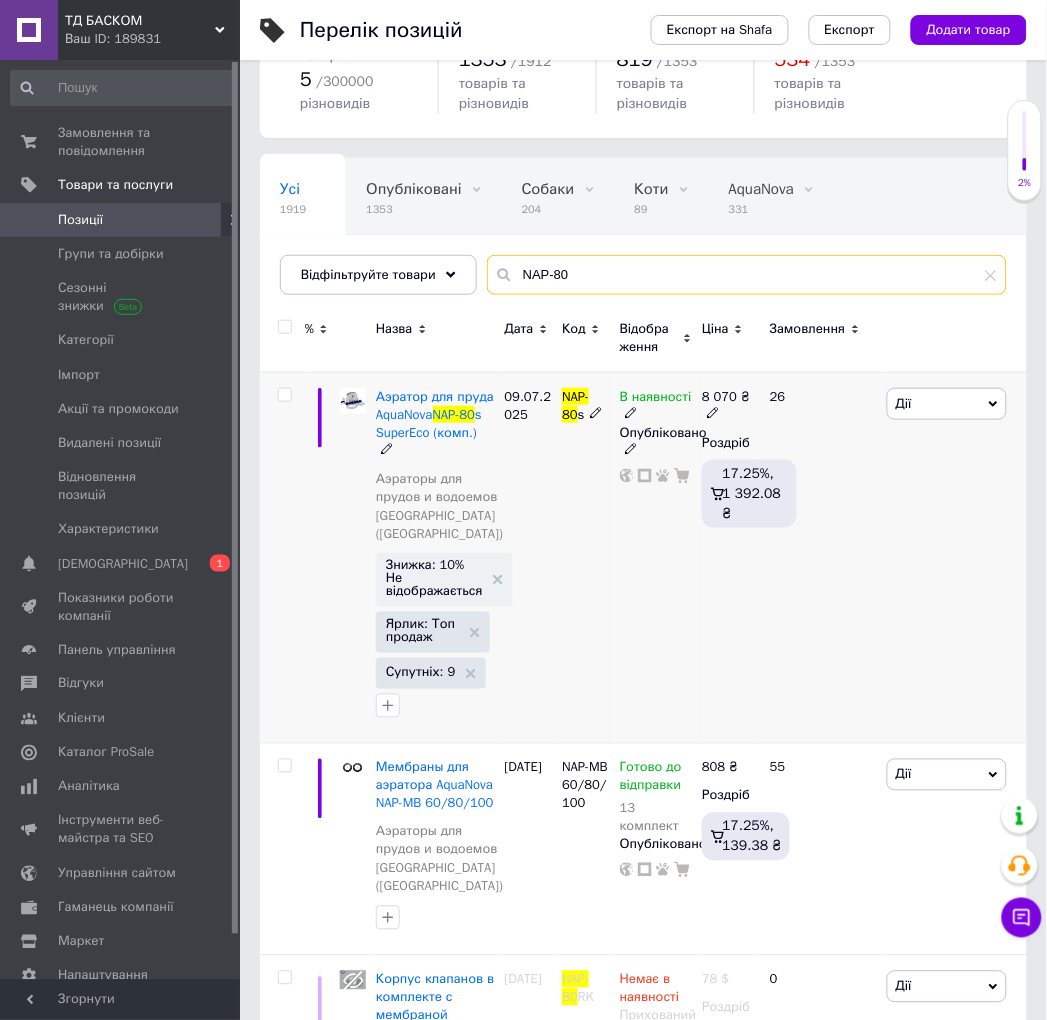 type on "NAP-80" 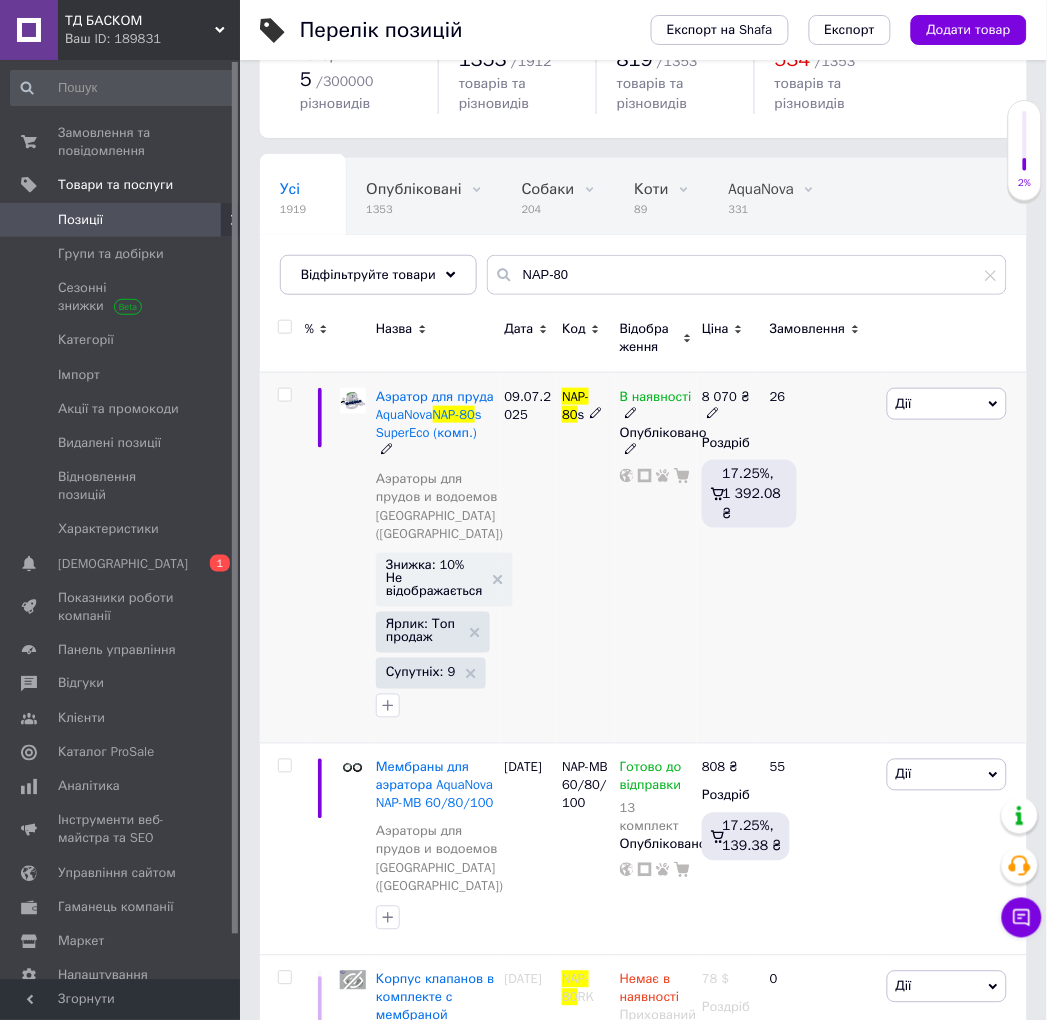 click 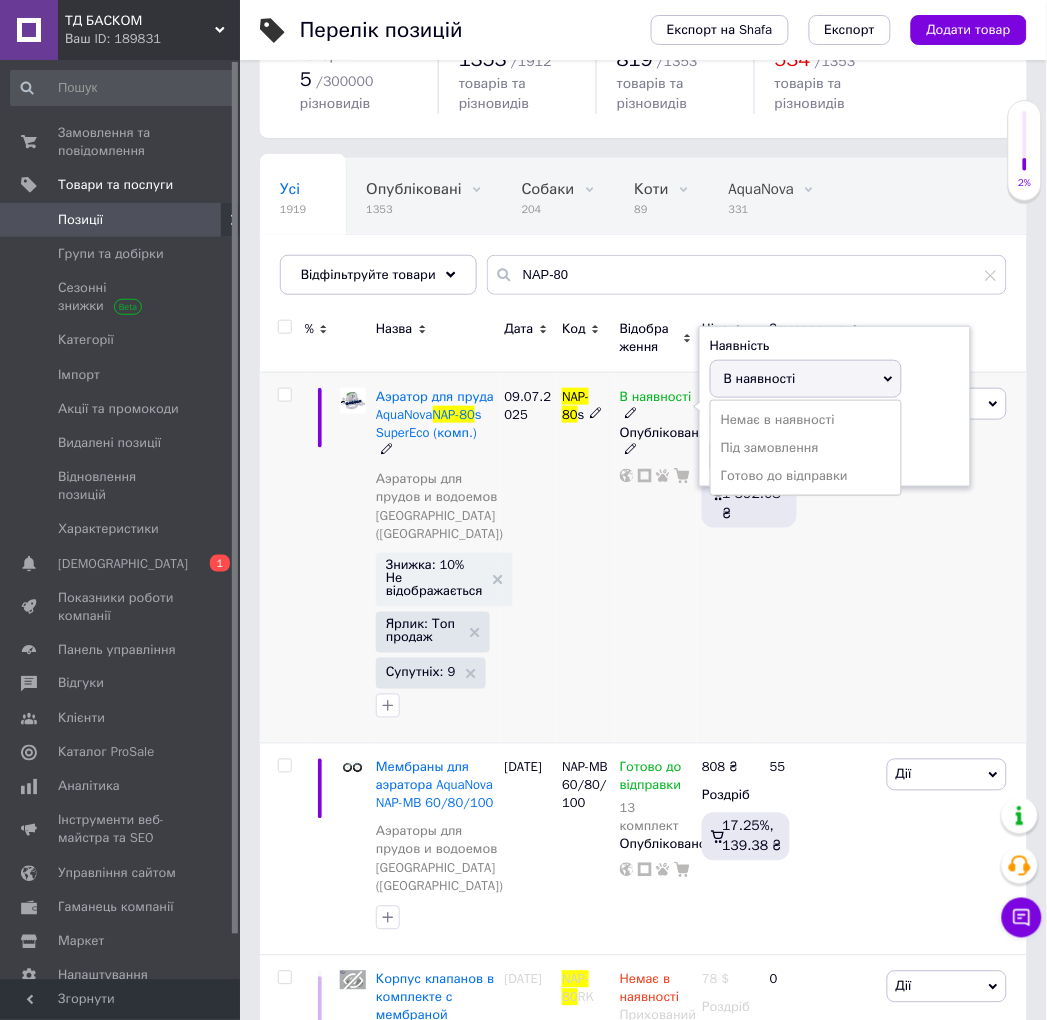 click on "В наявності" at bounding box center (806, 379) 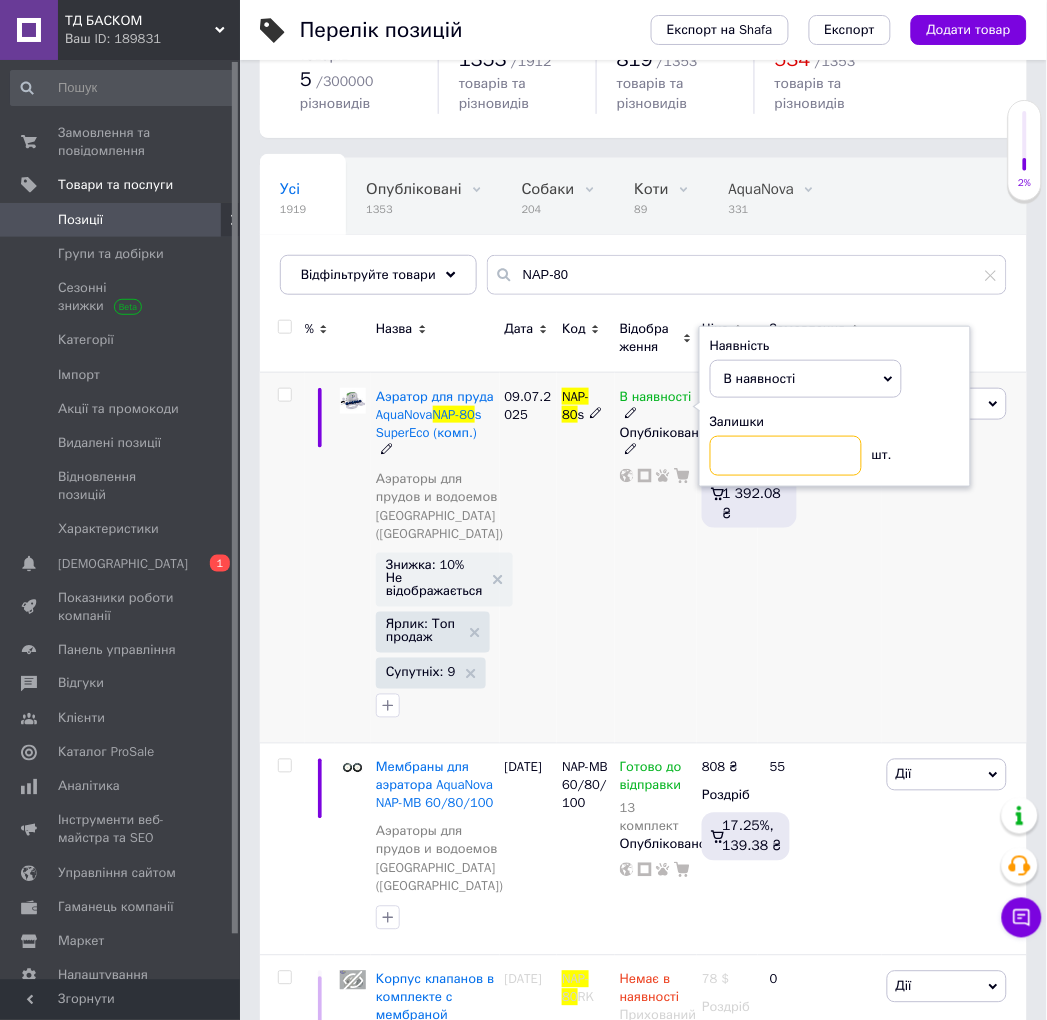 click at bounding box center [786, 456] 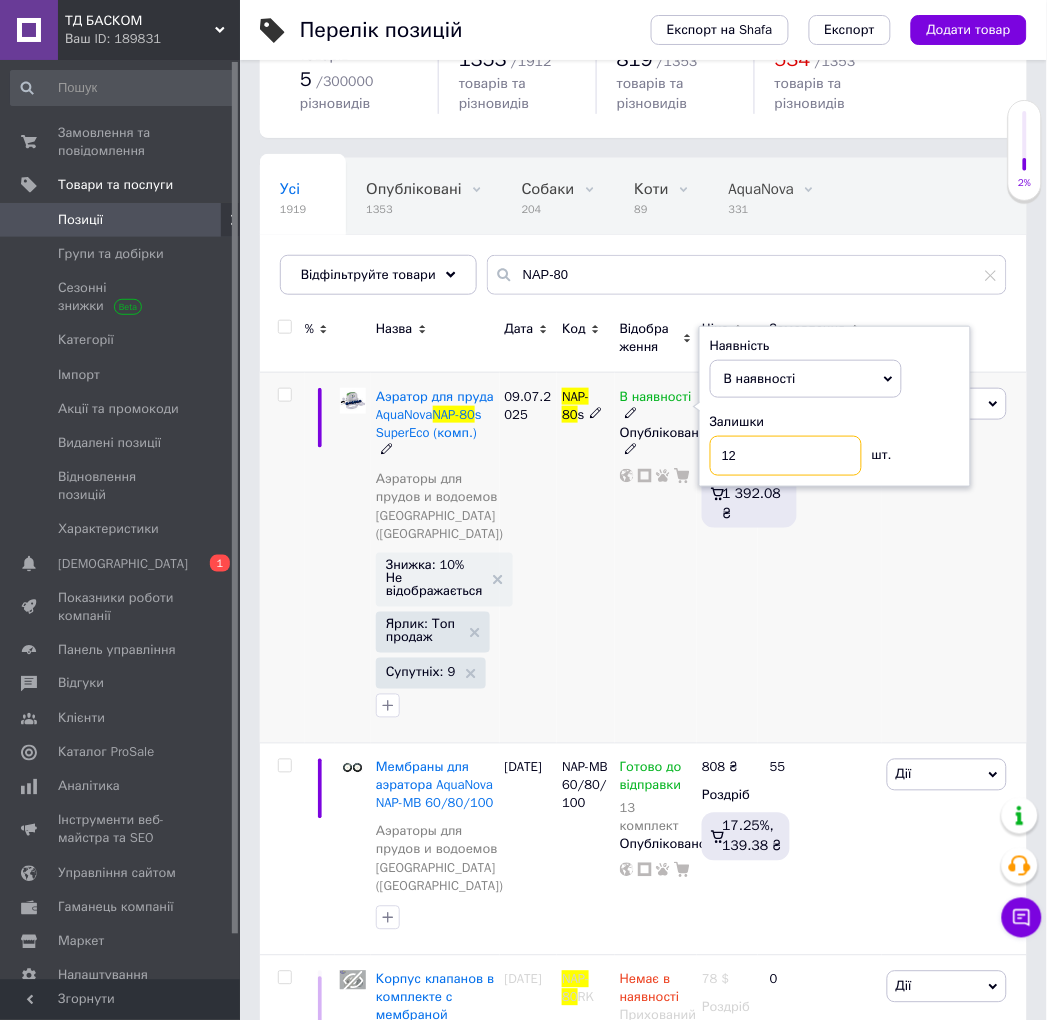 type on "12" 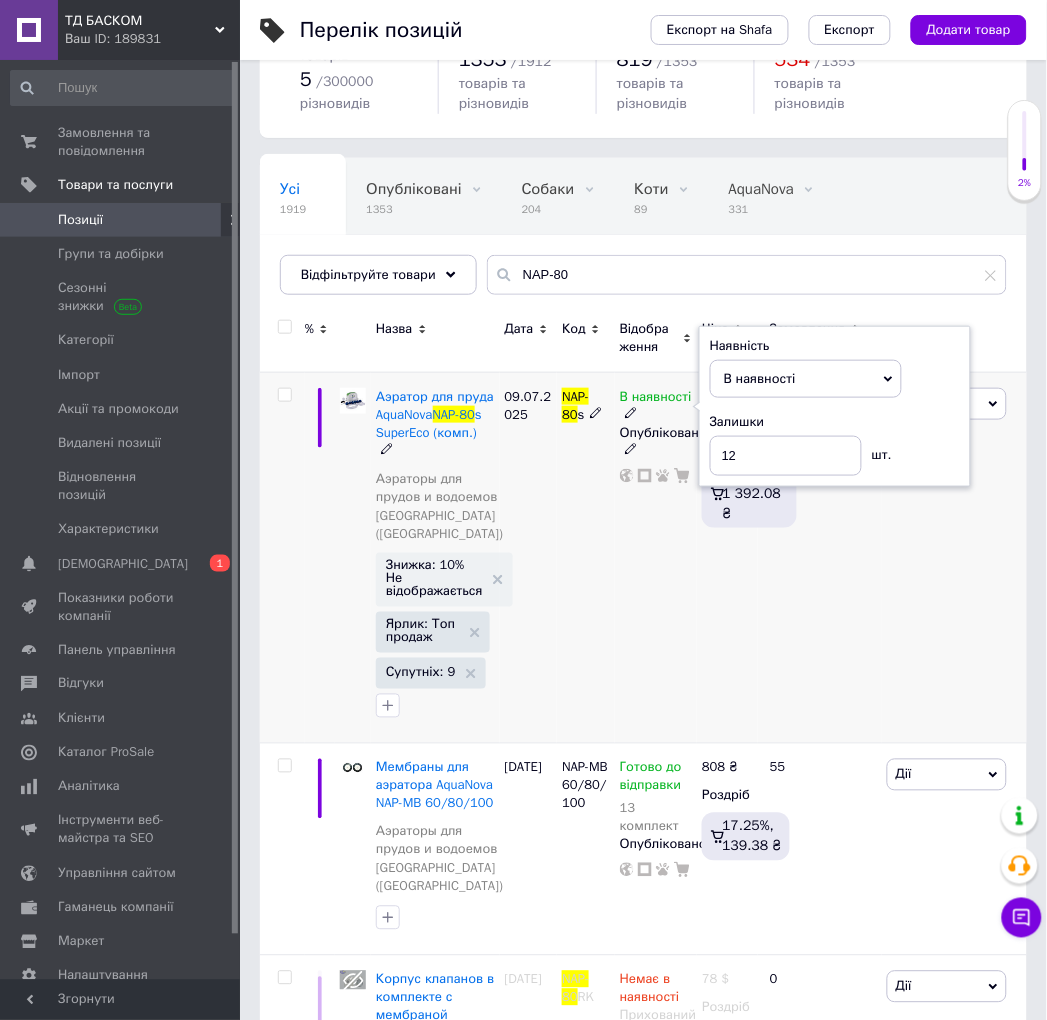 click on "В наявності Наявність В наявності Немає в наявності Під замовлення Готово до відправки Залишки 12 шт. Опубліковано" at bounding box center (656, 557) 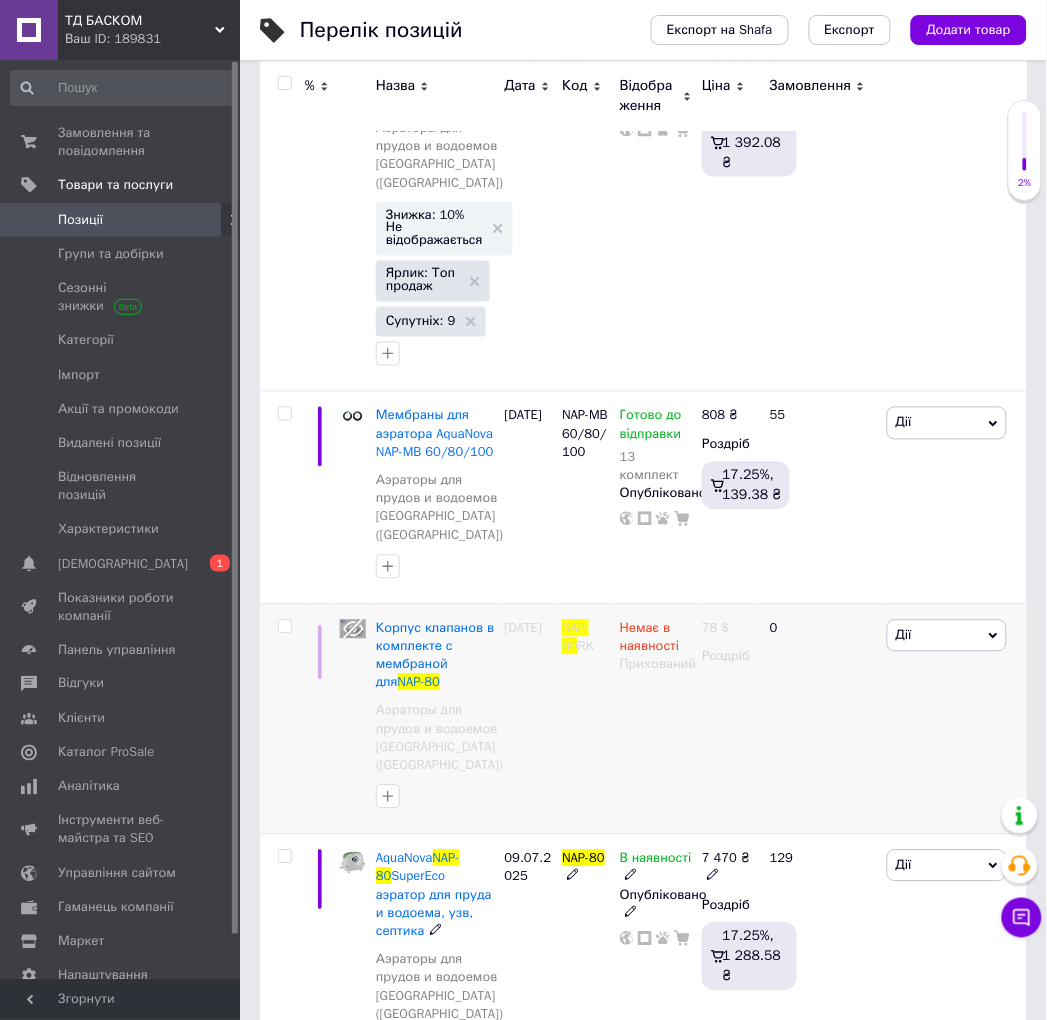 scroll, scrollTop: 555, scrollLeft: 0, axis: vertical 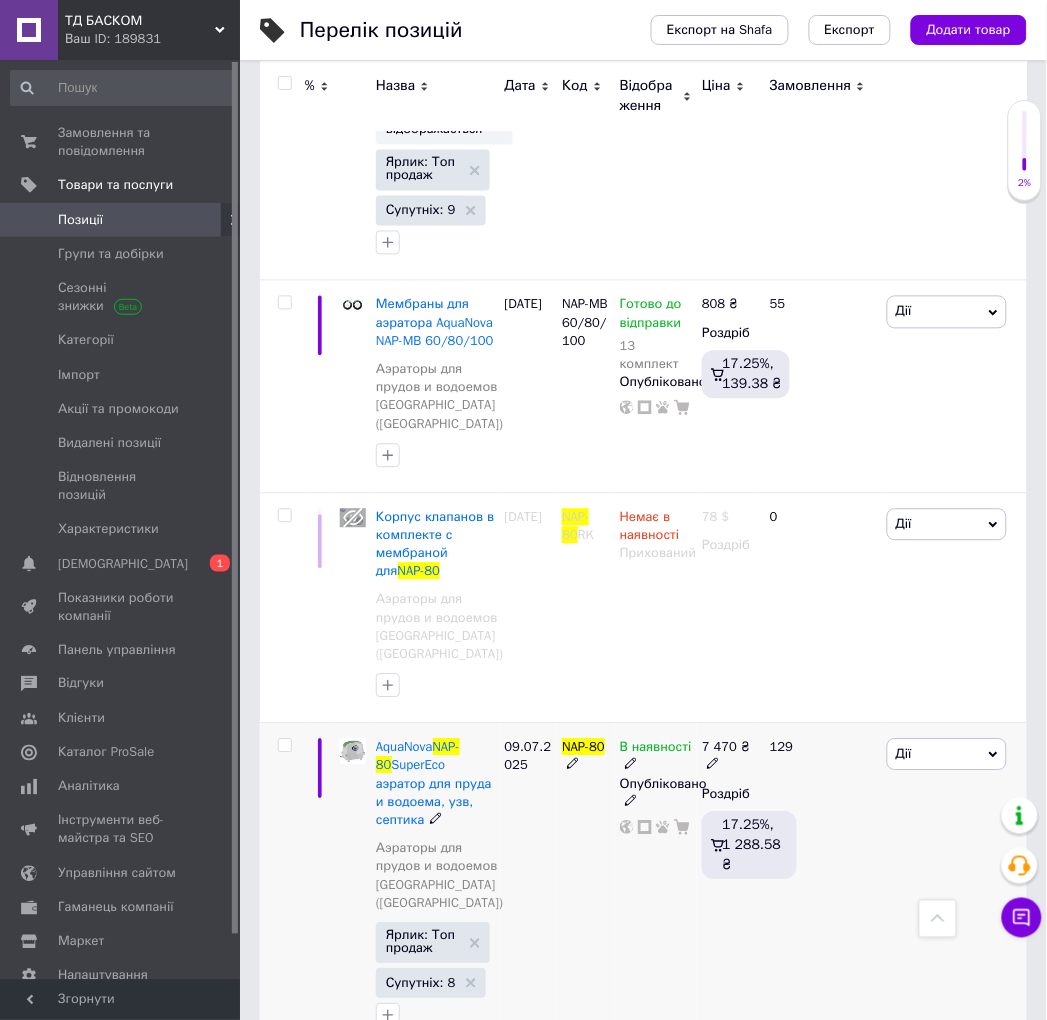 click 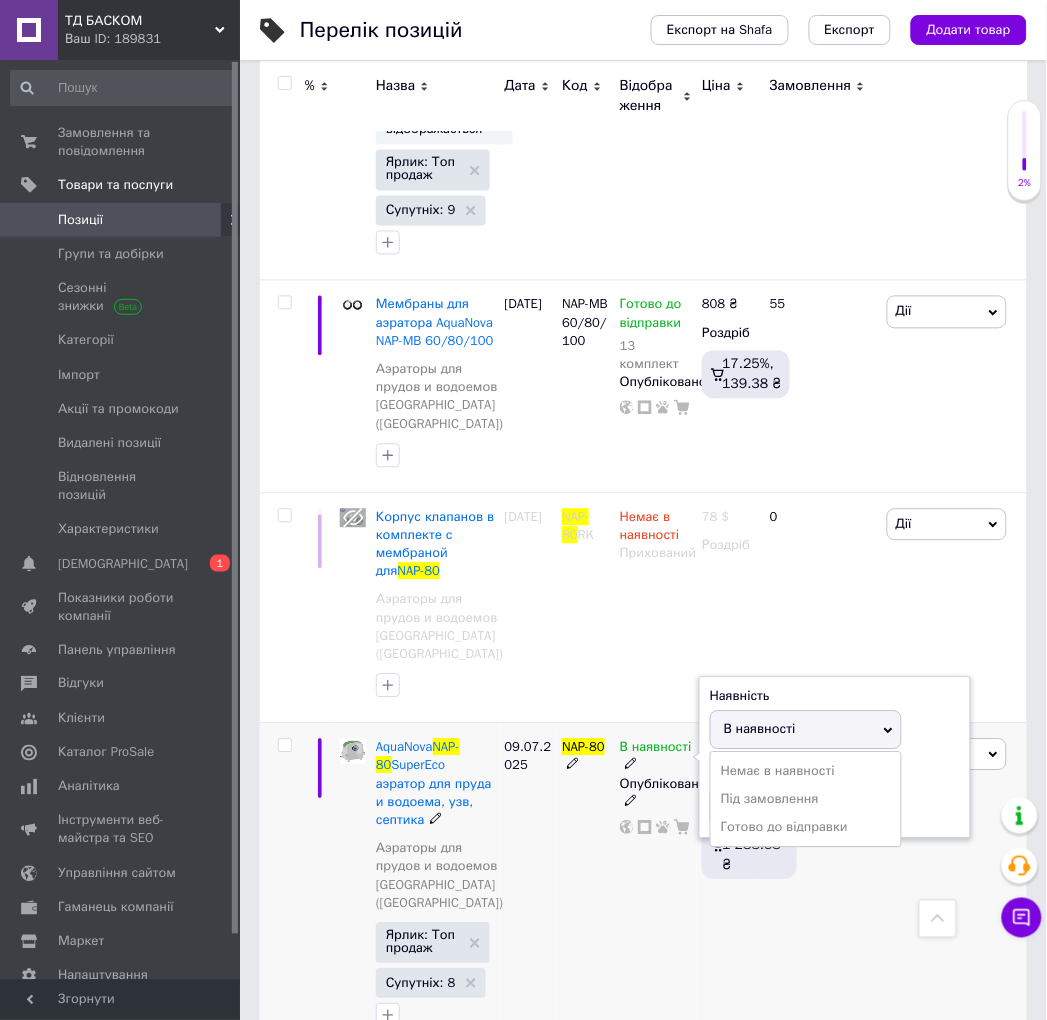 click on "В наявності" at bounding box center [806, 730] 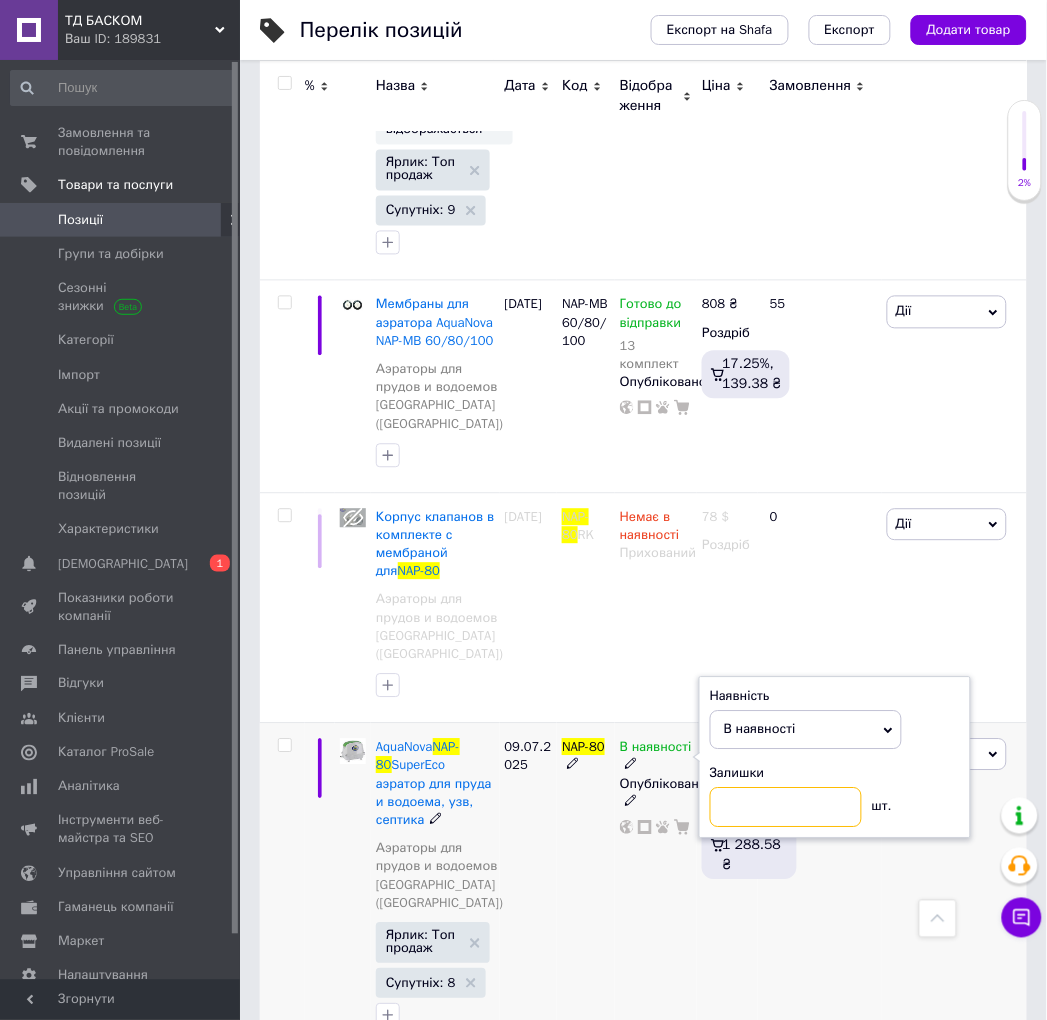 click at bounding box center [786, 808] 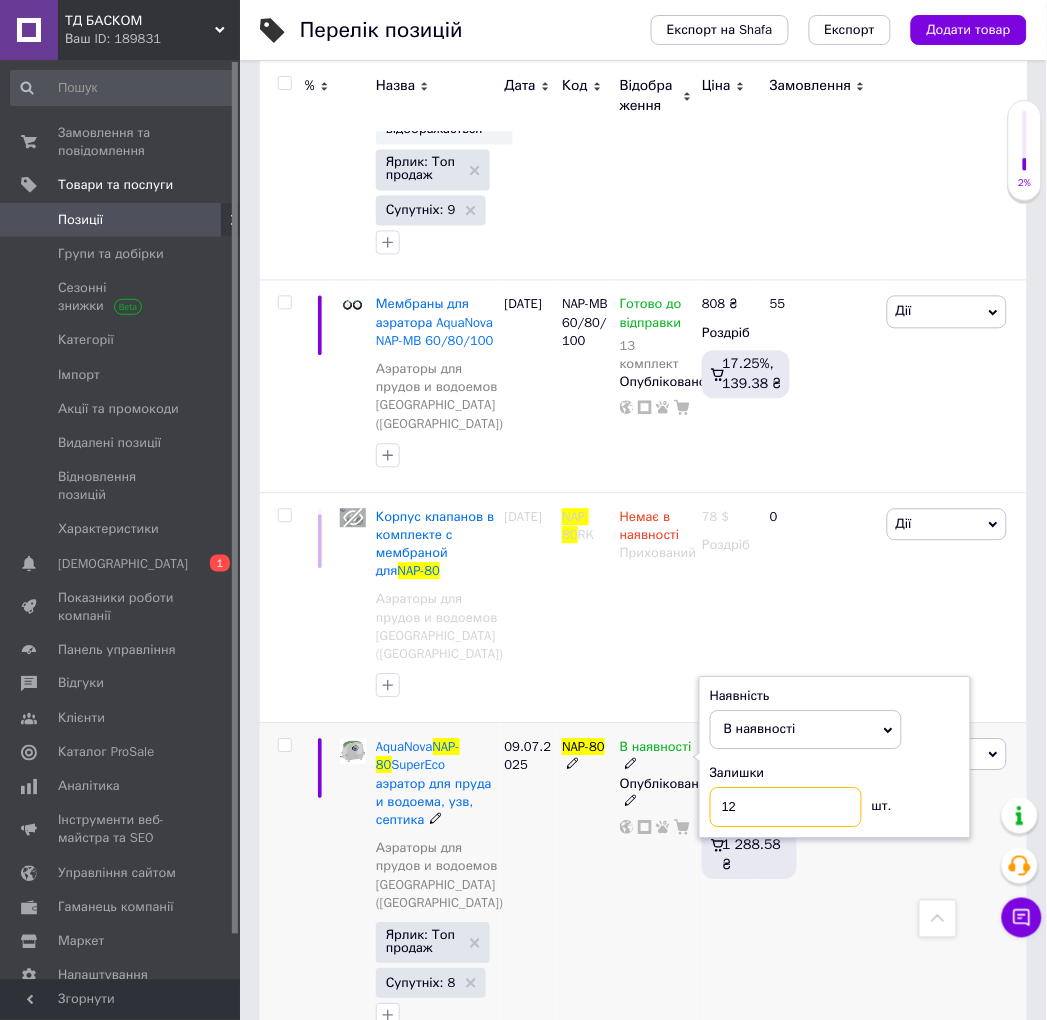 type on "12" 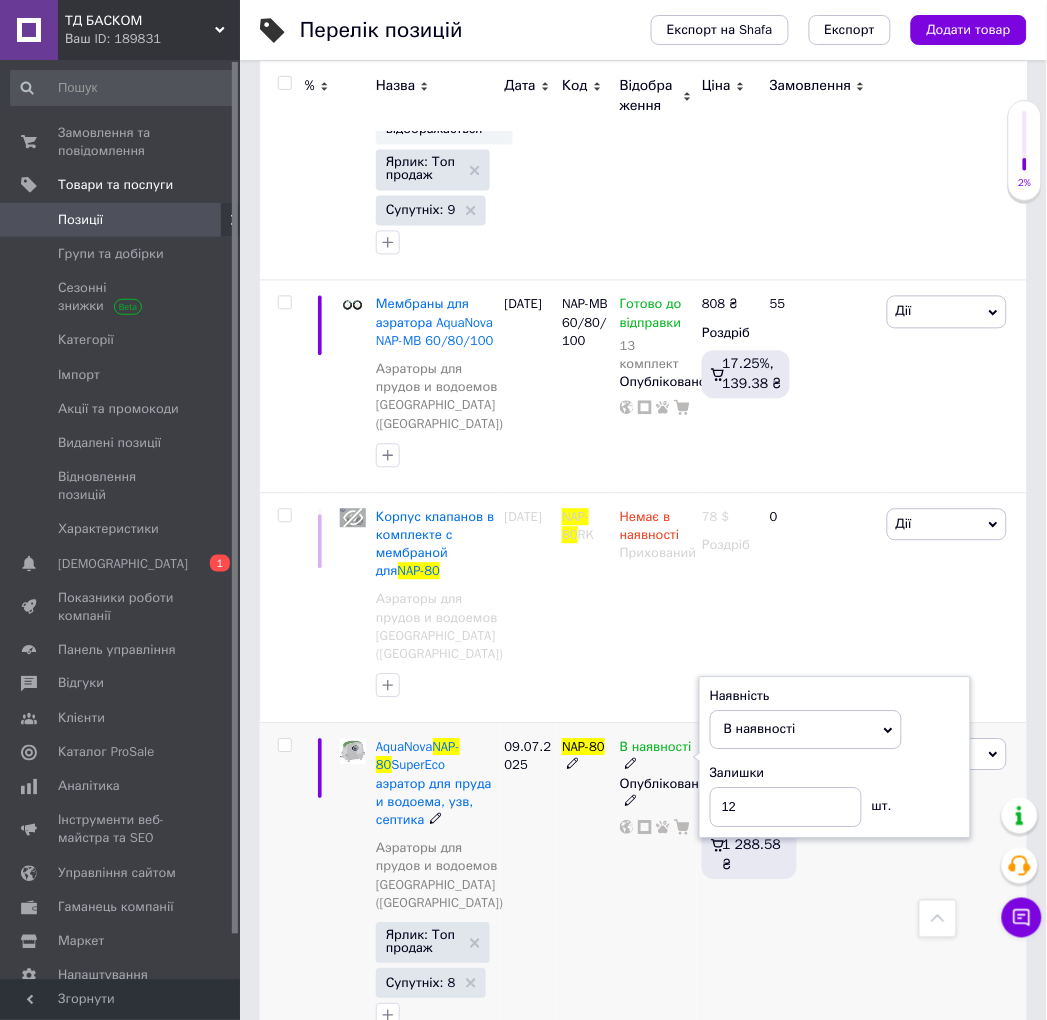 click on "В наявності Наявність В наявності Немає в наявності Під замовлення Готово до відправки Залишки 12 шт. Опубліковано" at bounding box center [656, 889] 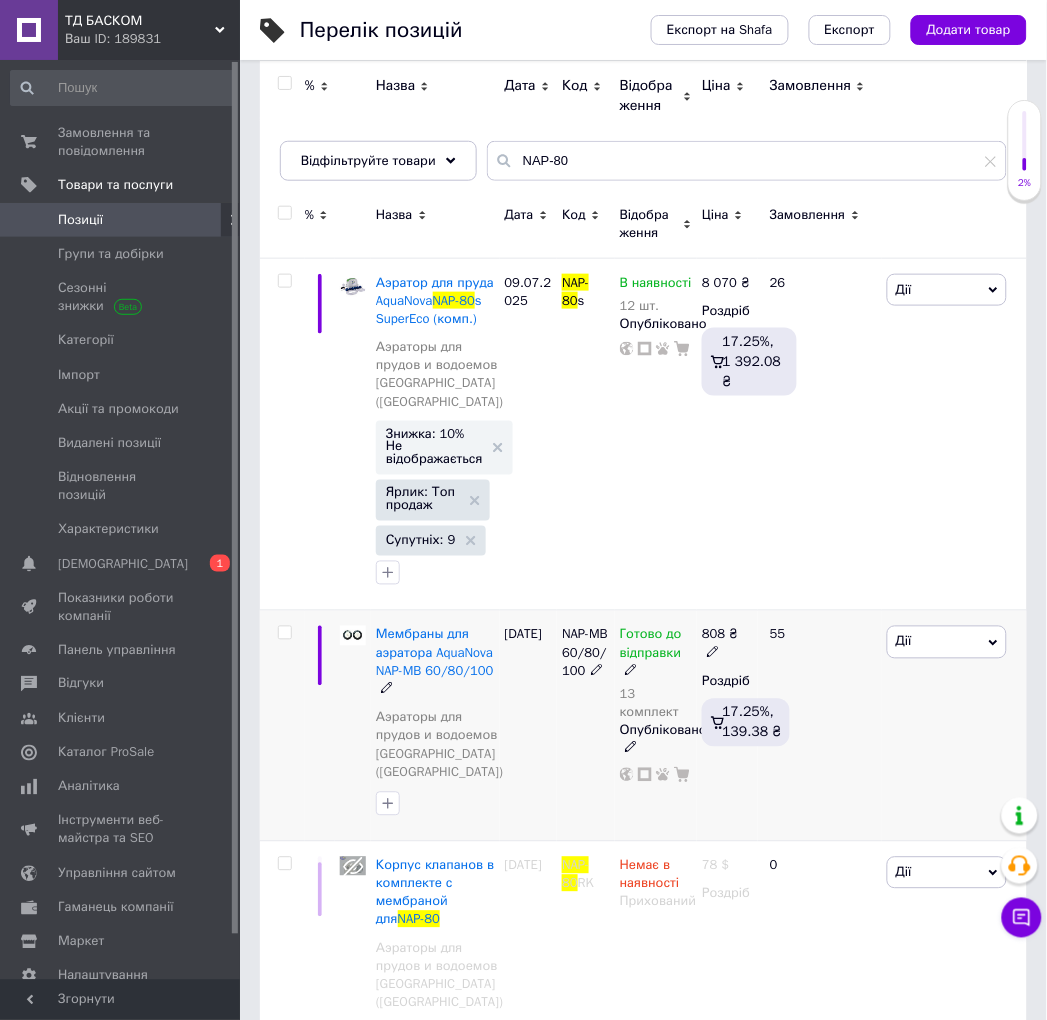 scroll, scrollTop: 0, scrollLeft: 0, axis: both 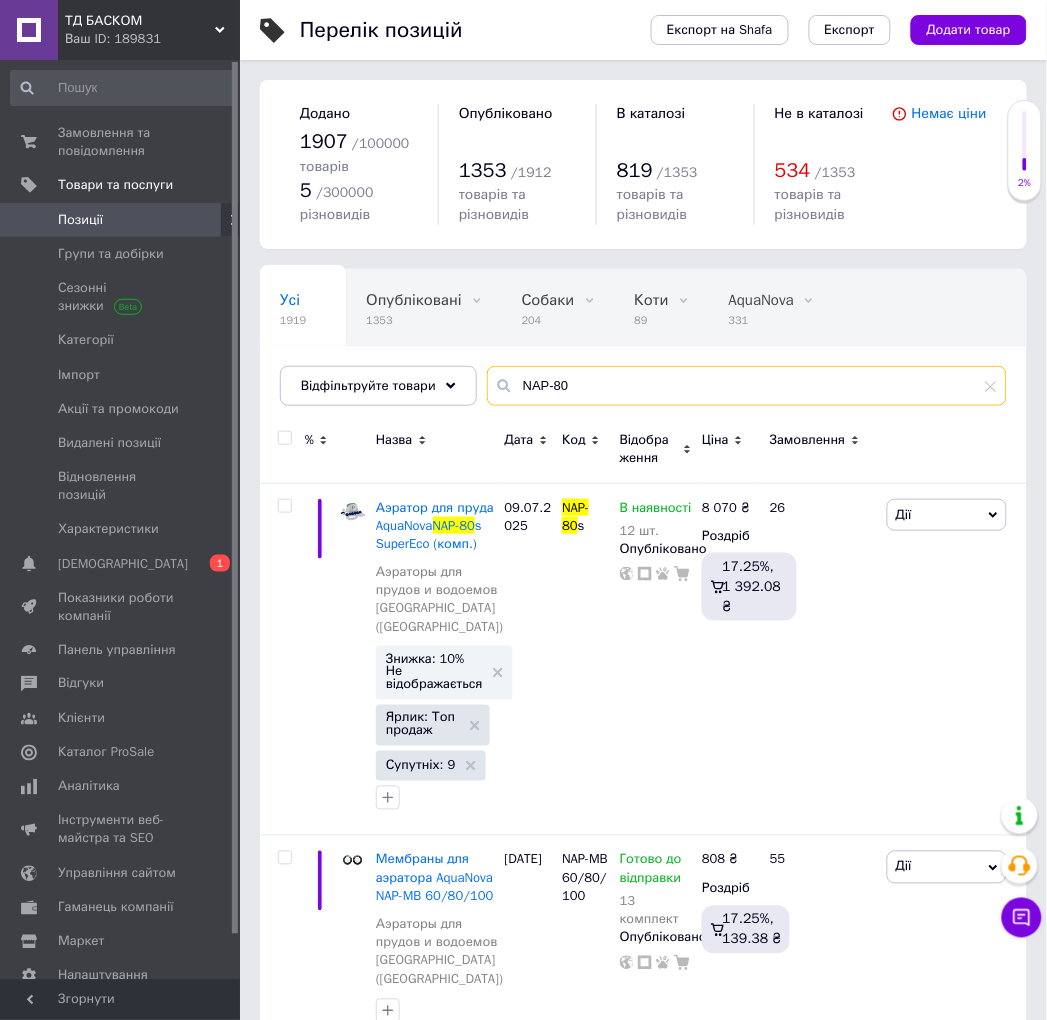 drag, startPoint x: 578, startPoint y: 390, endPoint x: 497, endPoint y: 370, distance: 83.43261 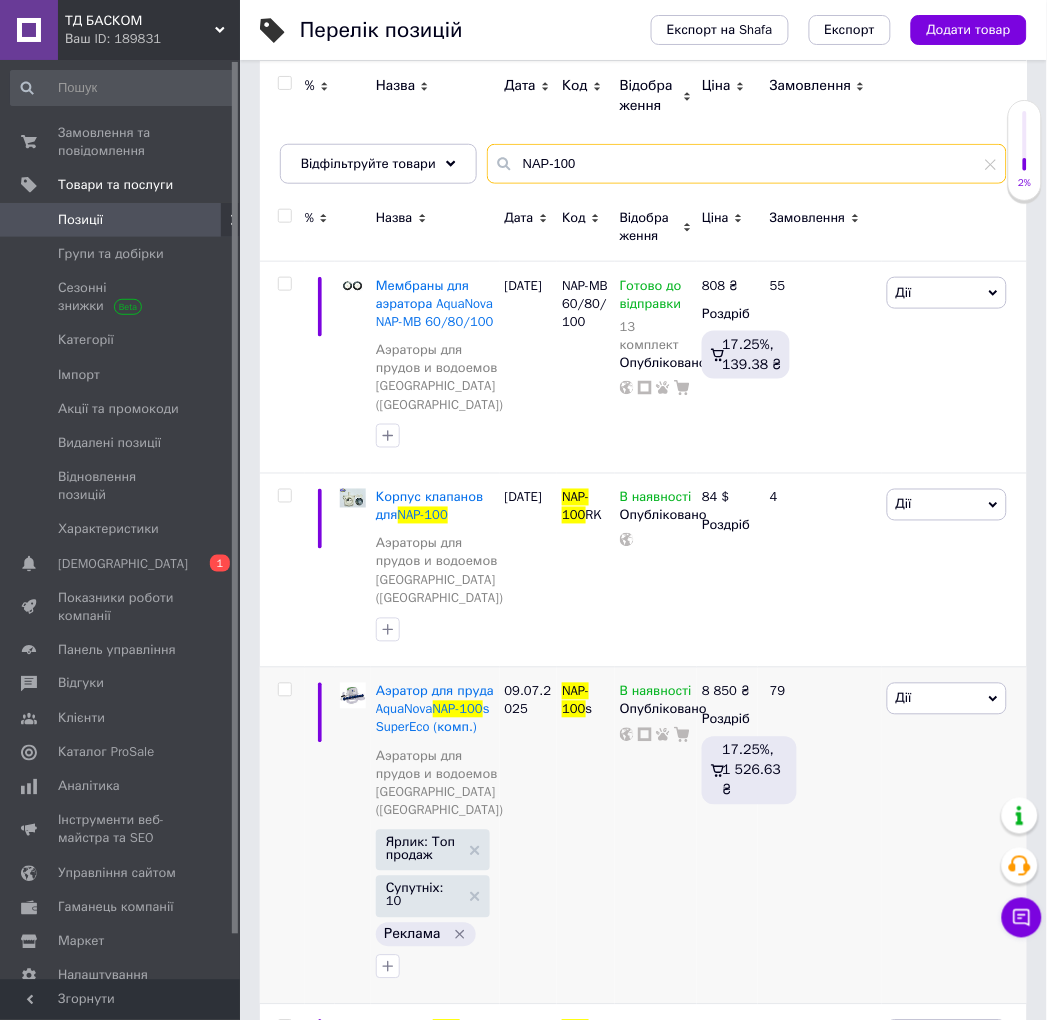 scroll, scrollTop: 444, scrollLeft: 0, axis: vertical 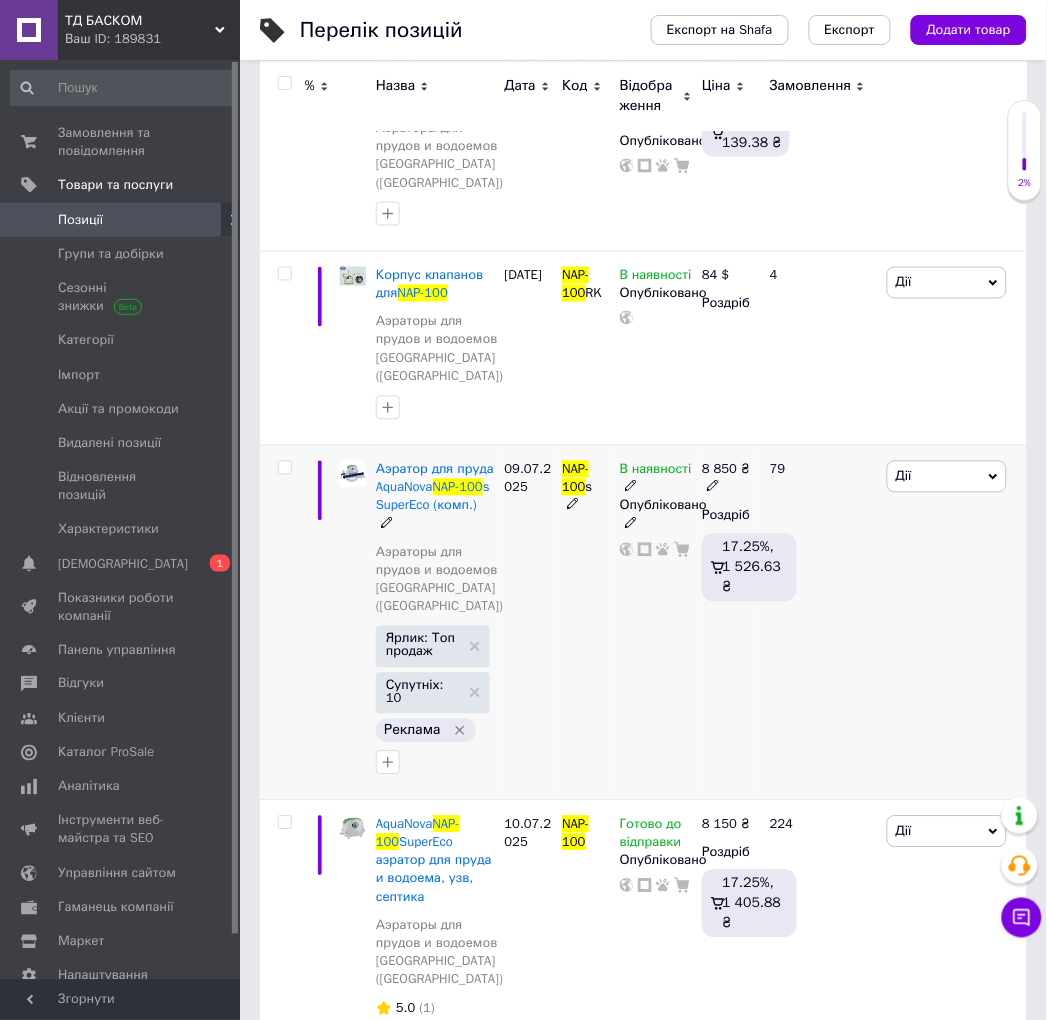 type on "NAP-100" 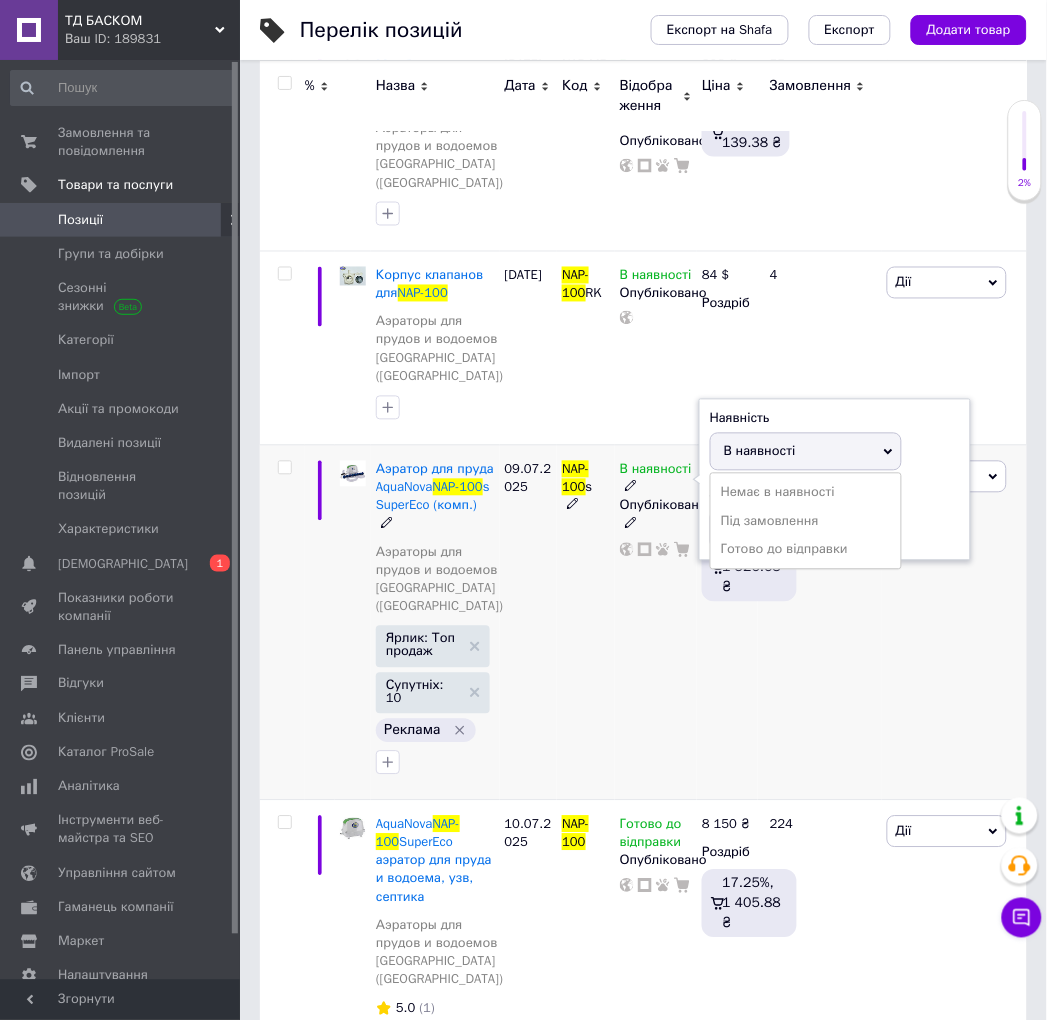 click on "В наявності" at bounding box center (760, 451) 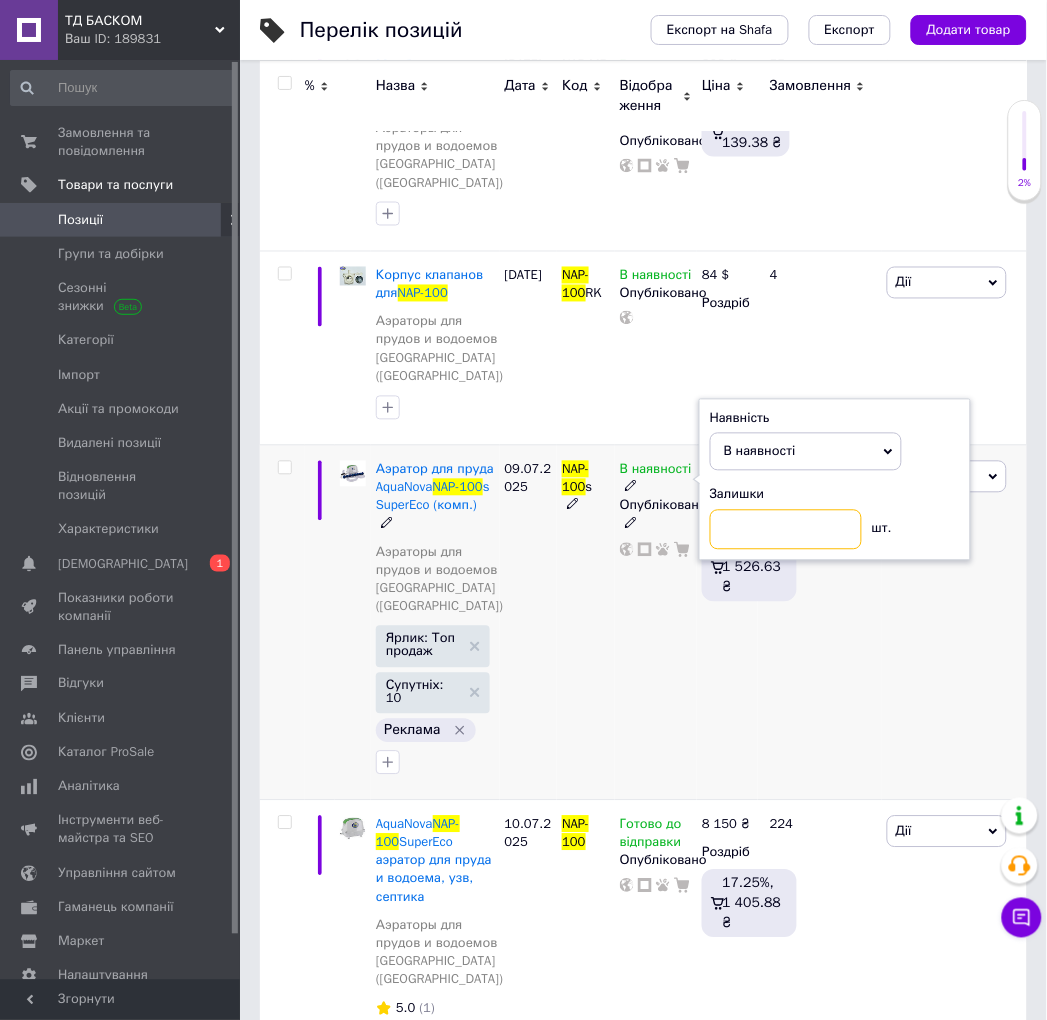 click at bounding box center [786, 530] 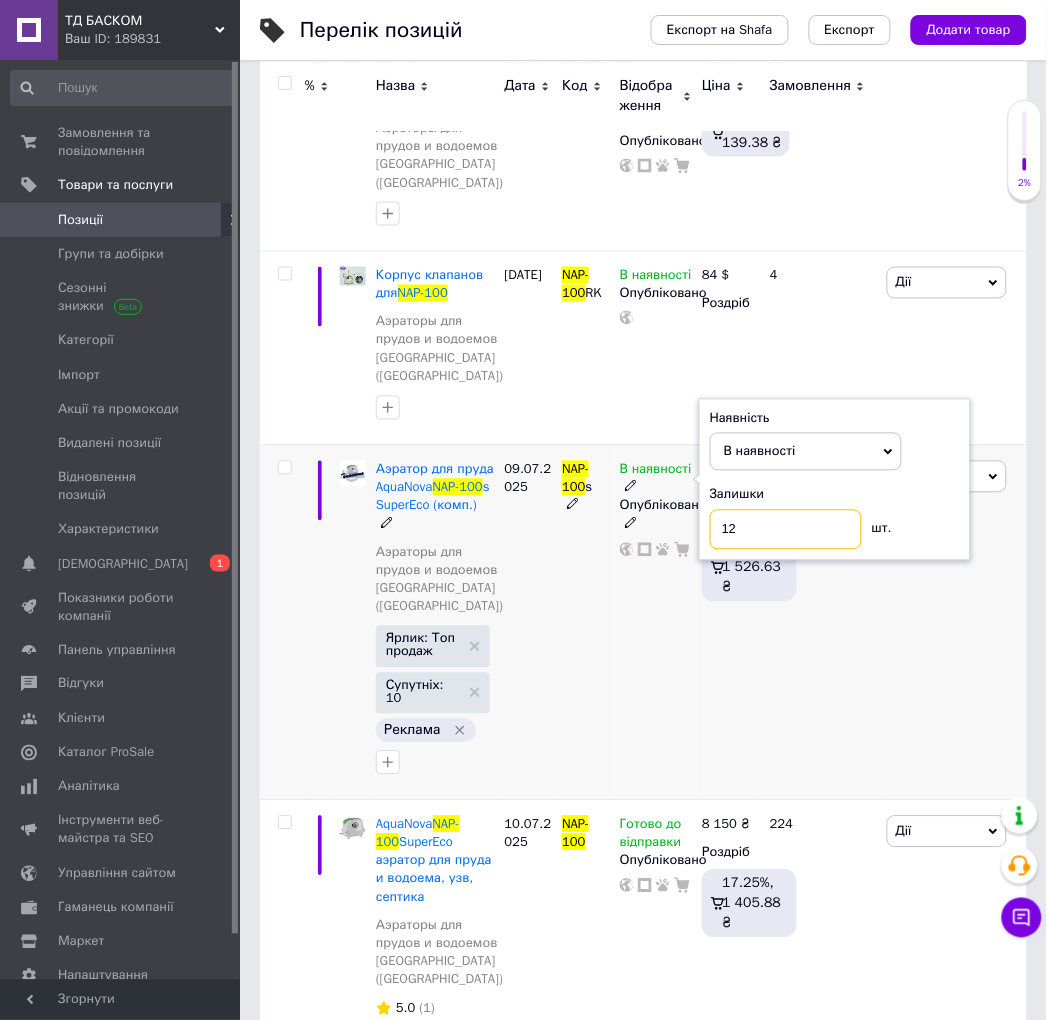 type on "12" 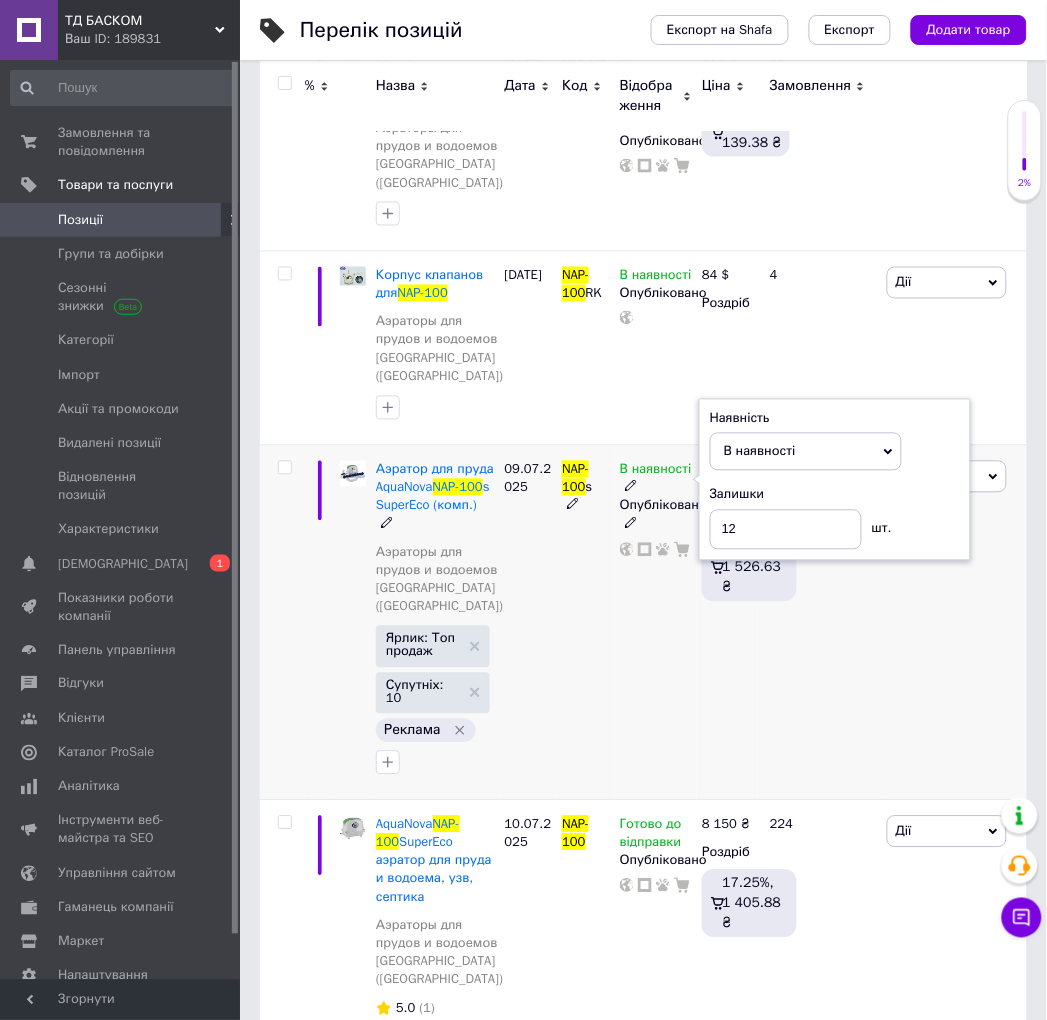 click on "8 850   ₴ Роздріб 17.25%, 1 526.63 ₴" at bounding box center [727, 622] 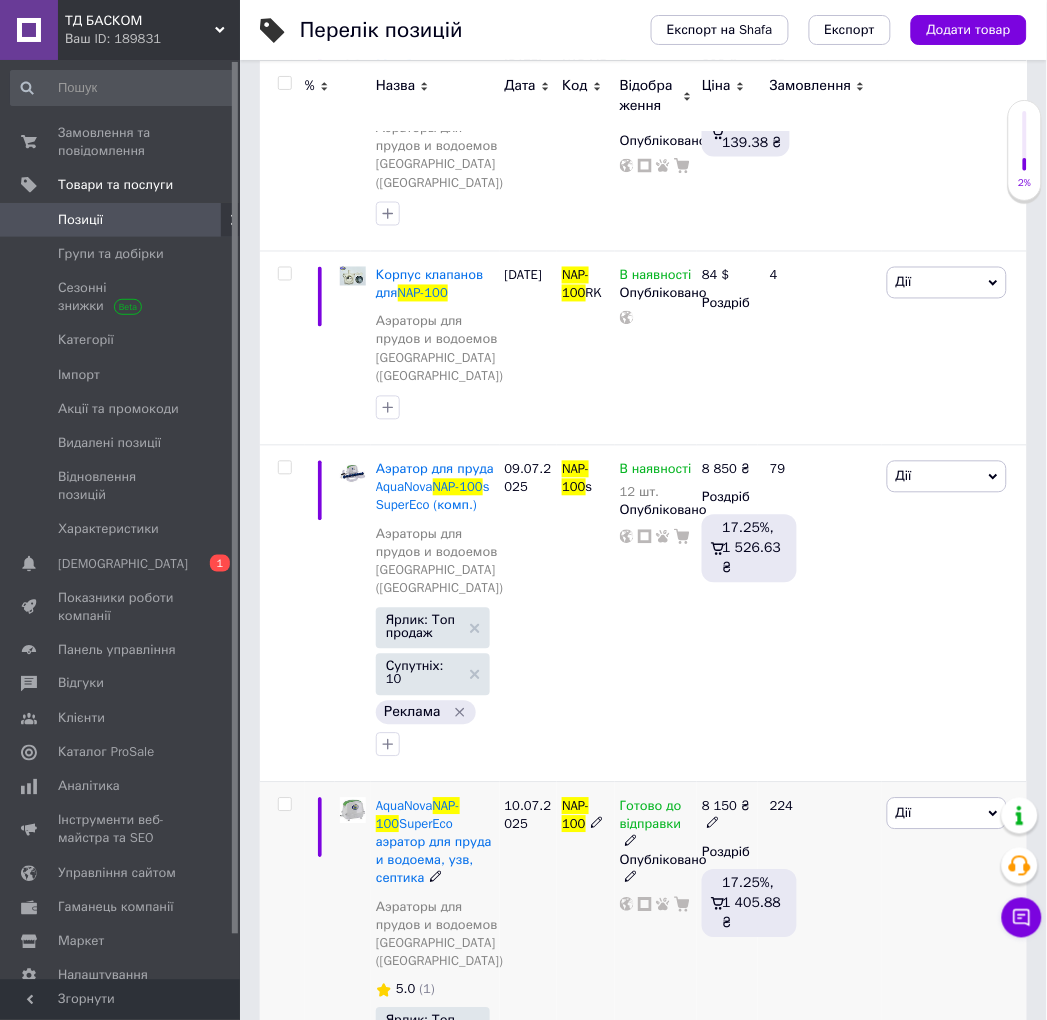 click 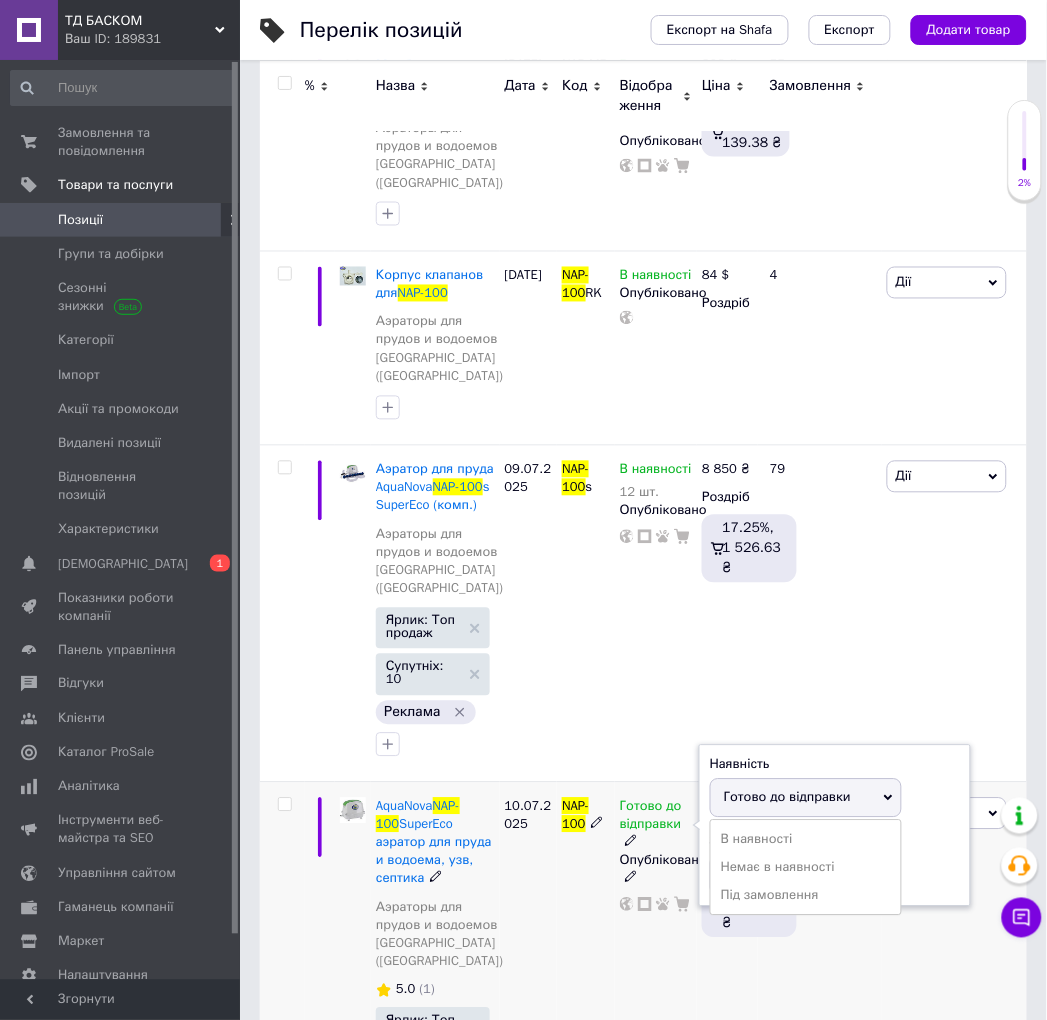 click on "Готово до відправки" at bounding box center [787, 797] 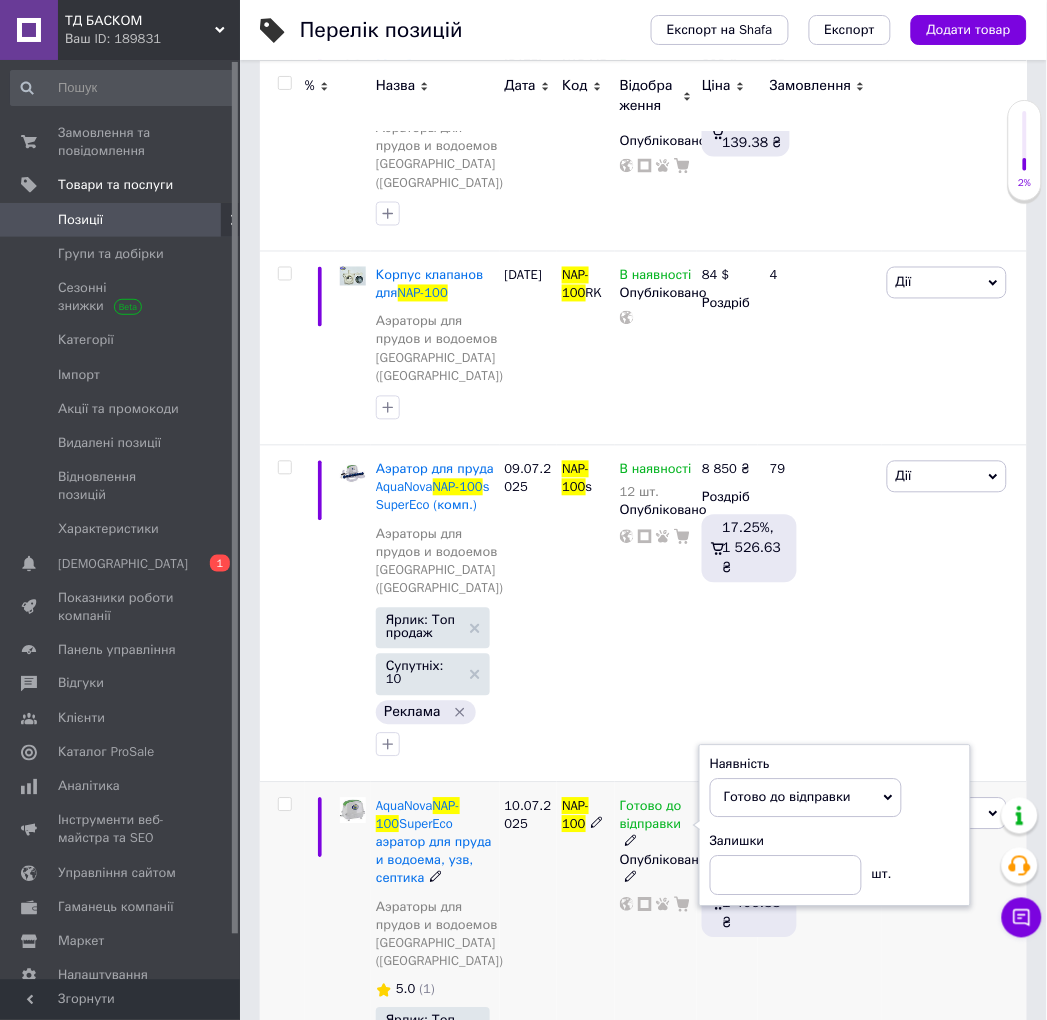 click on "Наявність [PERSON_NAME] до відправки В наявності Немає в наявності Під замовлення Залишки шт." at bounding box center (835, 826) 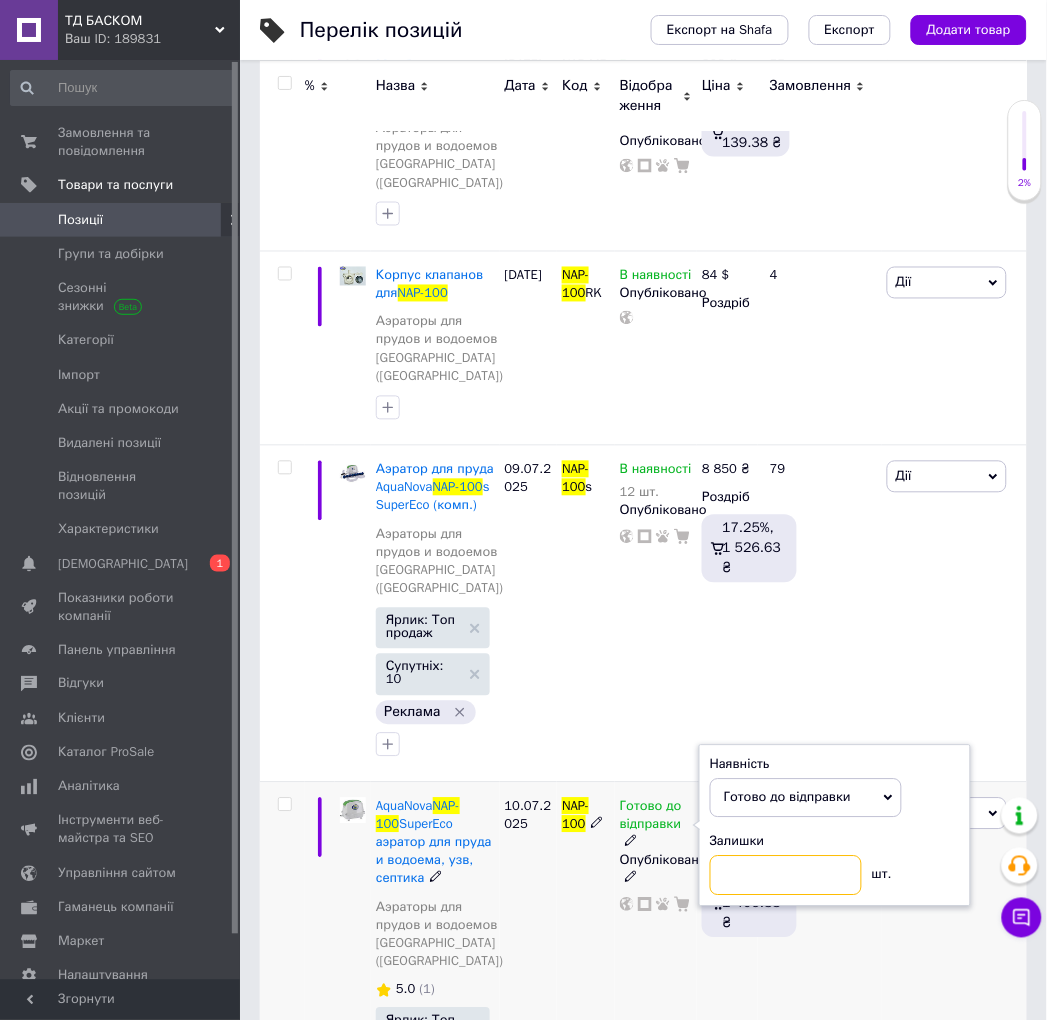 click at bounding box center [786, 876] 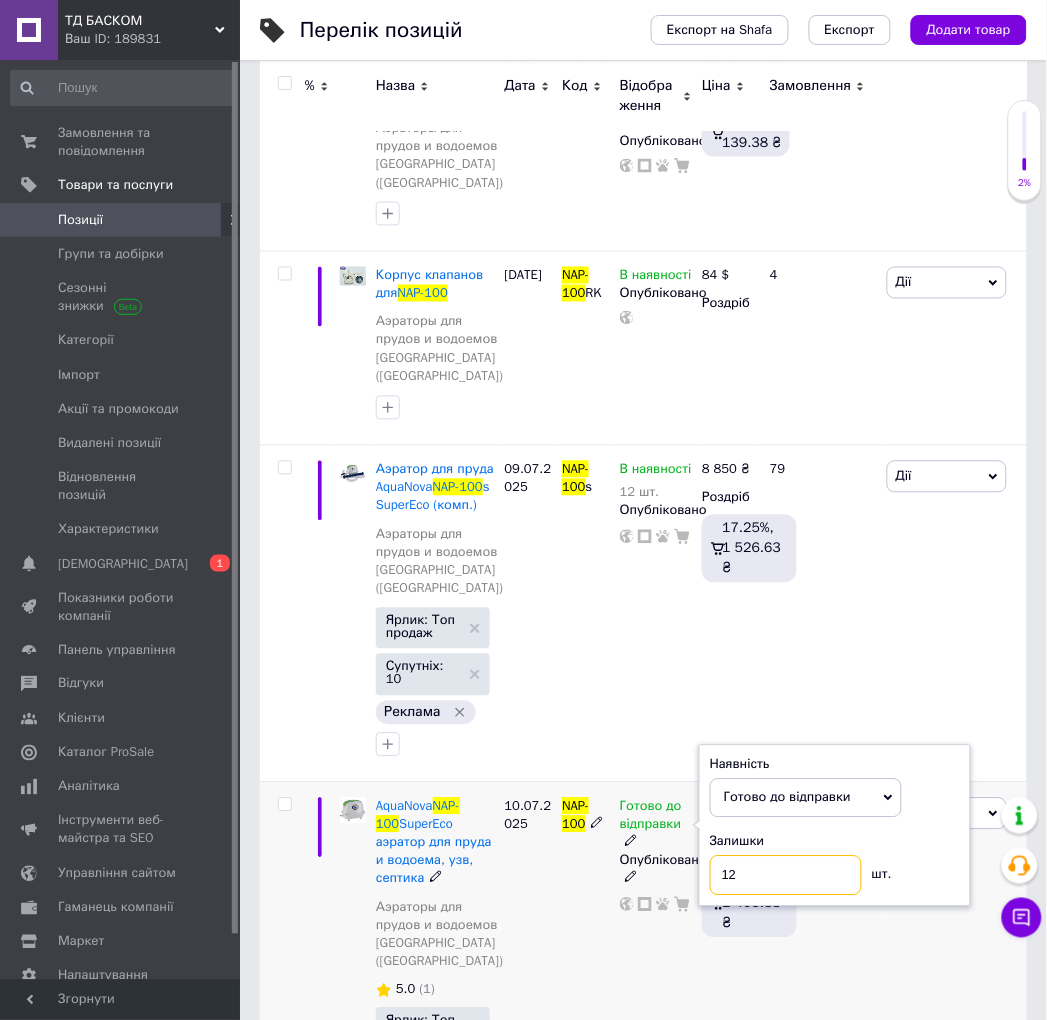 type on "12" 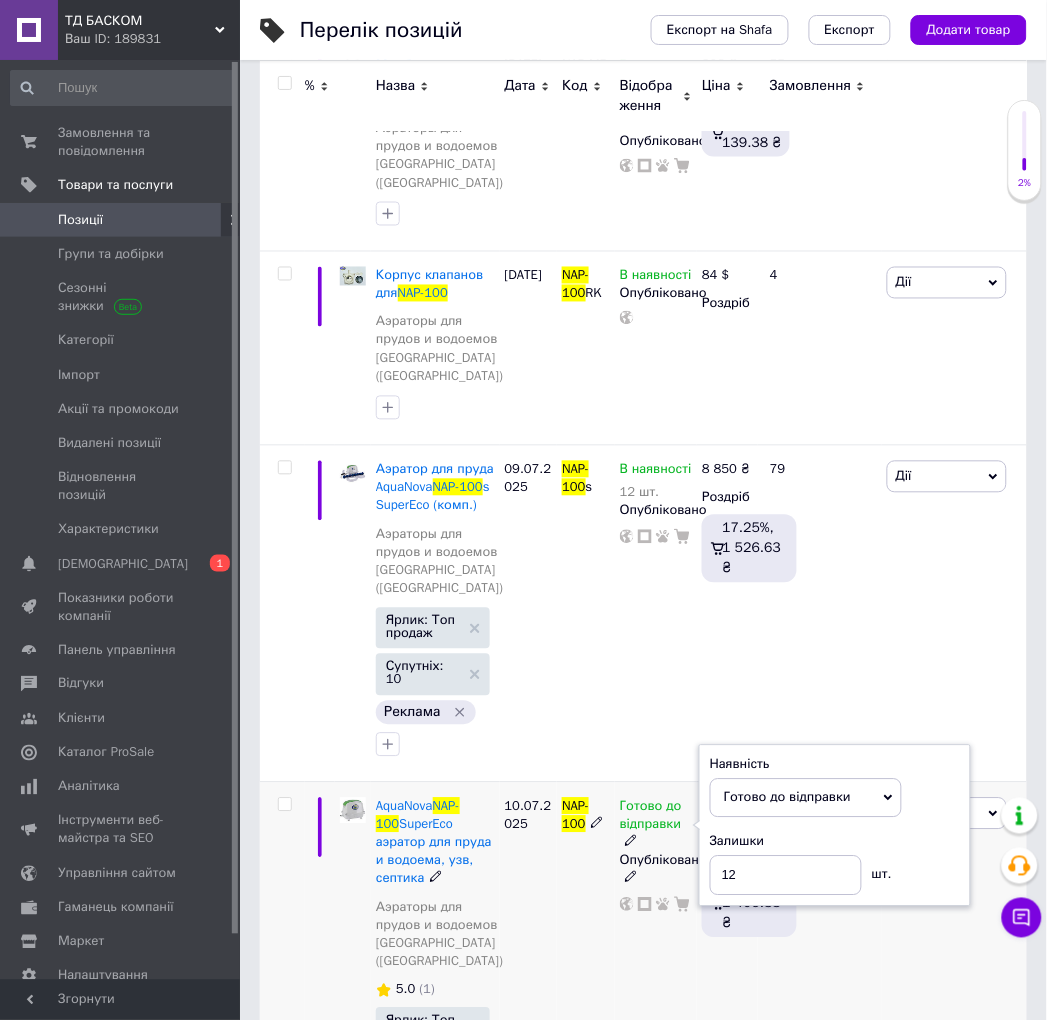 click on "224" at bounding box center (820, 982) 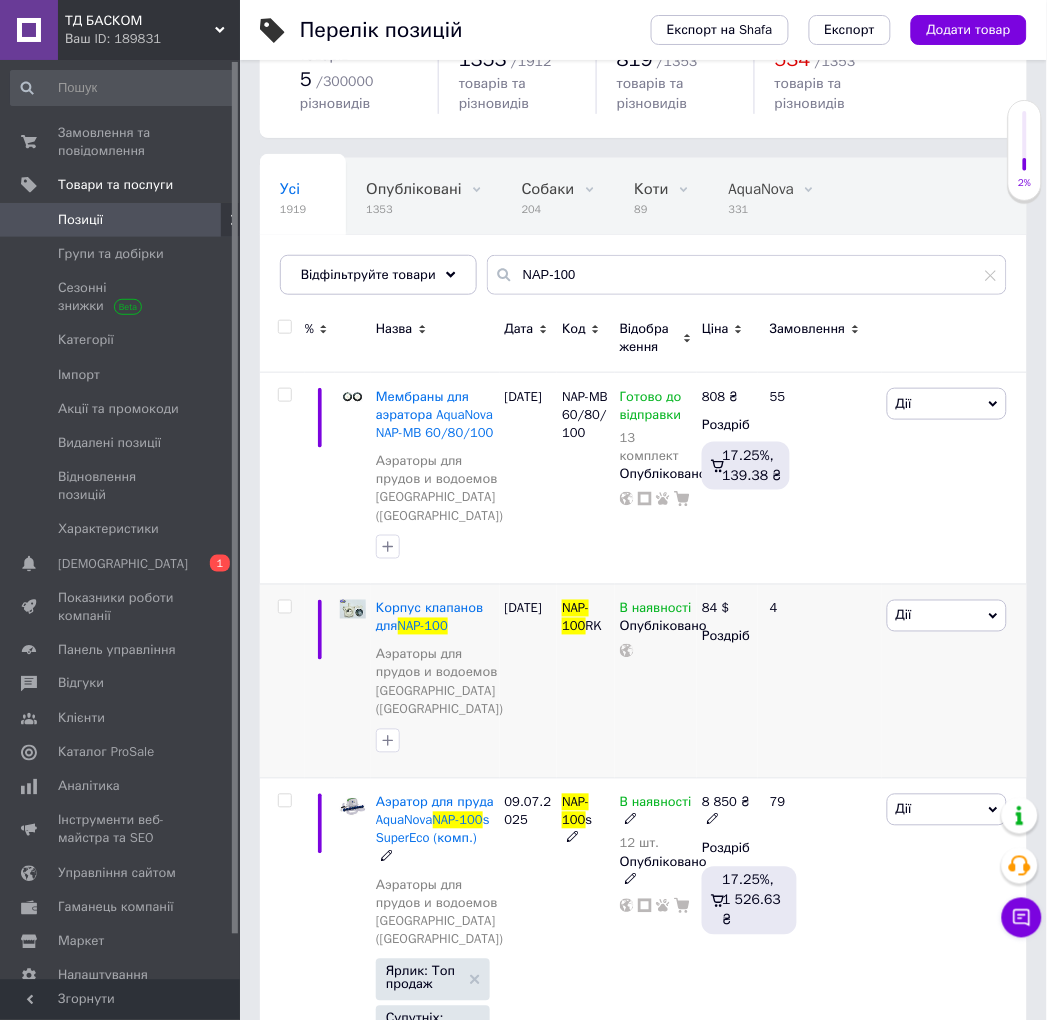 scroll, scrollTop: 0, scrollLeft: 0, axis: both 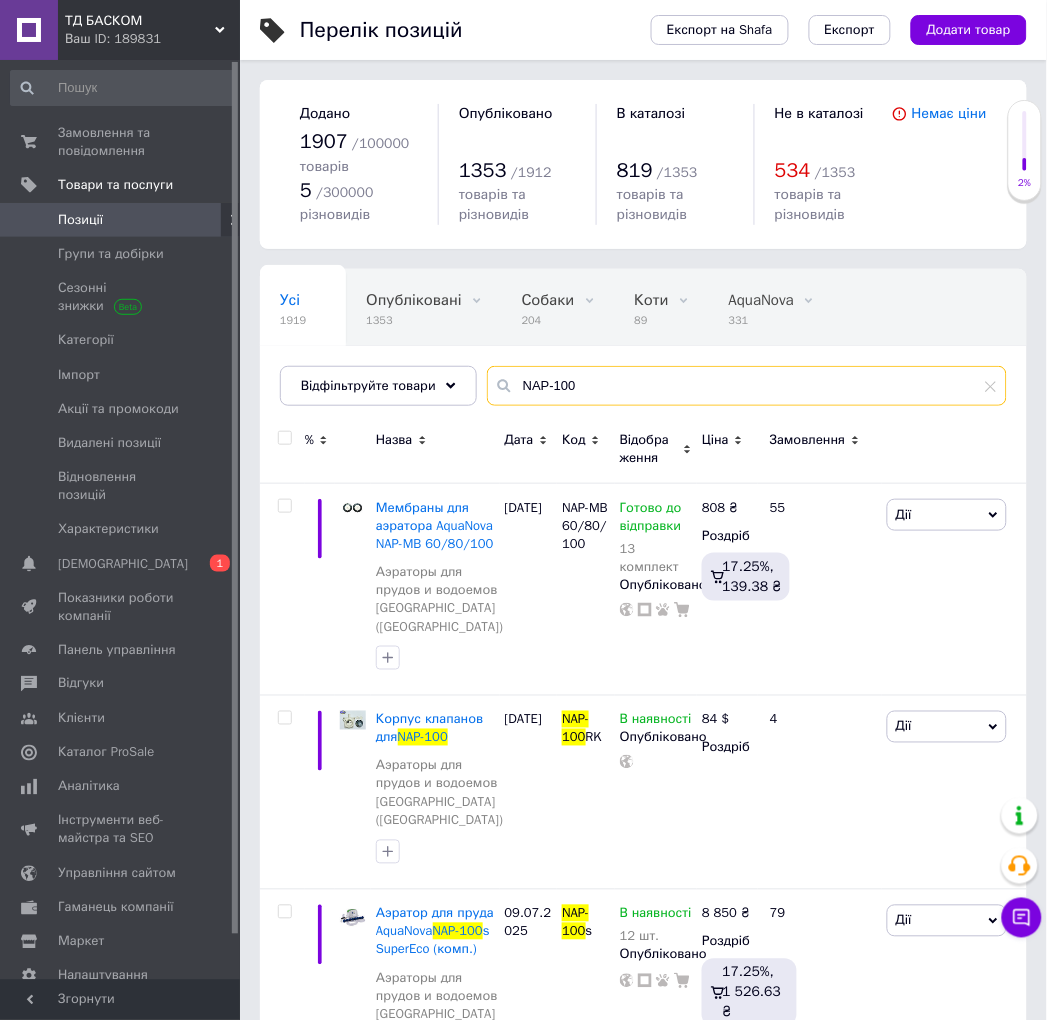 drag, startPoint x: 587, startPoint y: 386, endPoint x: 500, endPoint y: 384, distance: 87.02299 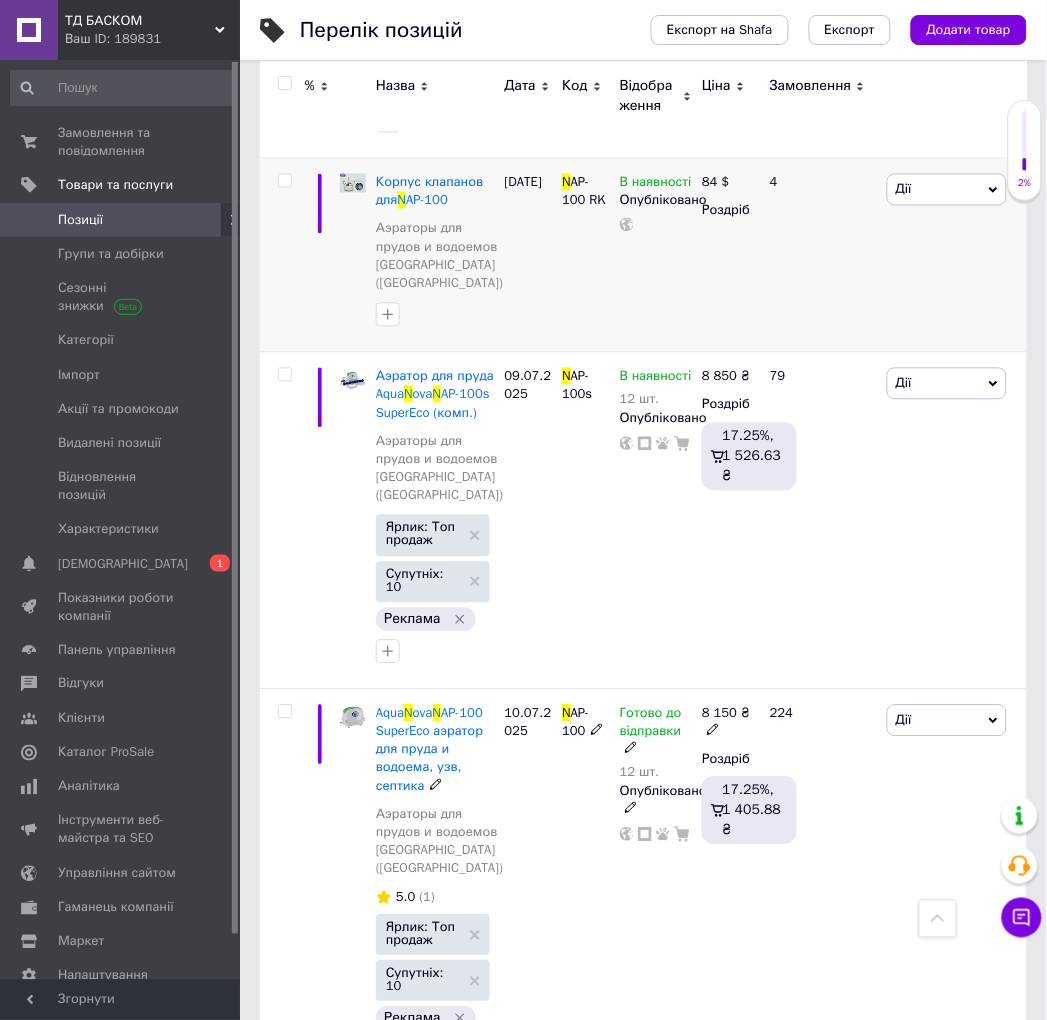 scroll, scrollTop: 0, scrollLeft: 0, axis: both 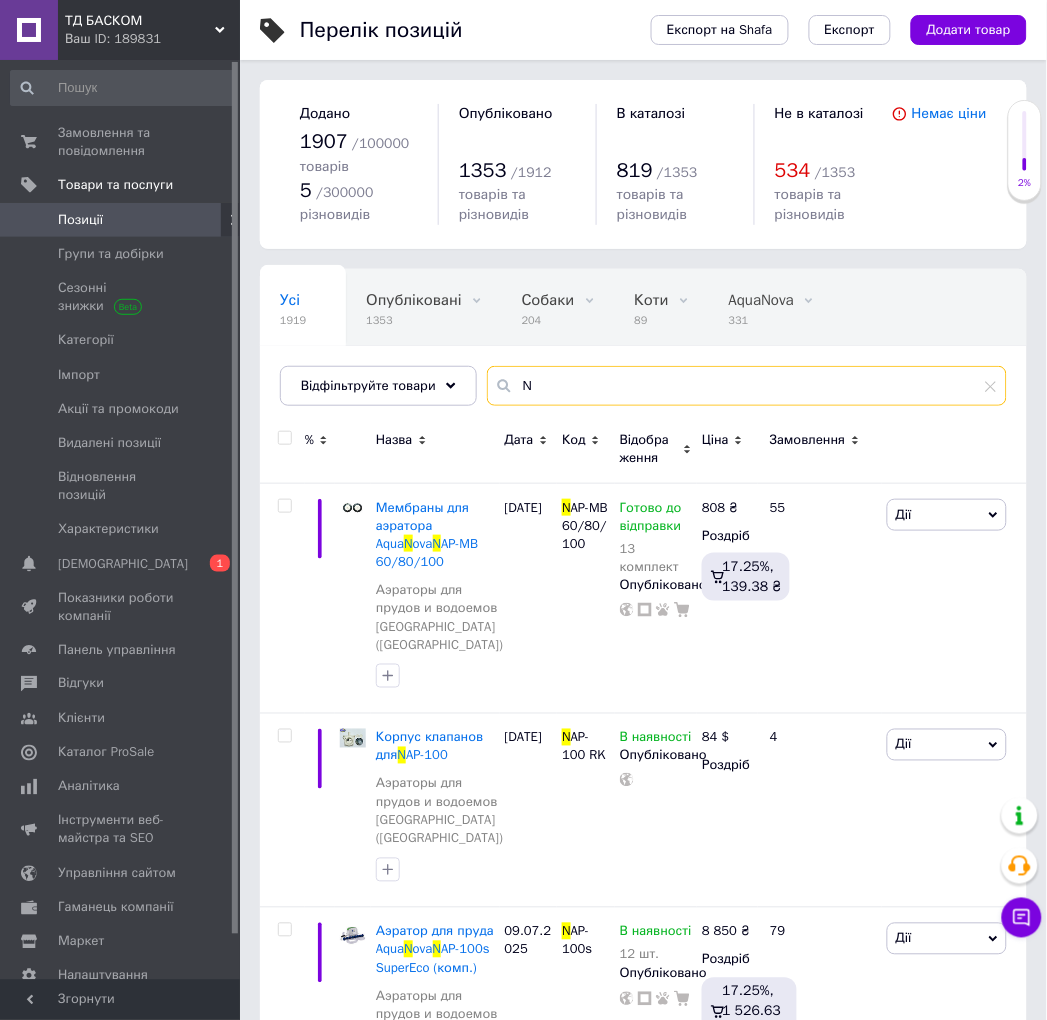 click on "N" at bounding box center [747, 386] 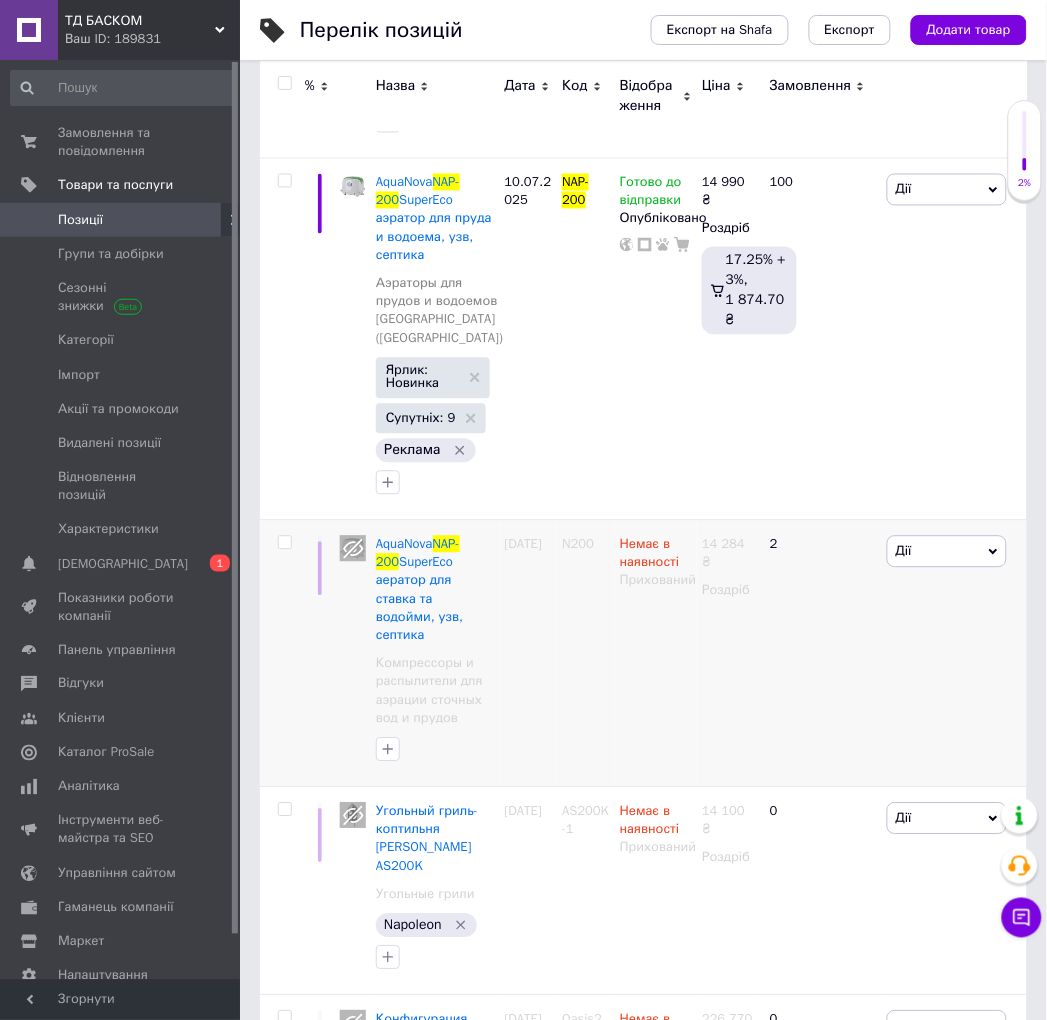 scroll, scrollTop: 111, scrollLeft: 0, axis: vertical 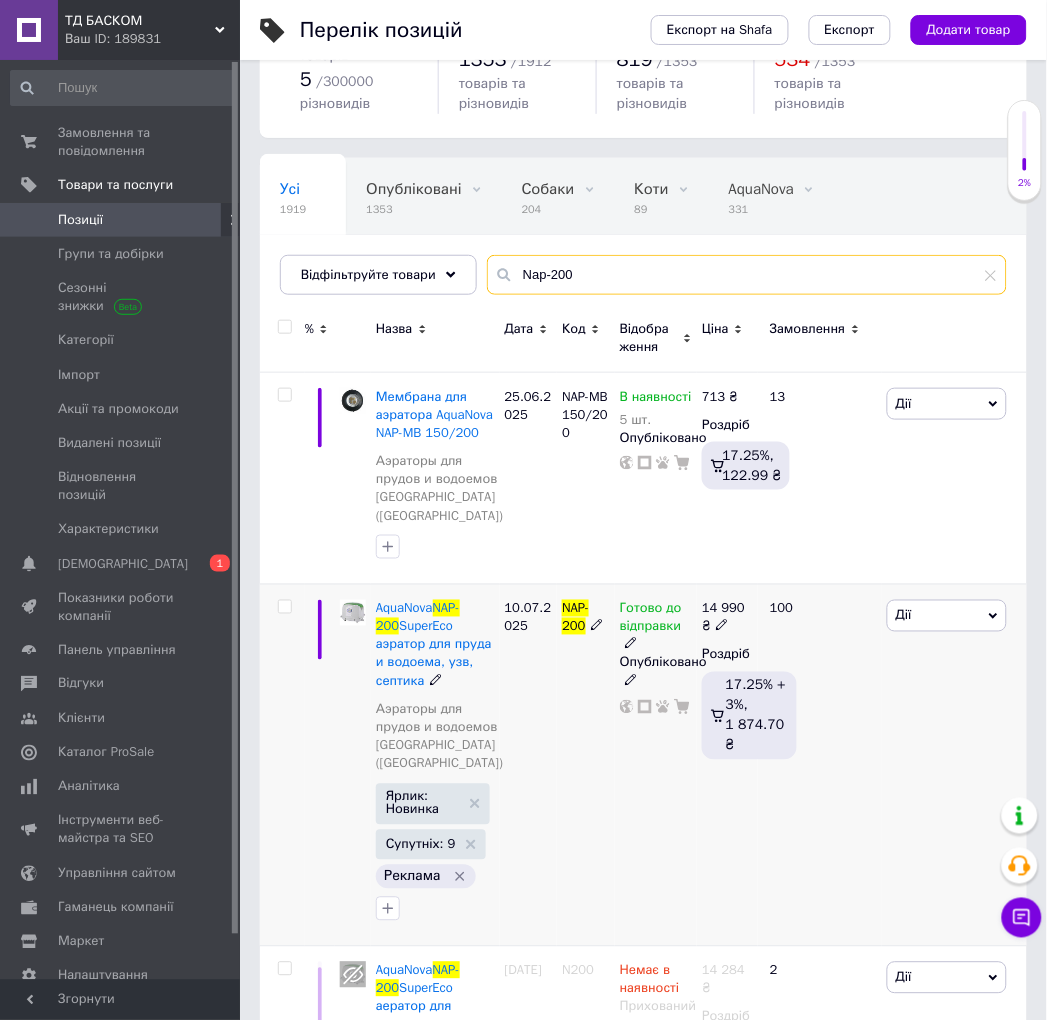 type on "Nap-200" 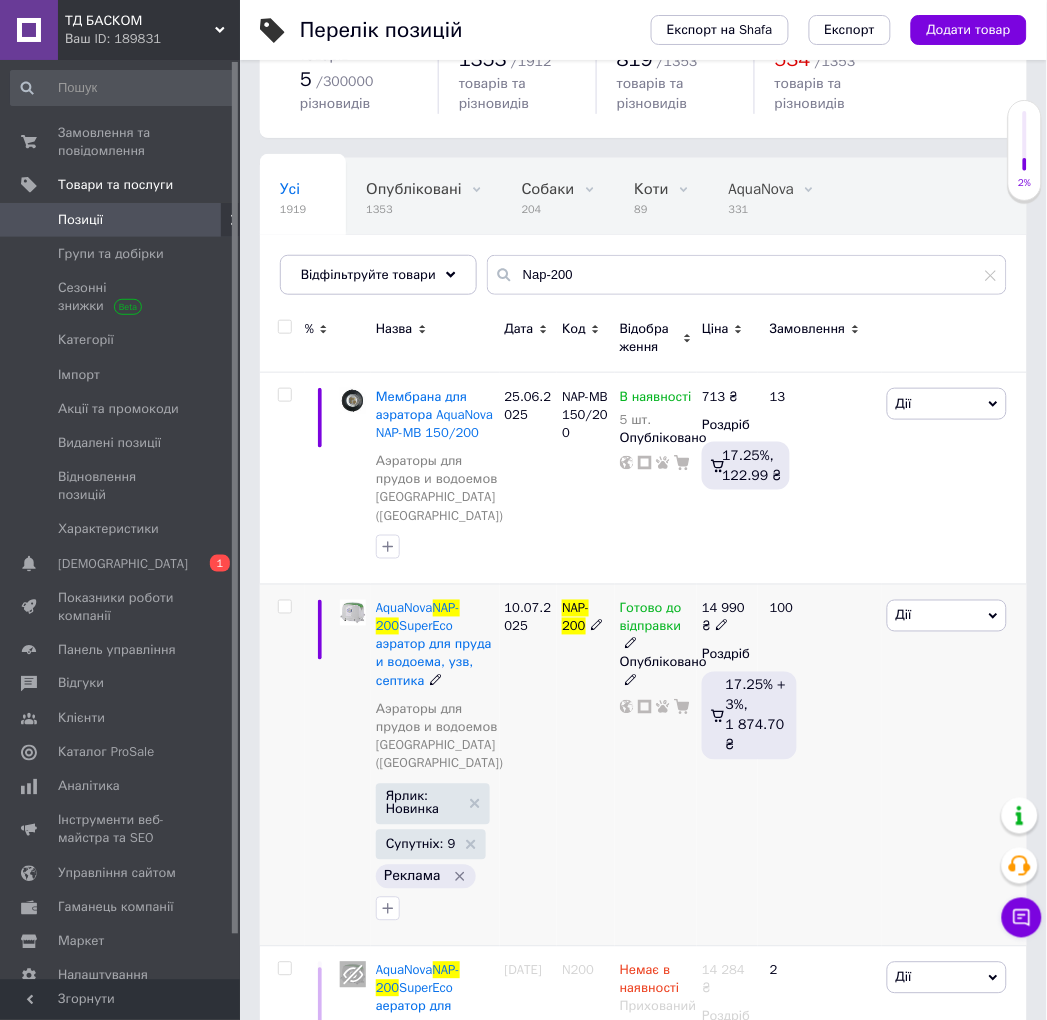 click 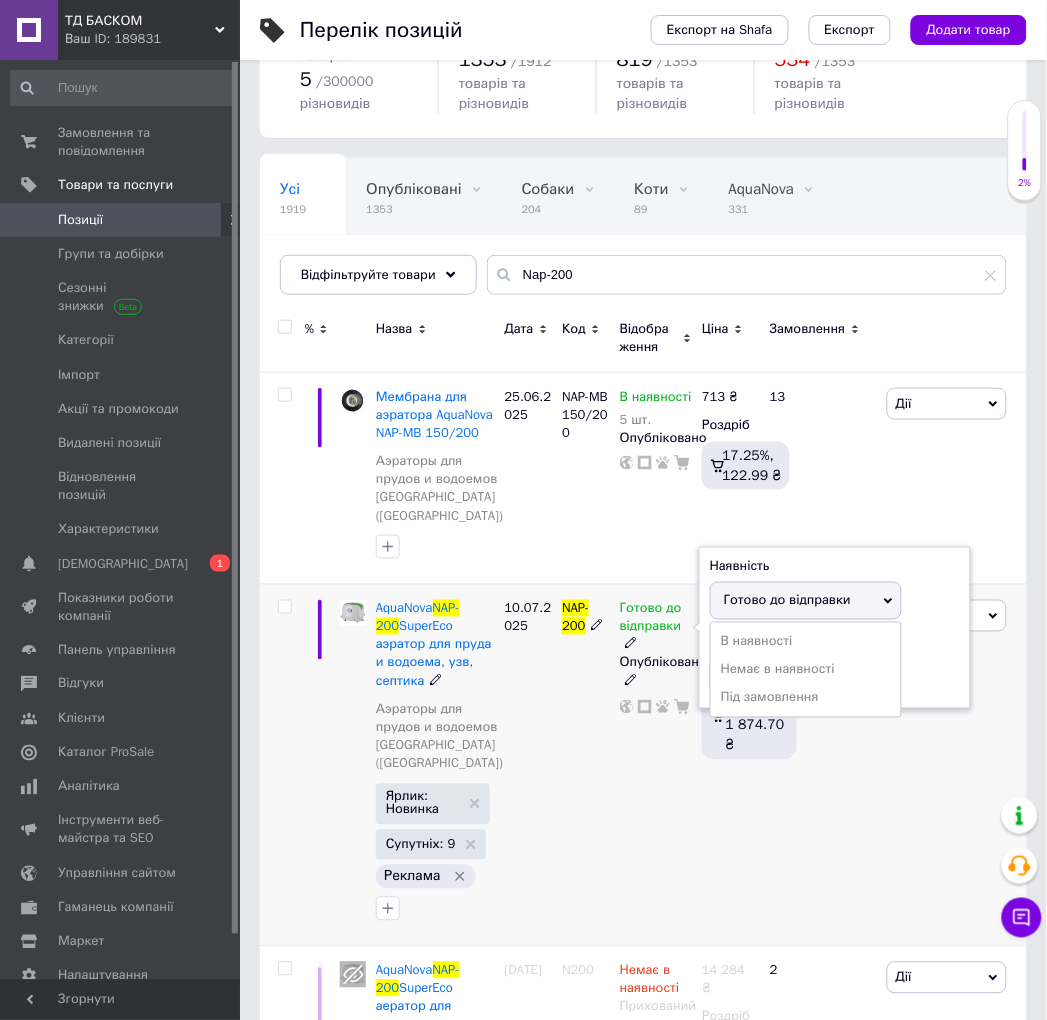 click on "Готово до відправки" at bounding box center [806, 601] 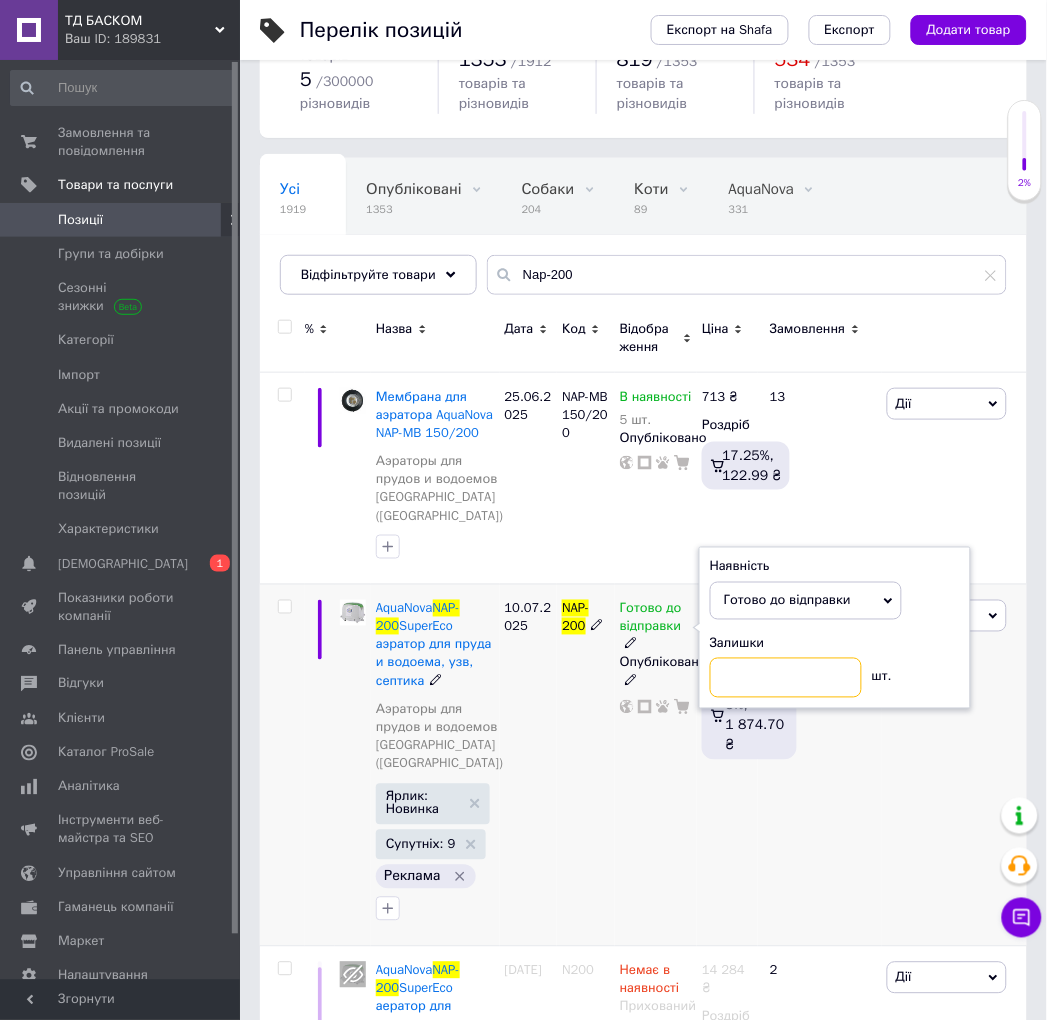 click at bounding box center [786, 678] 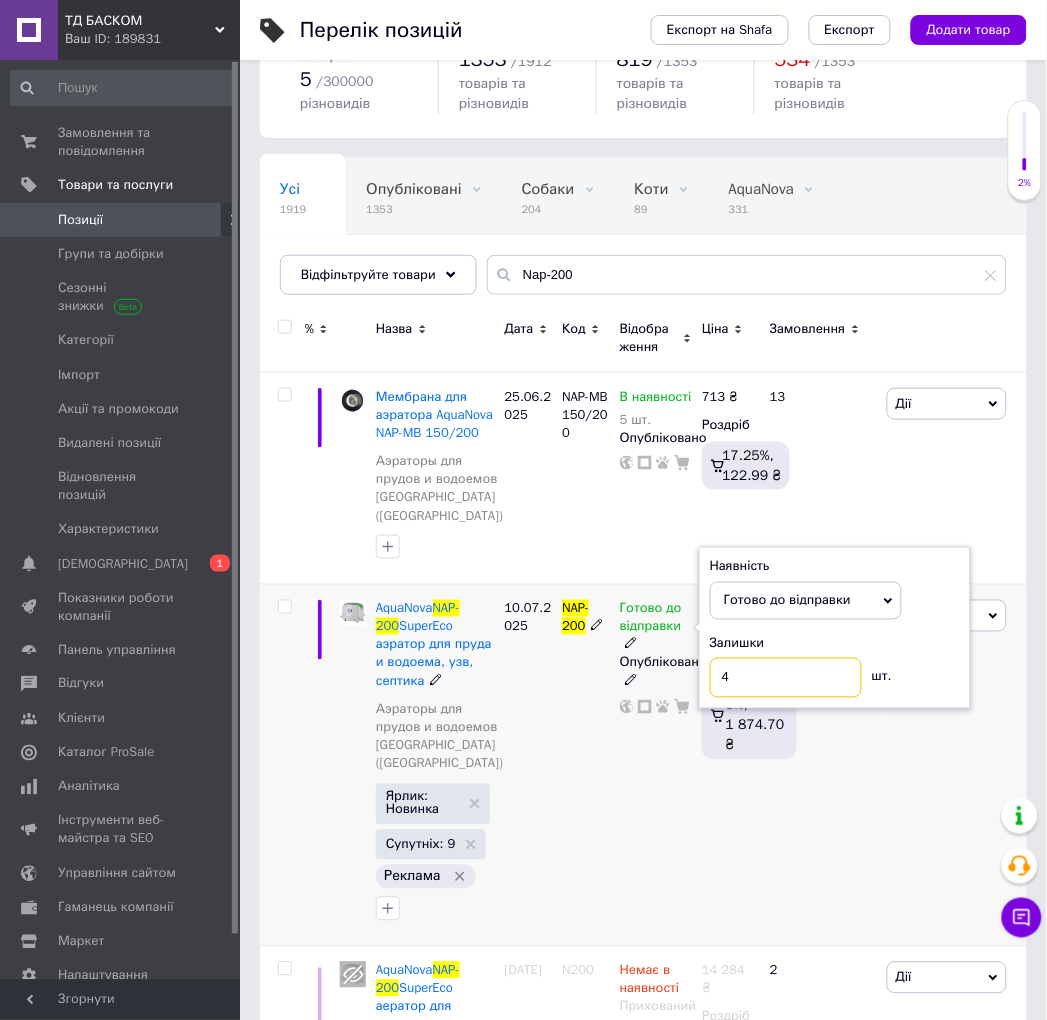 type on "4" 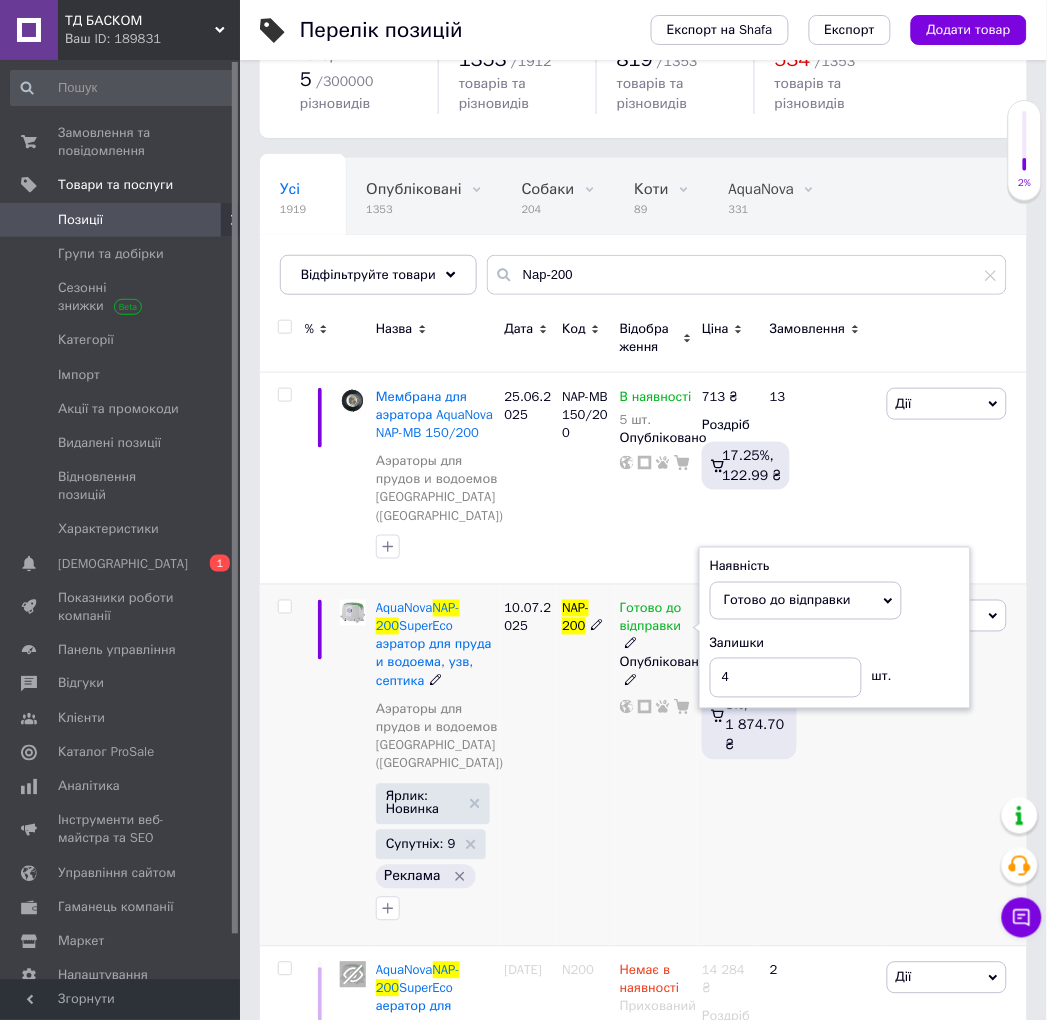 click on "Готово до відправки Наявність [PERSON_NAME] до відправки В наявності Немає в наявності Під замовлення Залишки 4 шт. Опубліковано" at bounding box center (656, 765) 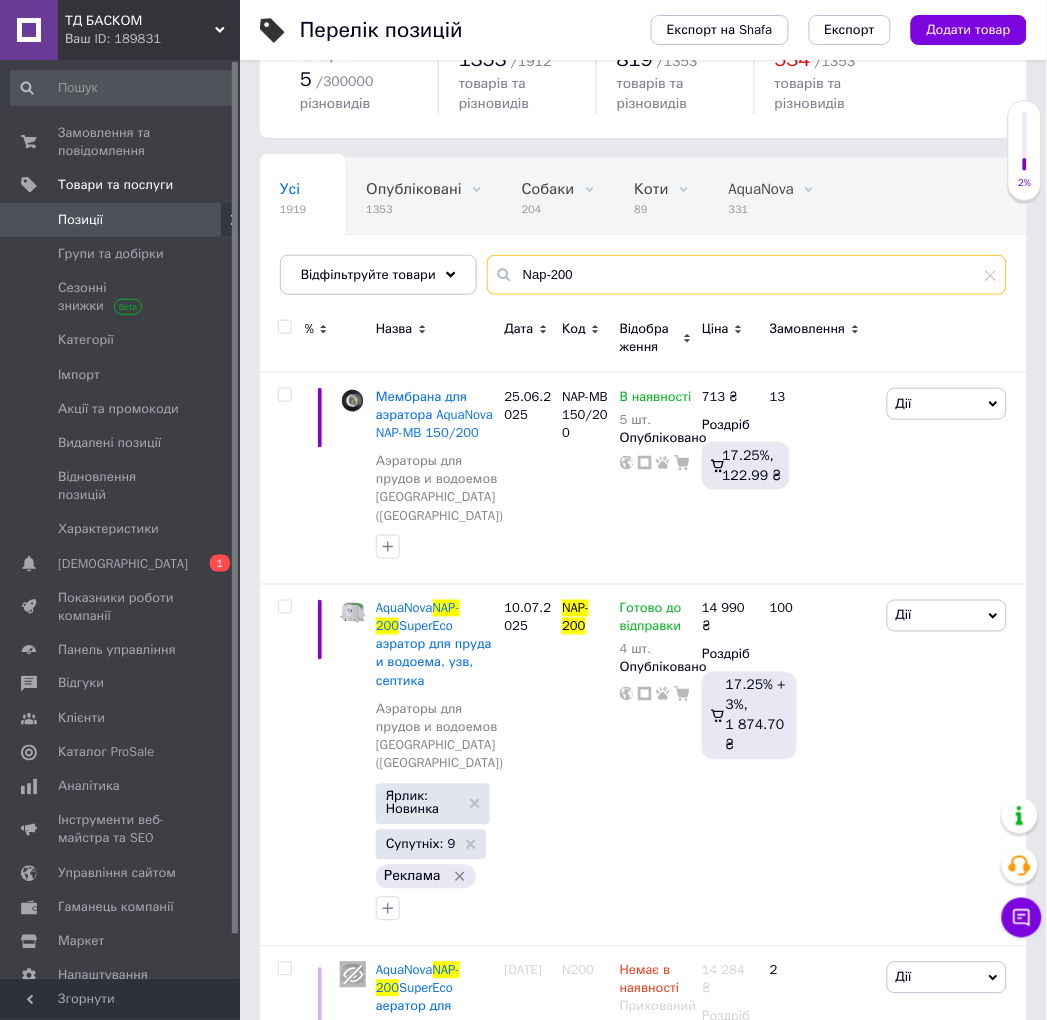 drag, startPoint x: 603, startPoint y: 267, endPoint x: 481, endPoint y: 256, distance: 122.494896 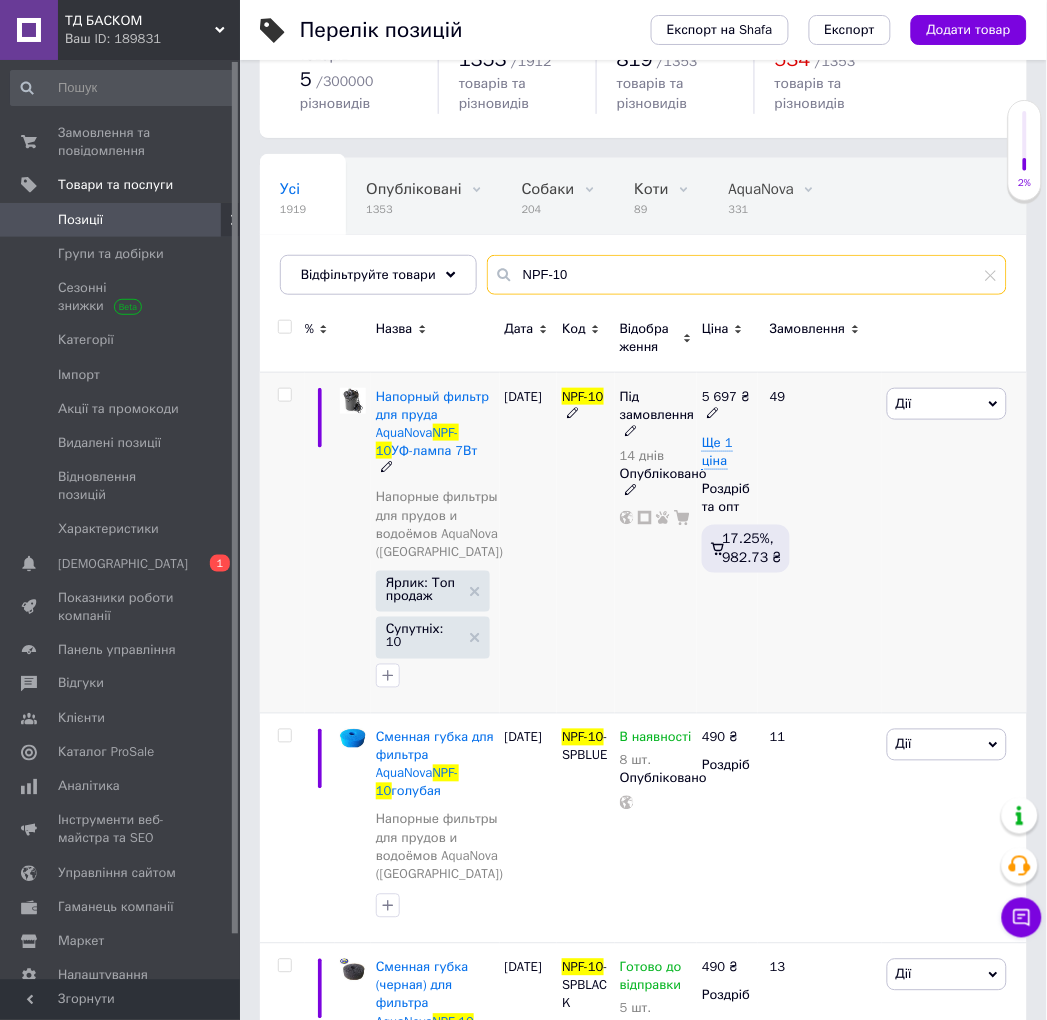 type on "NPF-10" 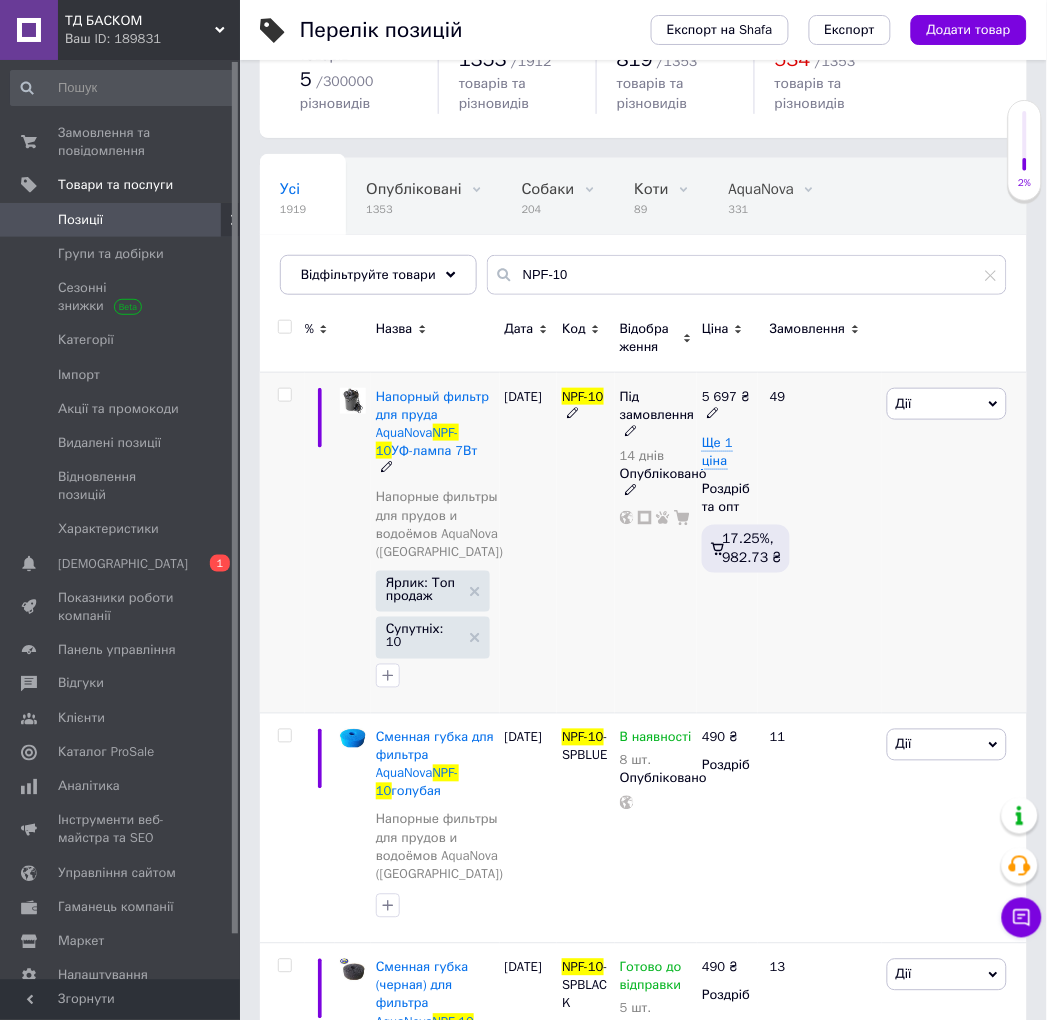 click 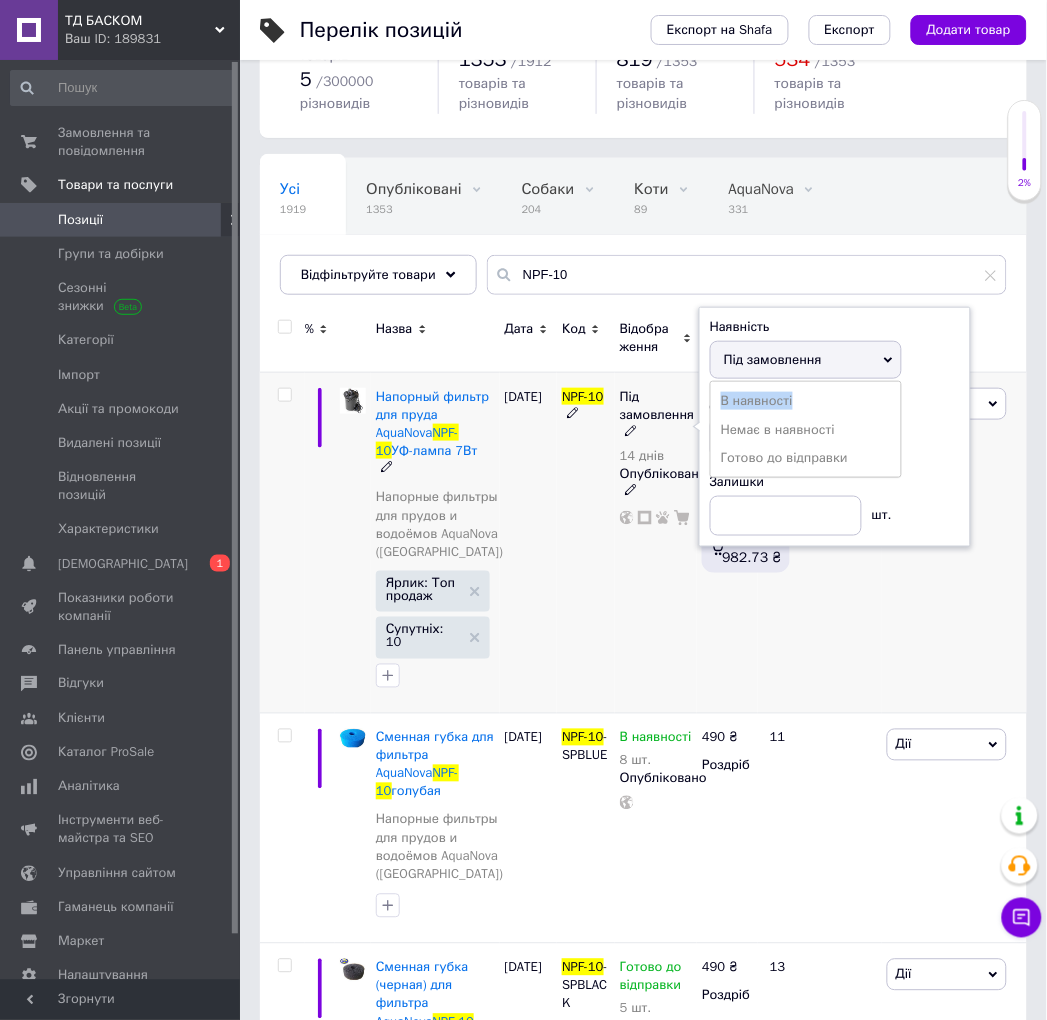drag, startPoint x: 790, startPoint y: 397, endPoint x: 838, endPoint y: 354, distance: 64.44377 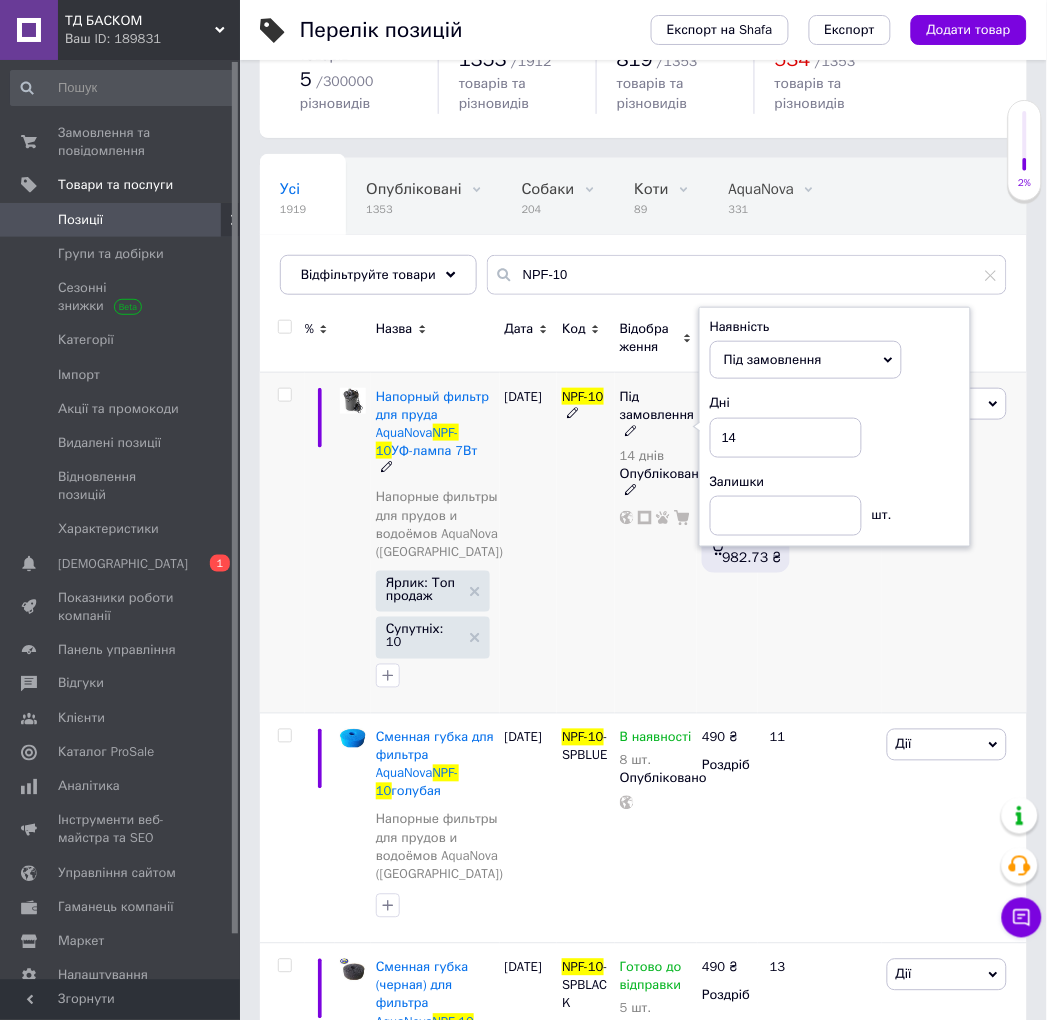click on "Під замовлення" at bounding box center (806, 360) 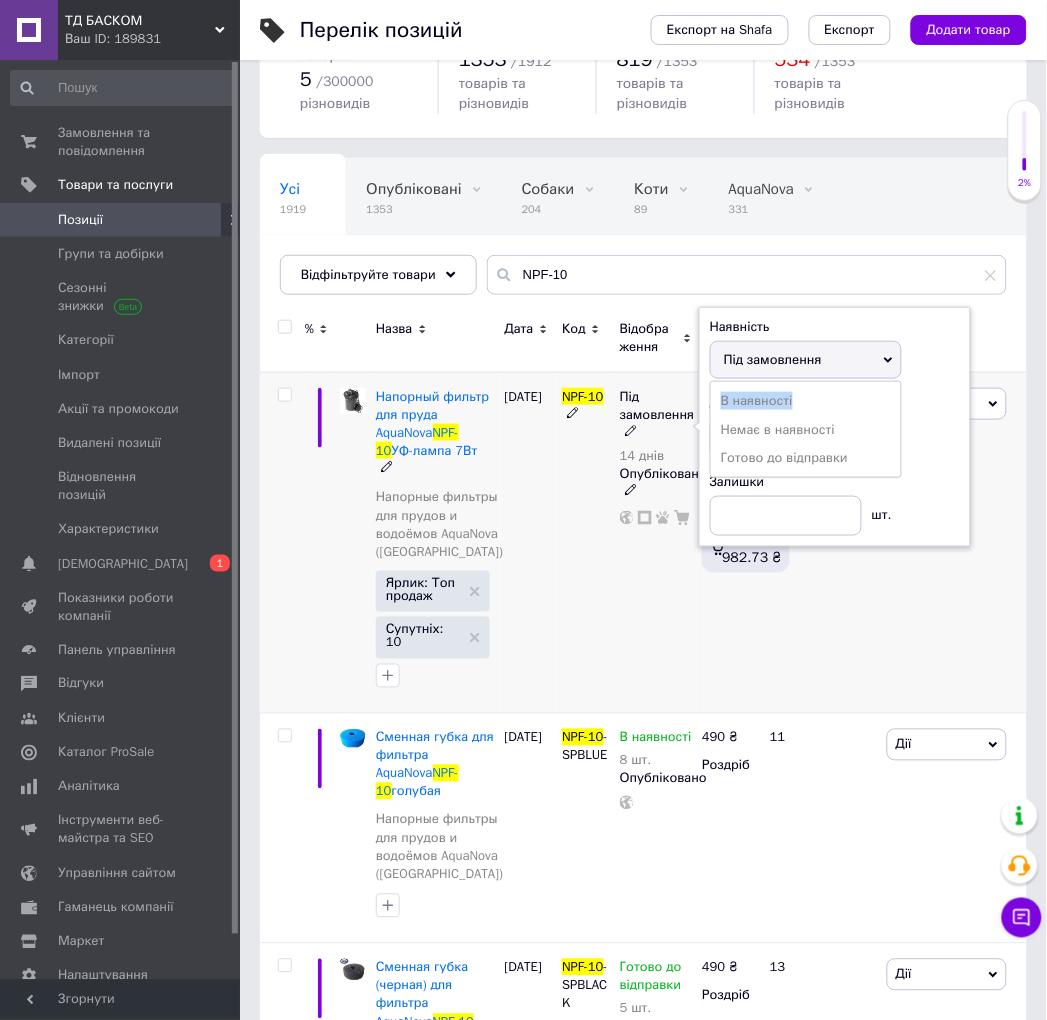 click on "Під замовлення" at bounding box center (806, 360) 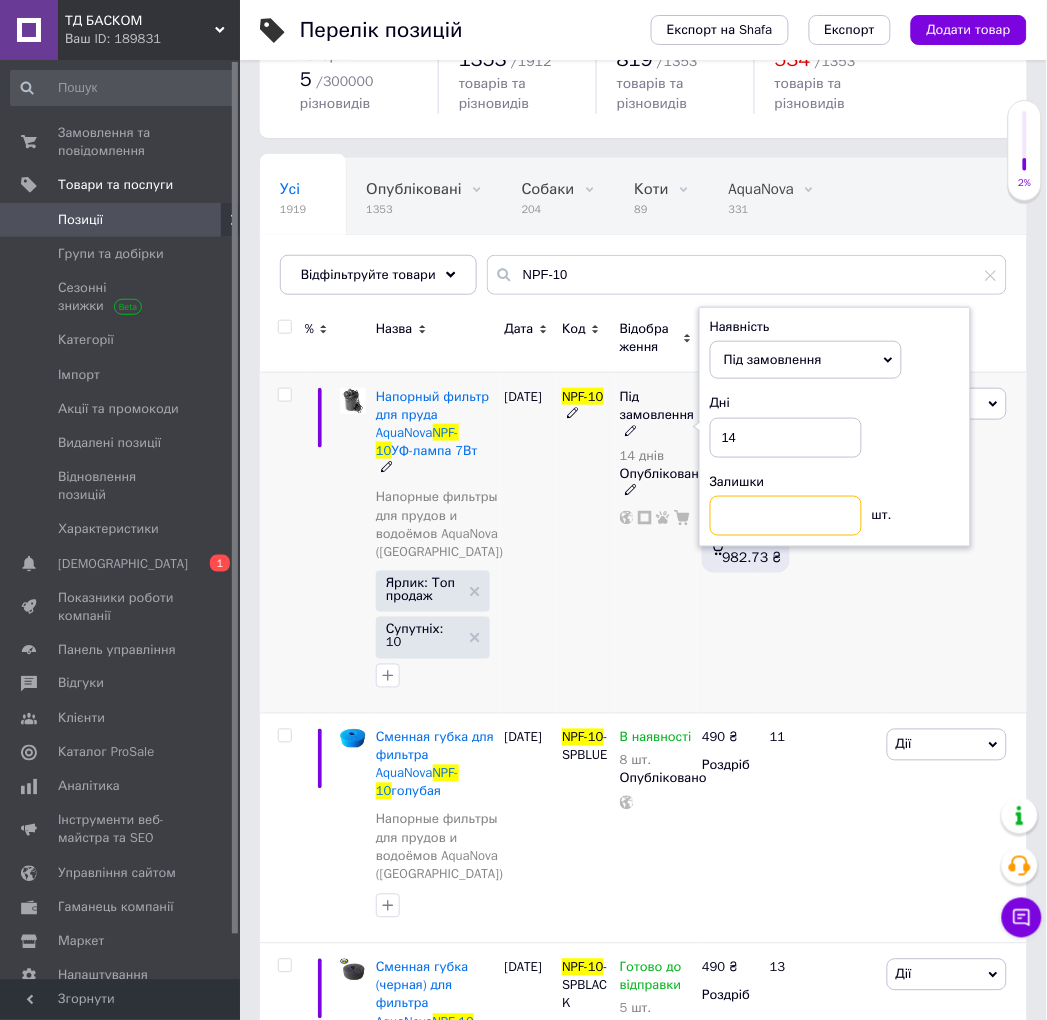click at bounding box center (786, 516) 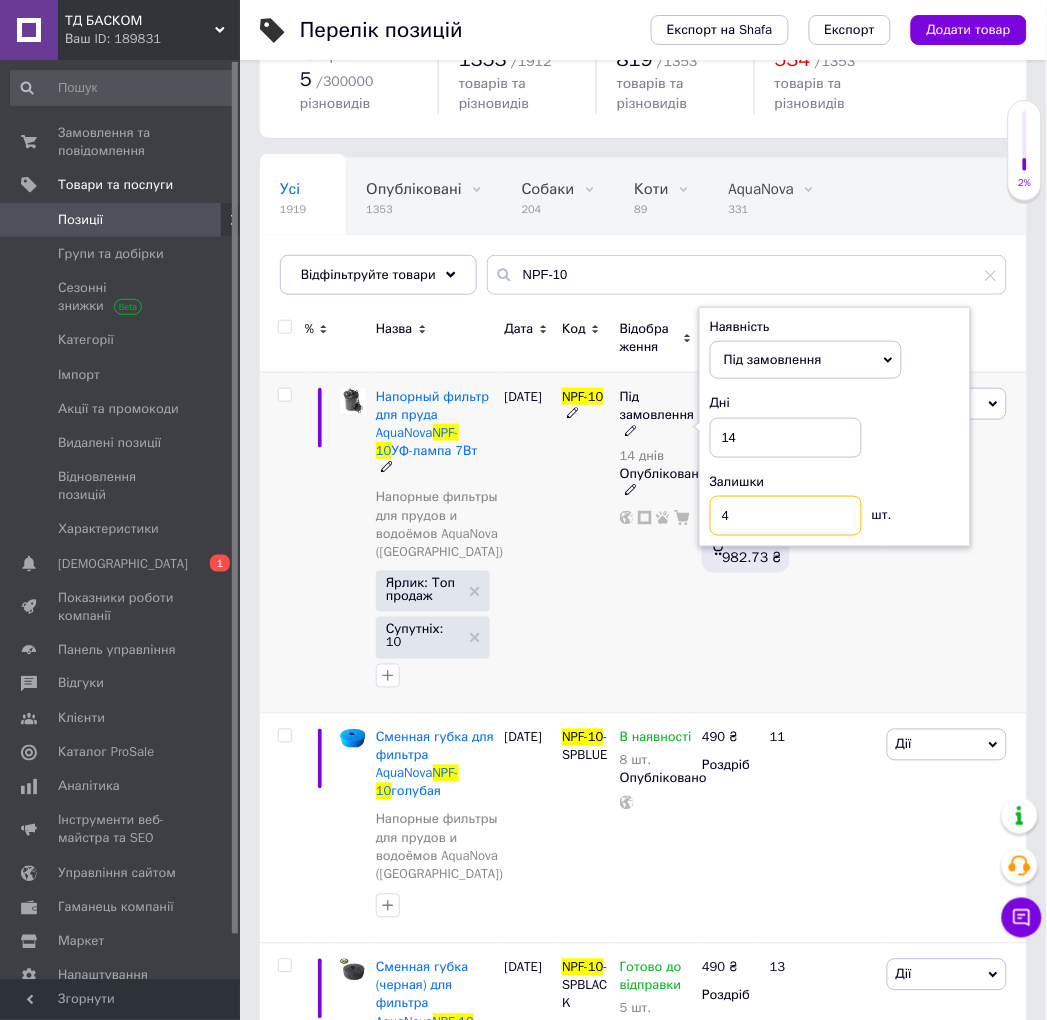 type on "4" 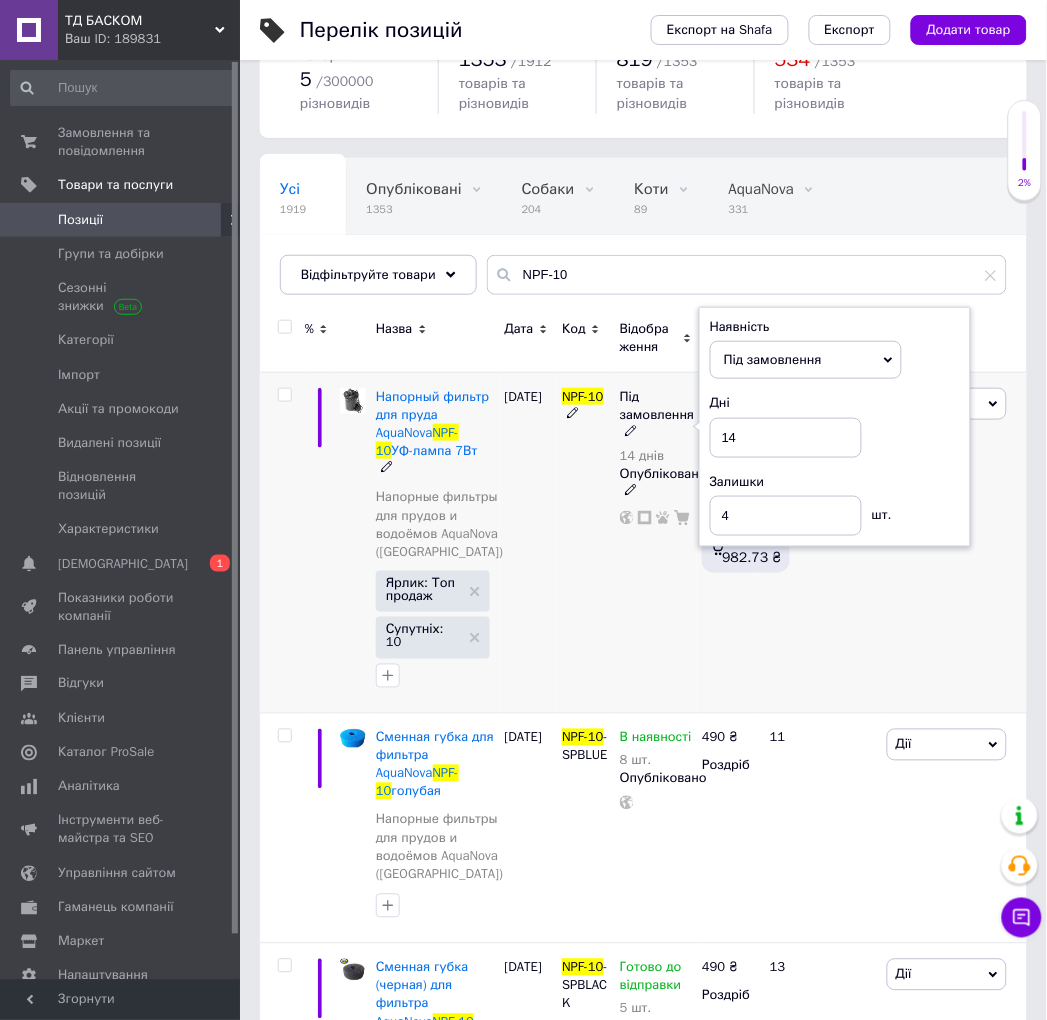click on "Під замовлення" at bounding box center (806, 360) 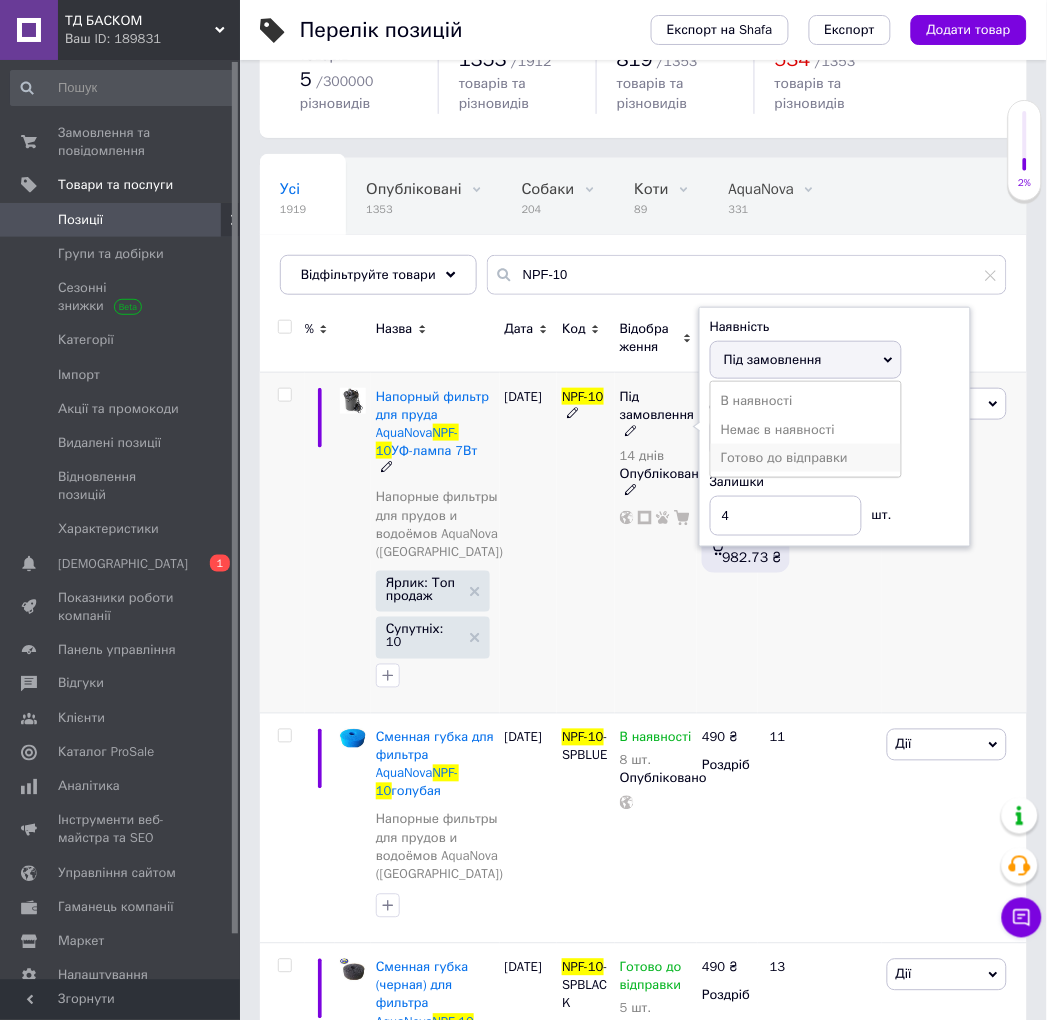 click on "Готово до відправки" at bounding box center (806, 458) 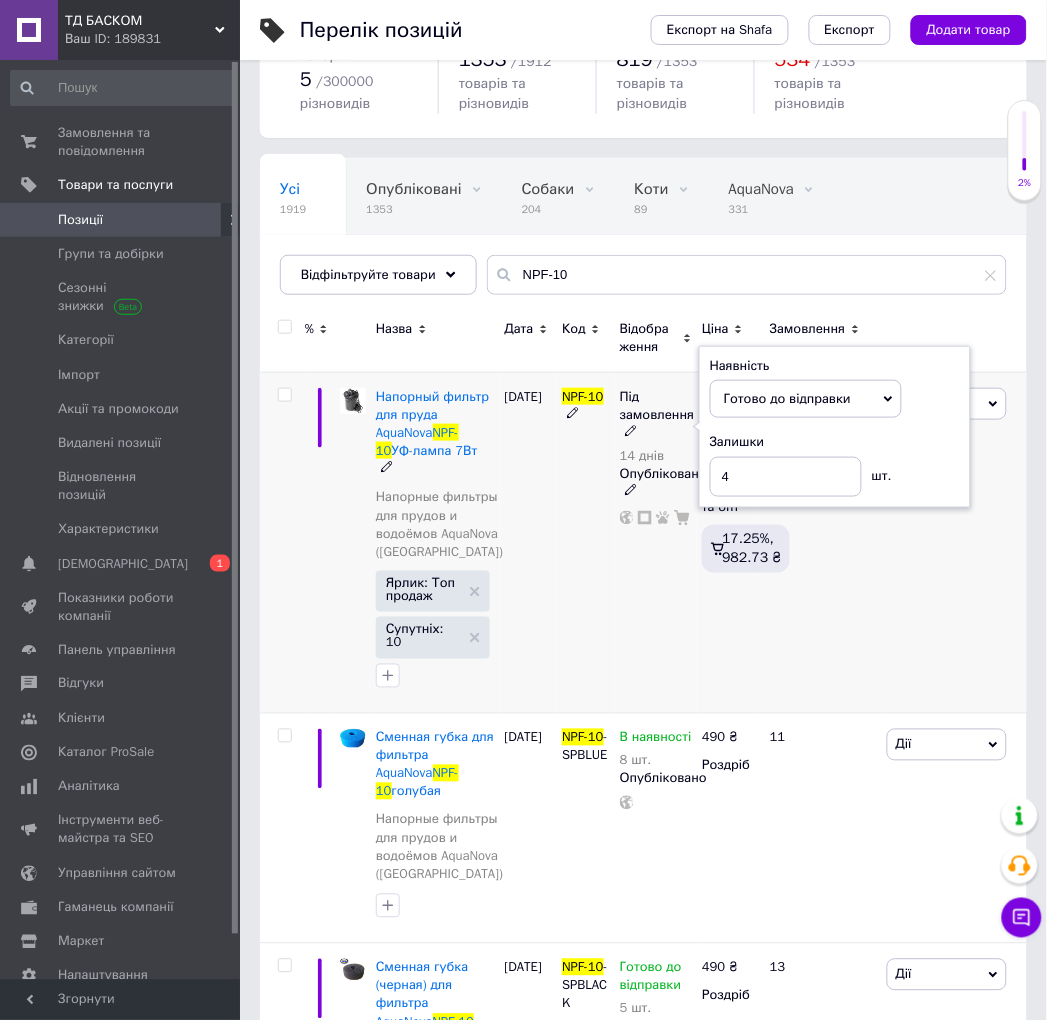 click on "NPF-10" at bounding box center [586, 542] 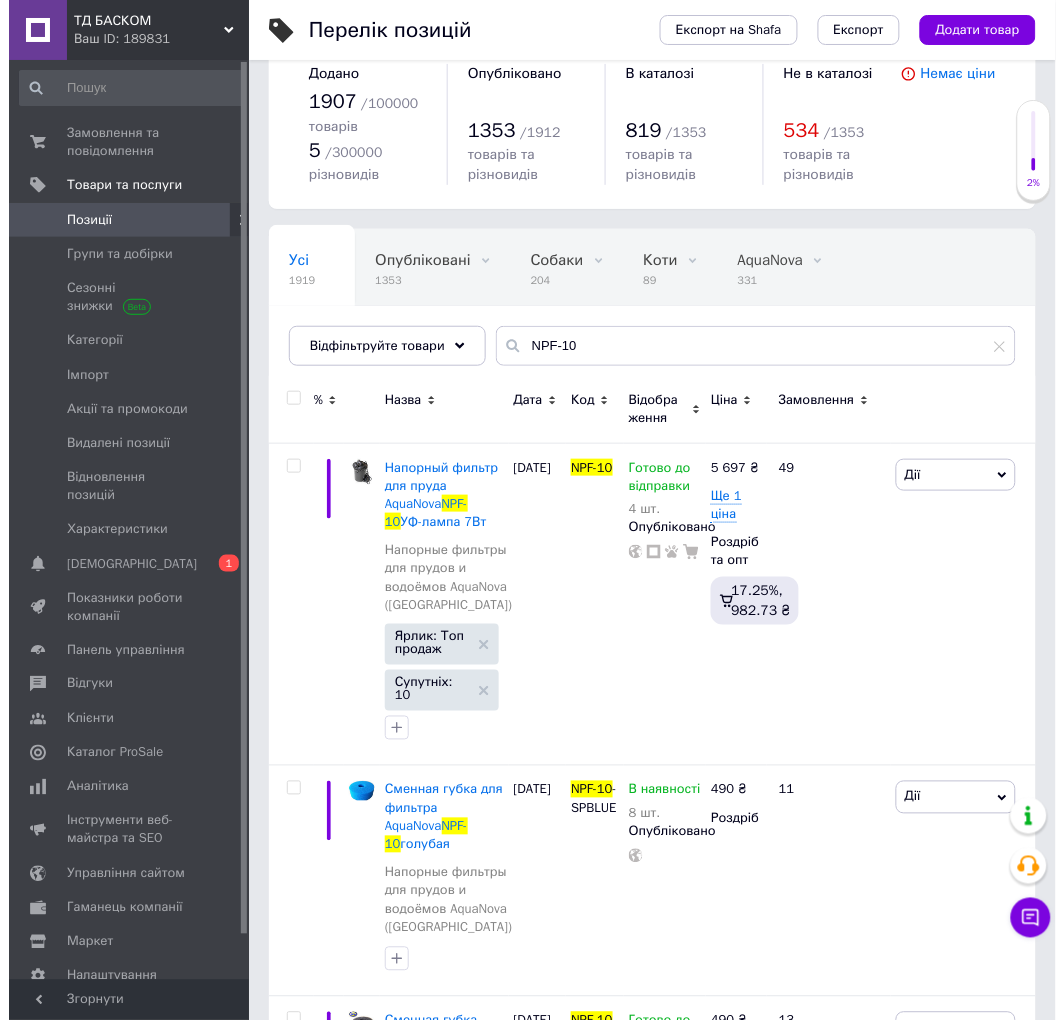 scroll, scrollTop: 0, scrollLeft: 0, axis: both 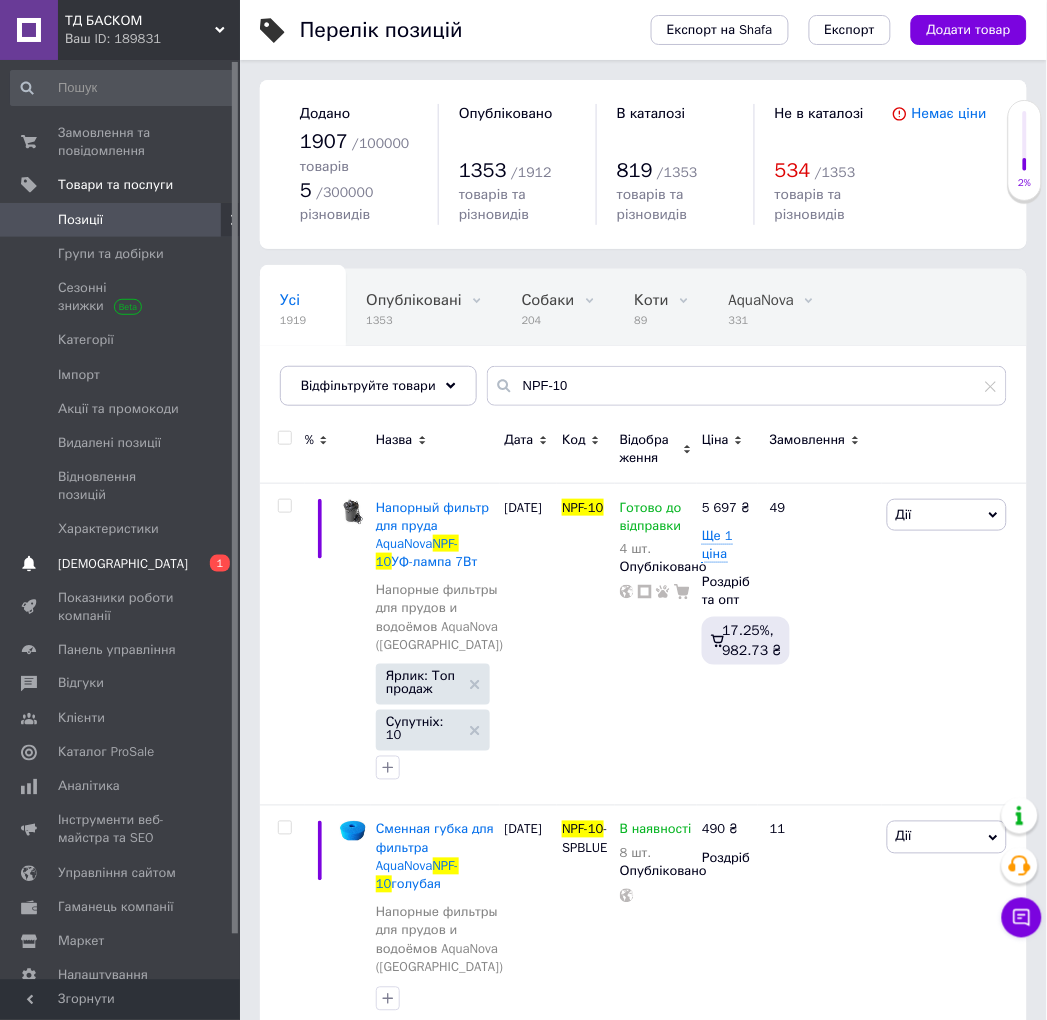 click on "[DEMOGRAPHIC_DATA]" at bounding box center (123, 564) 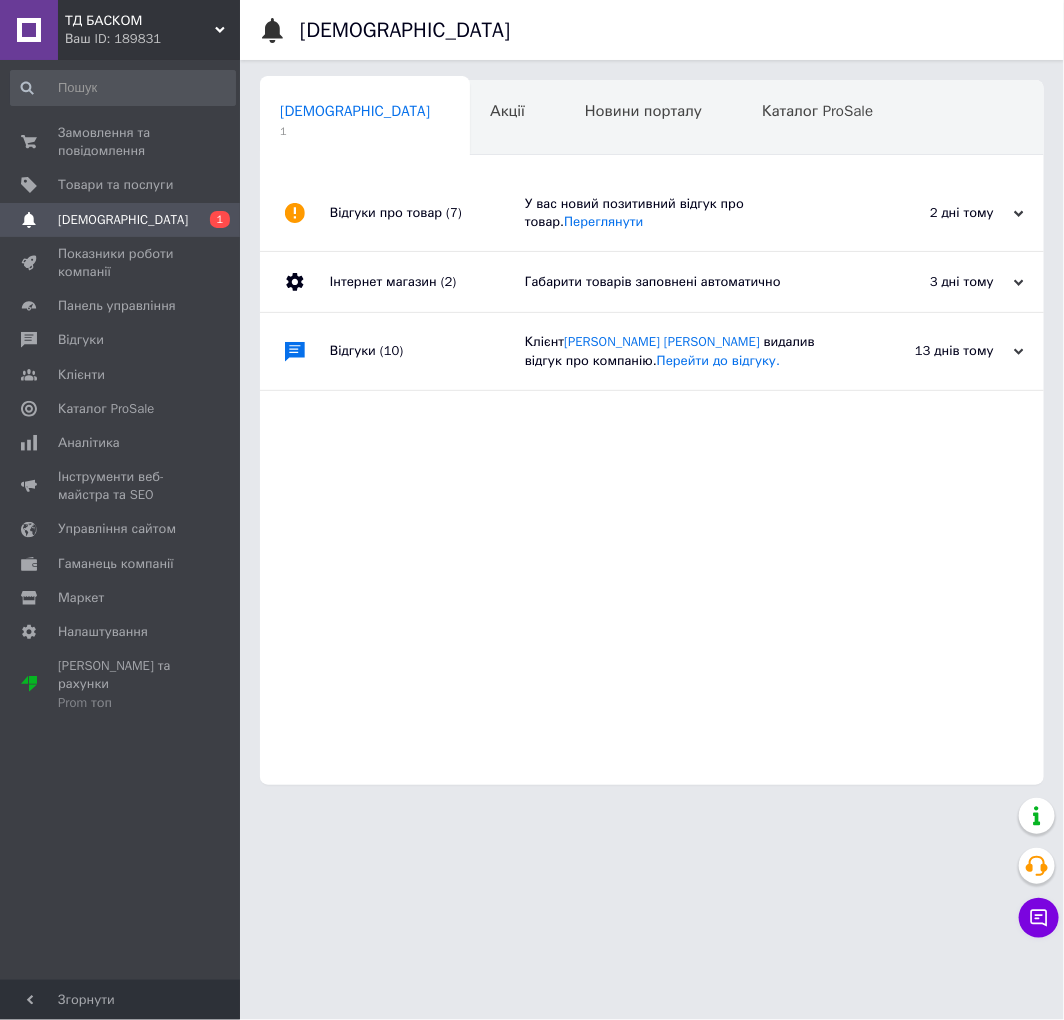 scroll, scrollTop: 0, scrollLeft: 10, axis: horizontal 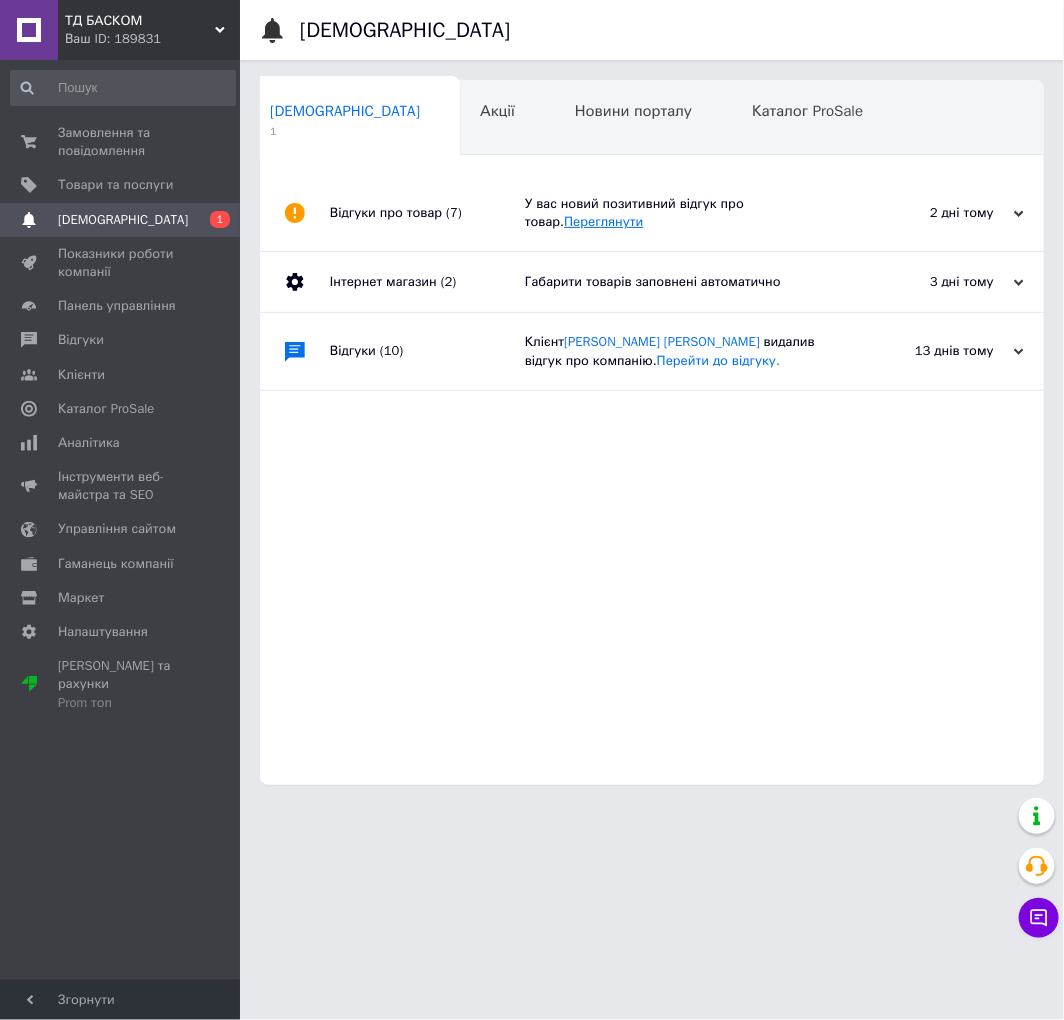 click on "Переглянути" at bounding box center [603, 221] 